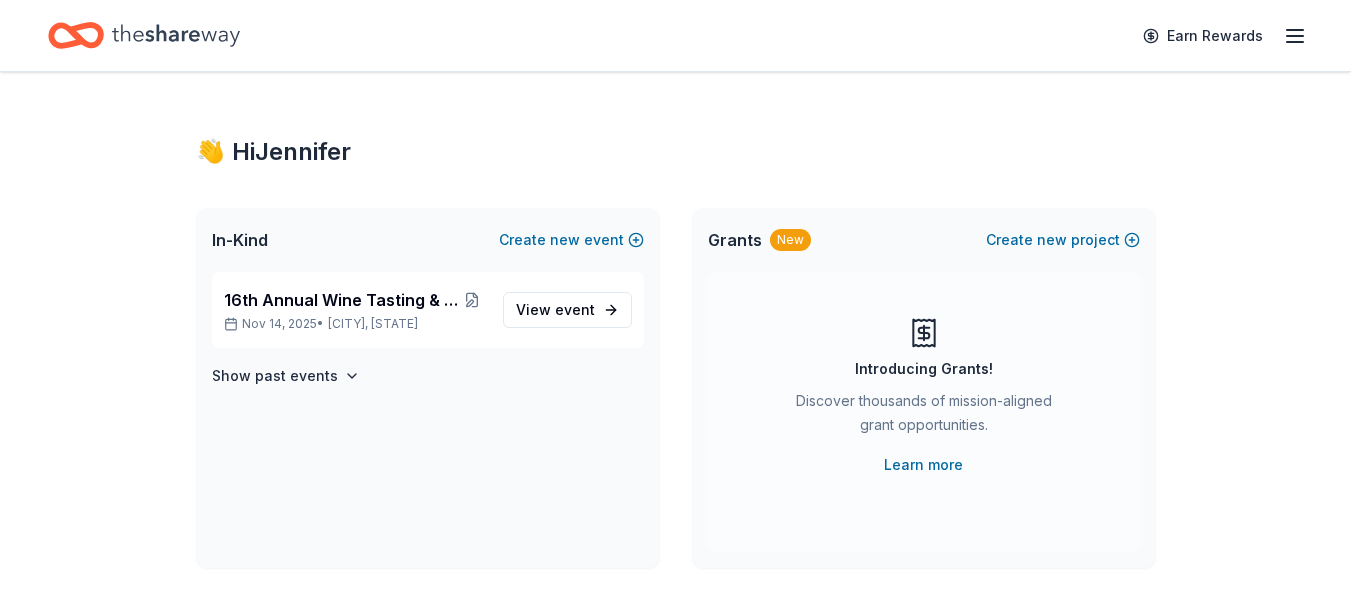 scroll, scrollTop: 0, scrollLeft: 0, axis: both 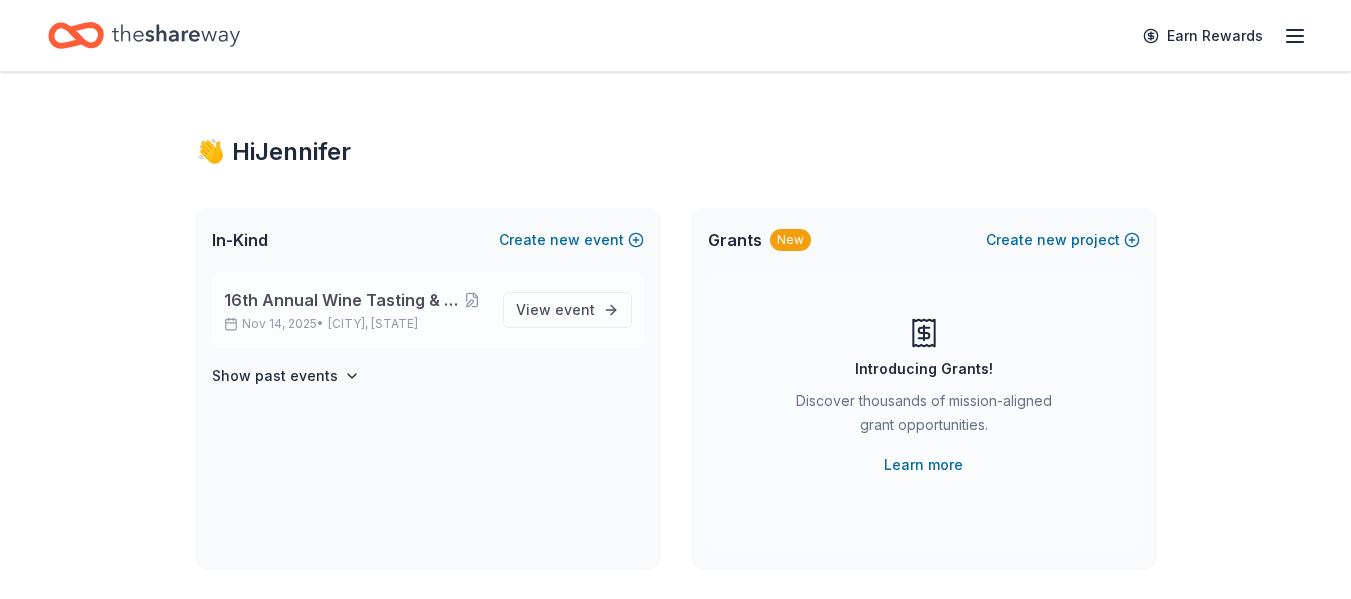click on "16th Annual Wine Tasting & Silent Auction" at bounding box center [341, 300] 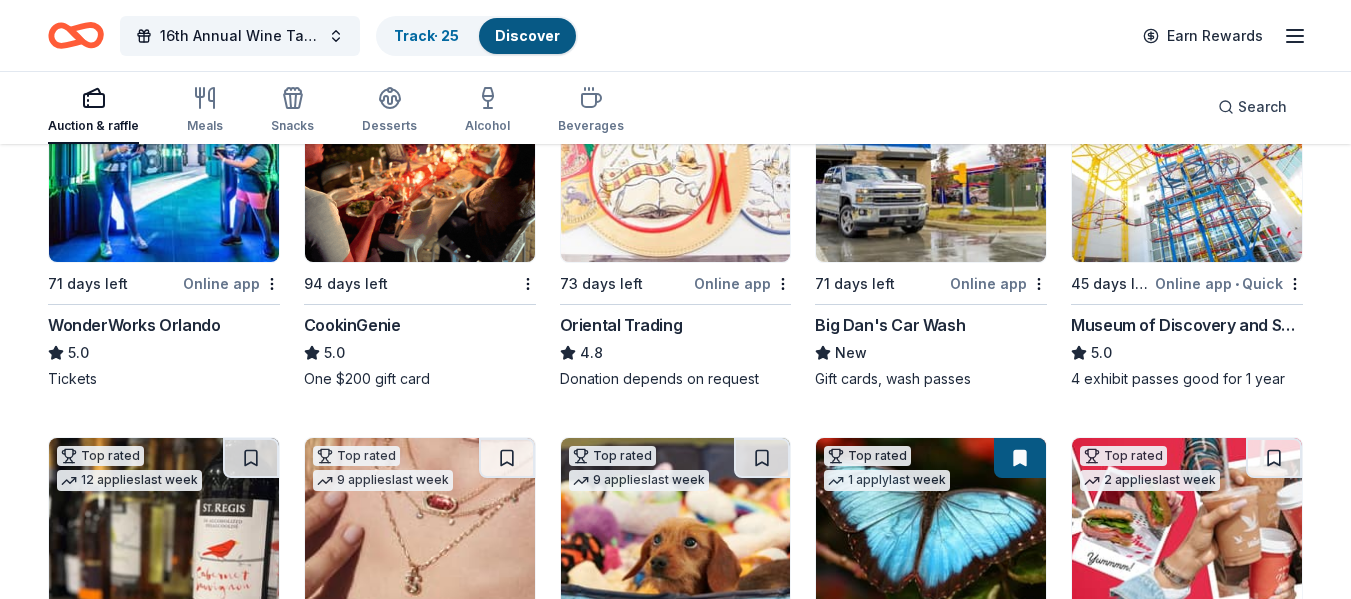 scroll, scrollTop: 0, scrollLeft: 0, axis: both 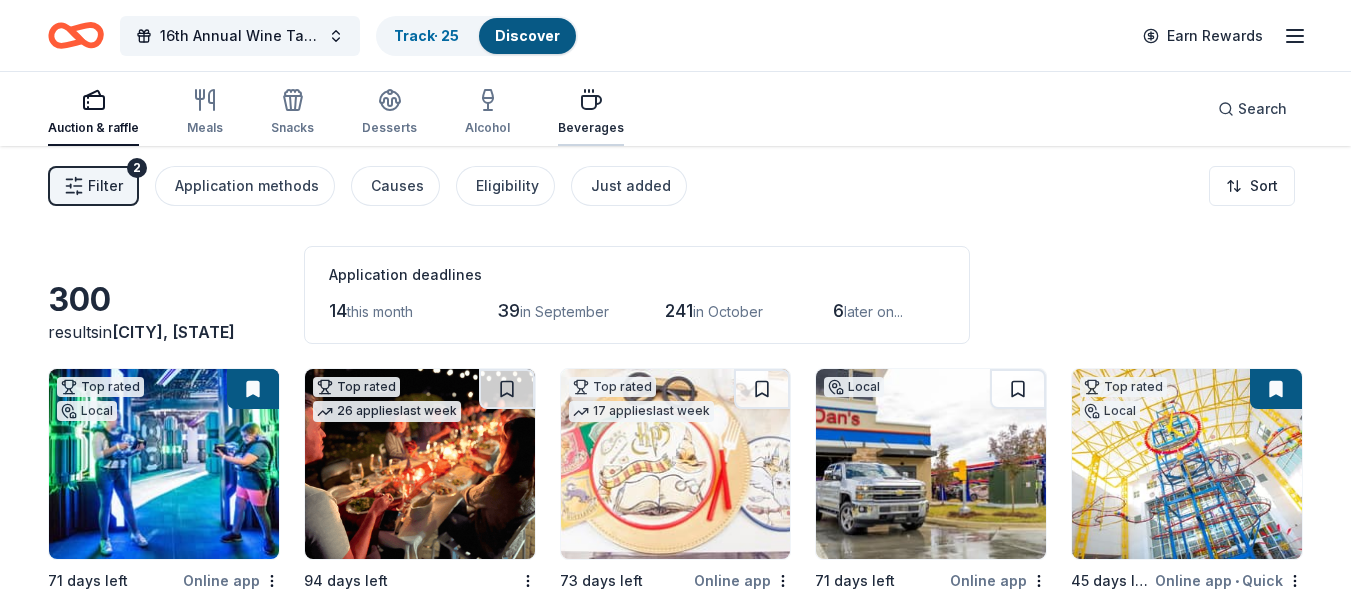 click 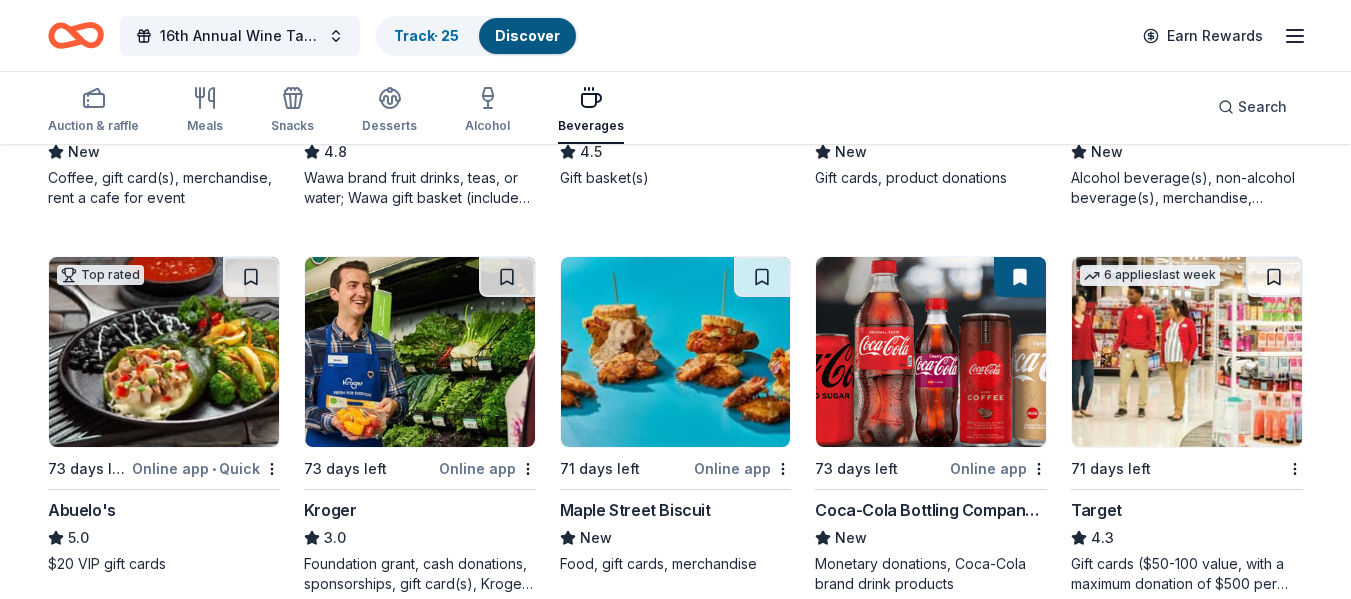 scroll, scrollTop: 499, scrollLeft: 0, axis: vertical 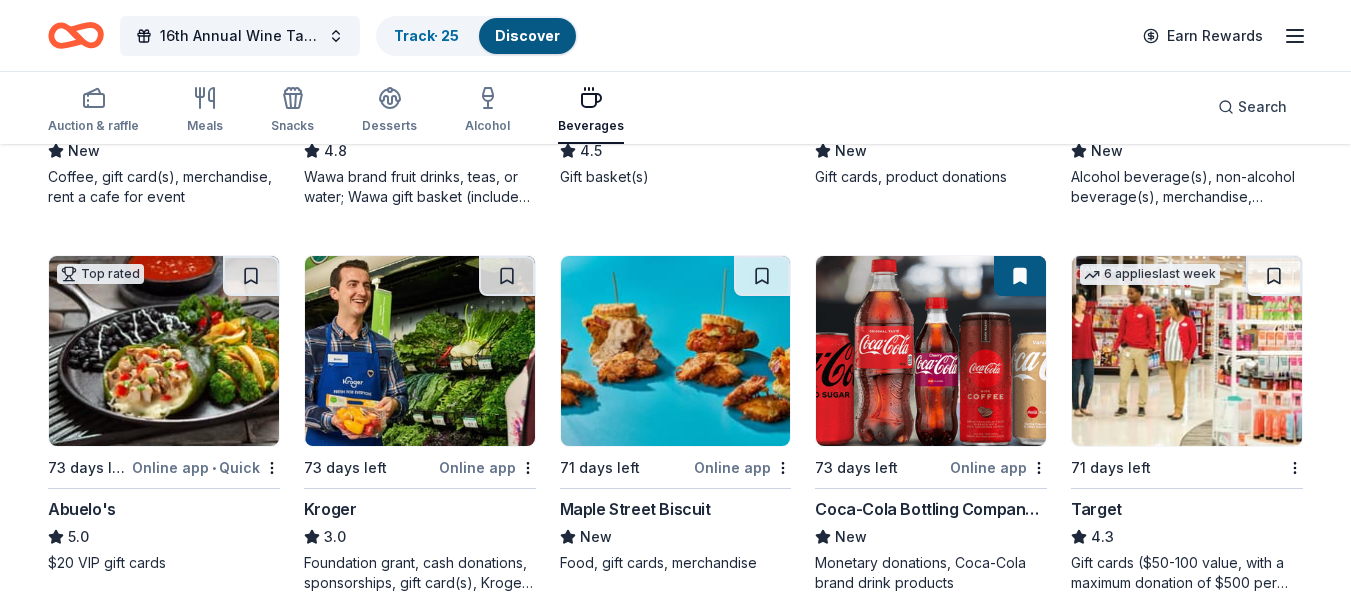 click at bounding box center [931, 351] 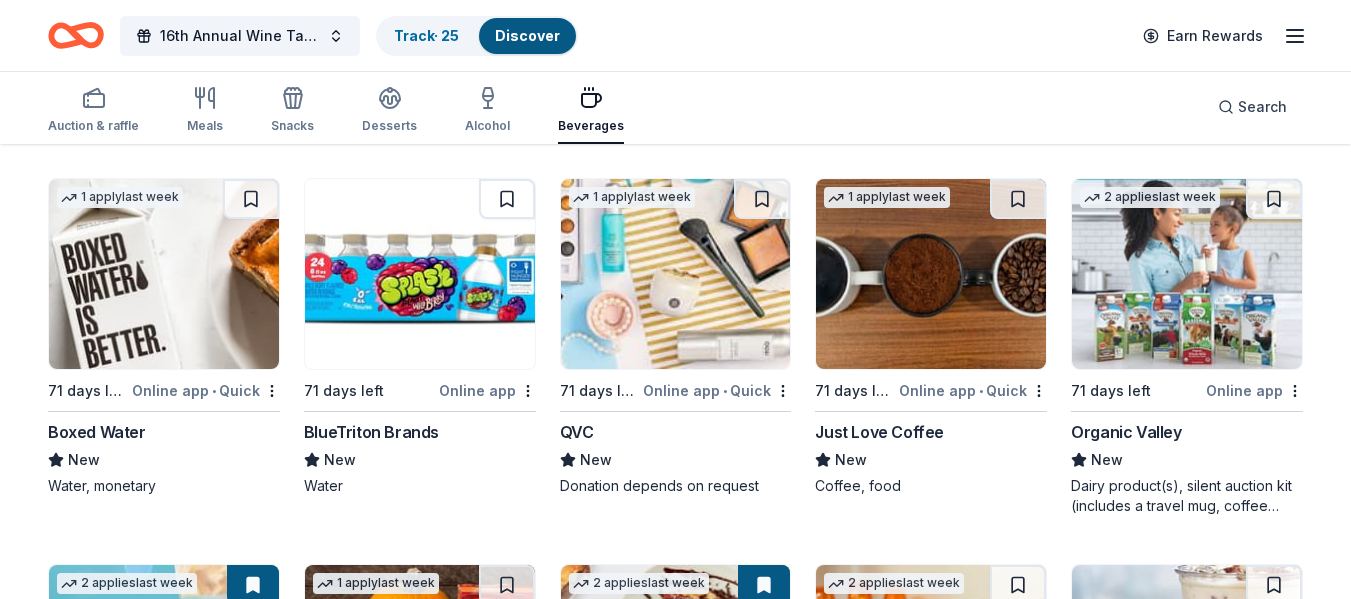 scroll, scrollTop: 1347, scrollLeft: 0, axis: vertical 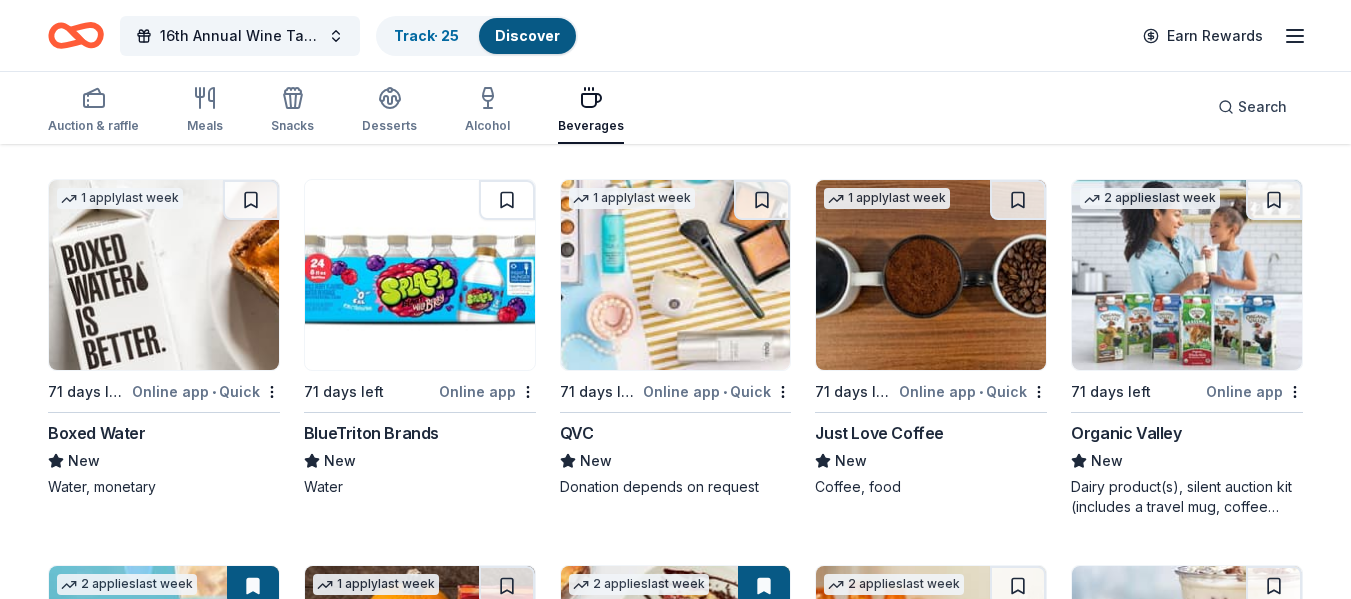 click at bounding box center [931, 275] 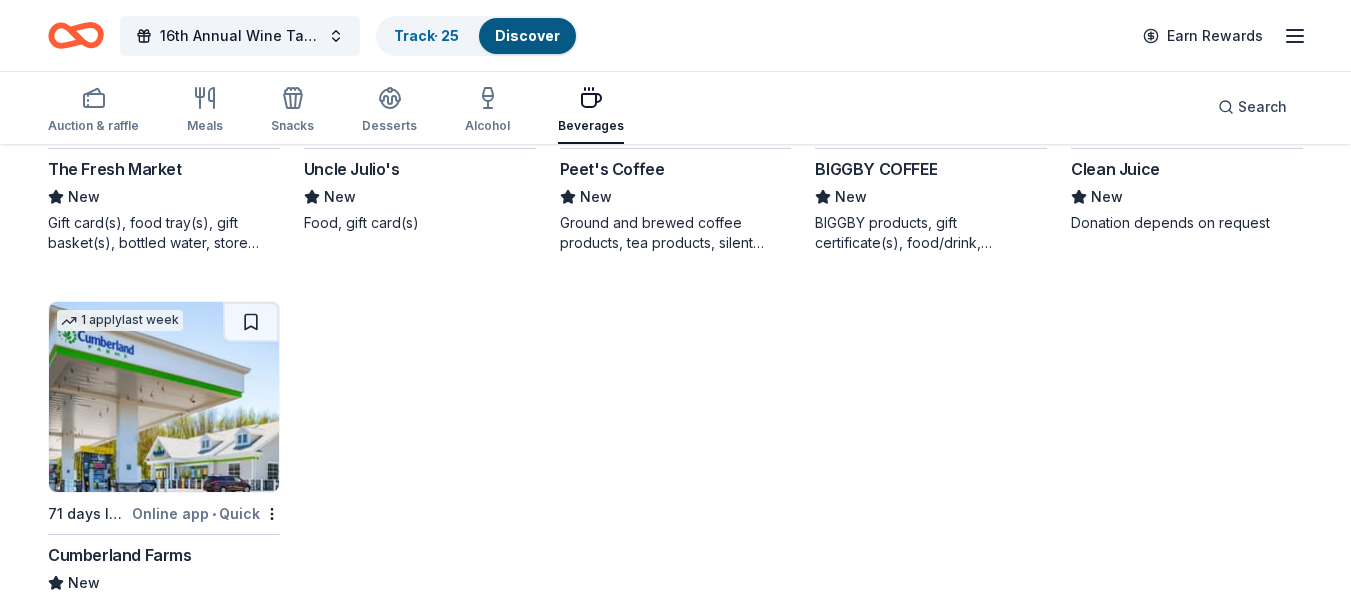 scroll, scrollTop: 2389, scrollLeft: 0, axis: vertical 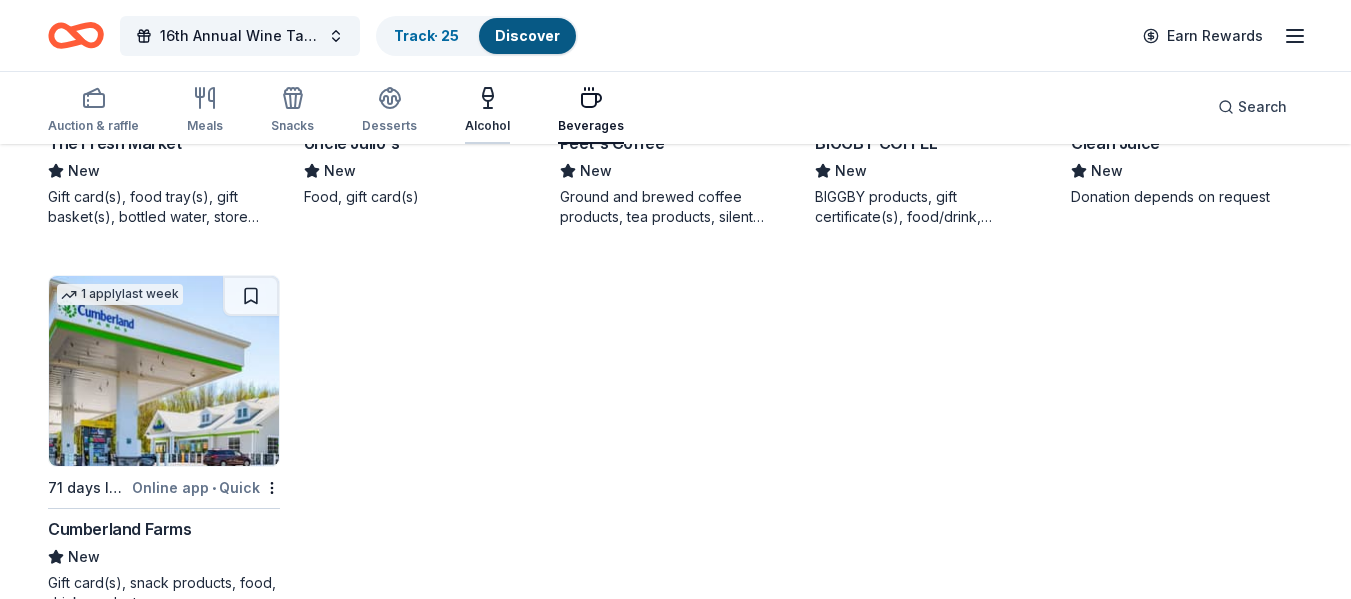 click 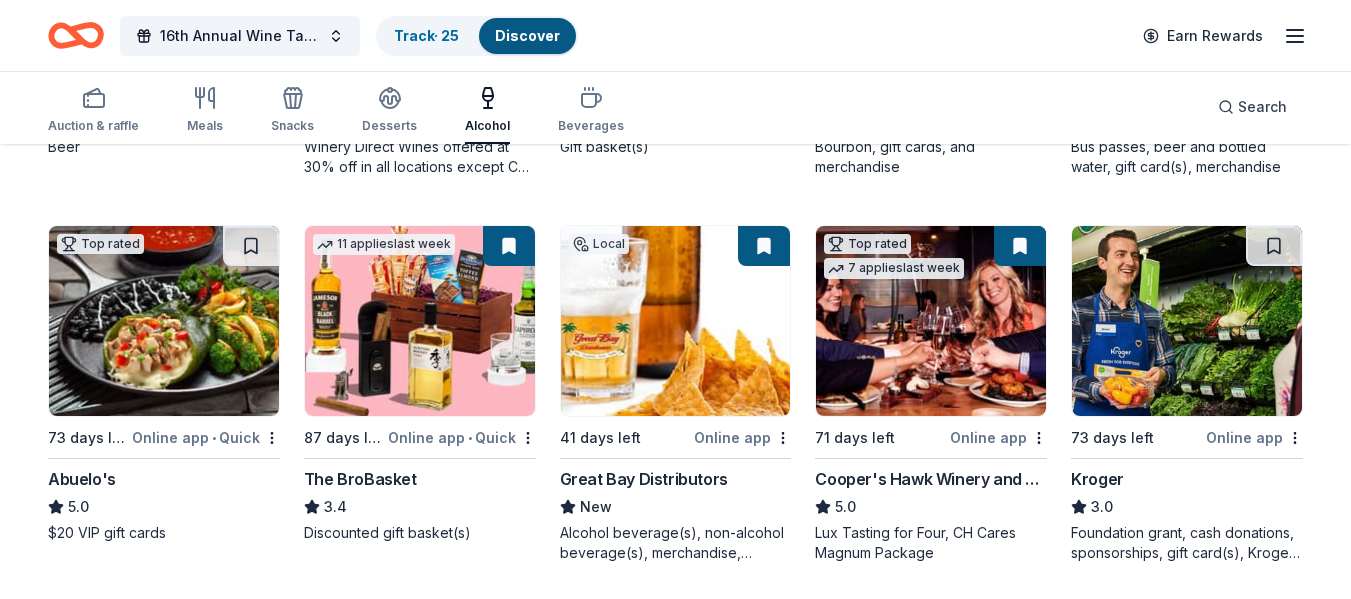 scroll, scrollTop: 531, scrollLeft: 0, axis: vertical 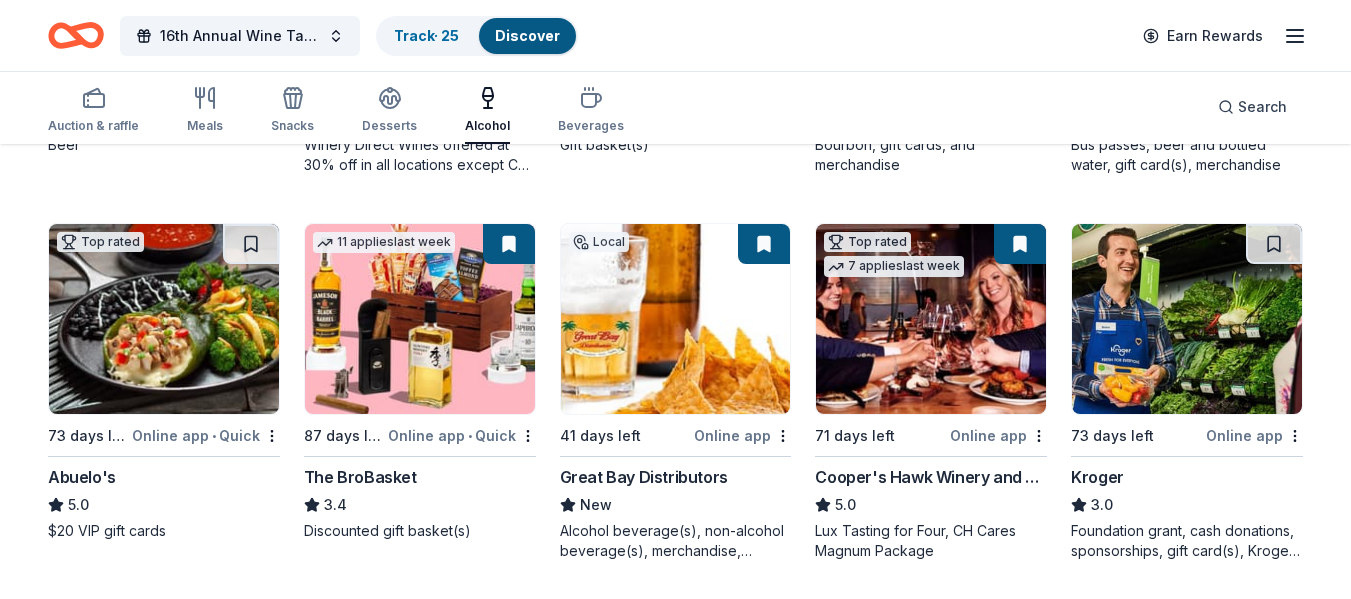 click at bounding box center [676, 319] 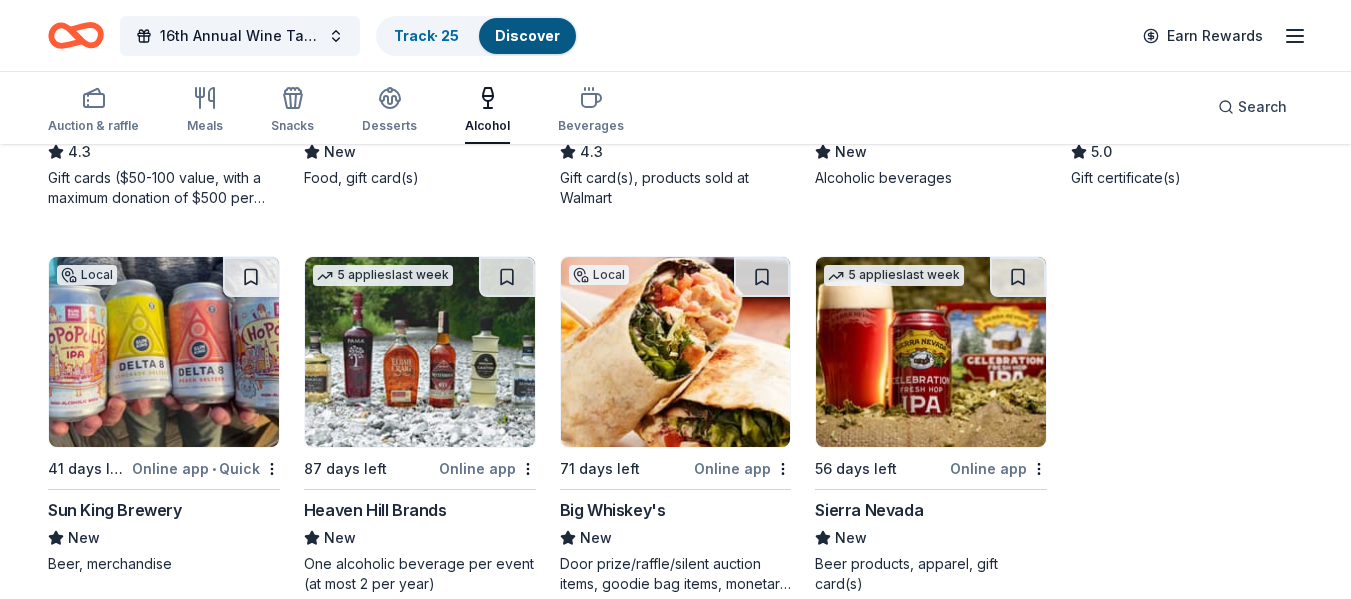 scroll, scrollTop: 1691, scrollLeft: 0, axis: vertical 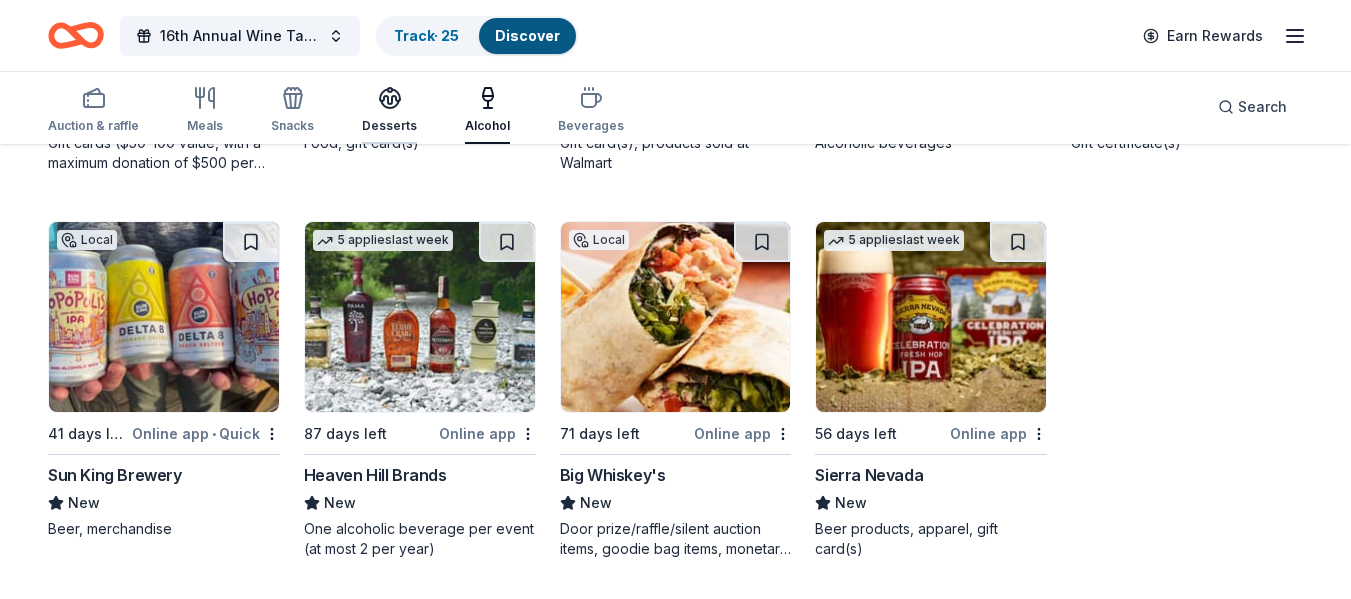 click on "Desserts" at bounding box center [389, 110] 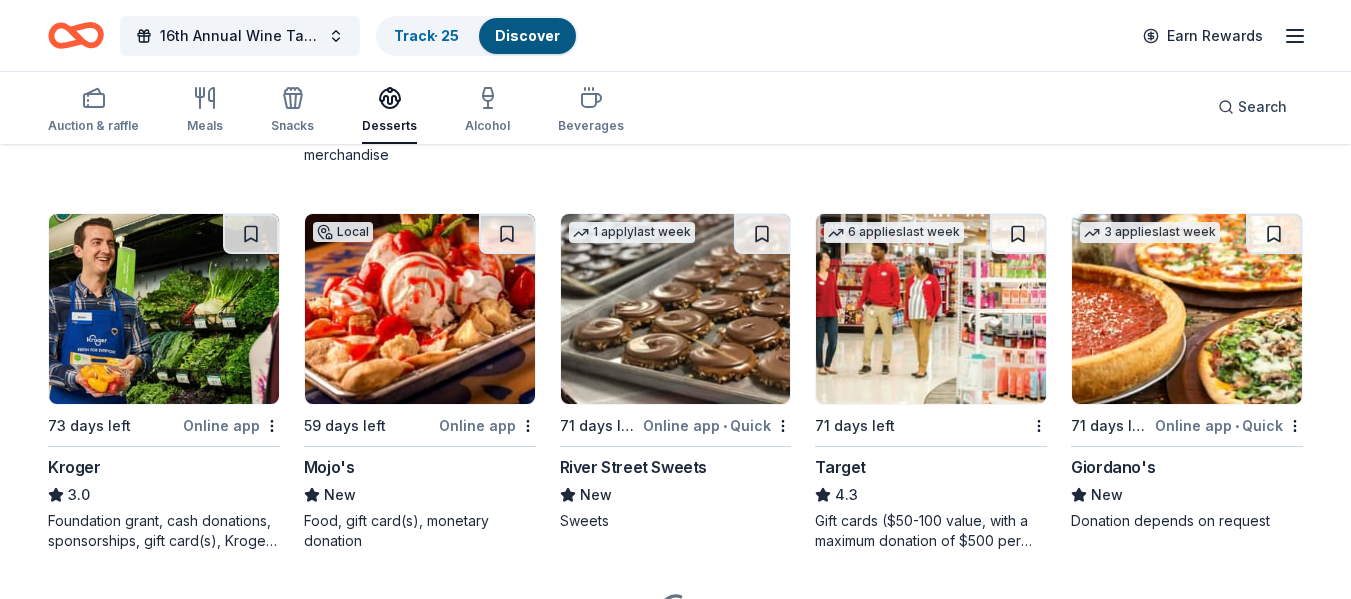 scroll, scrollTop: 1294, scrollLeft: 0, axis: vertical 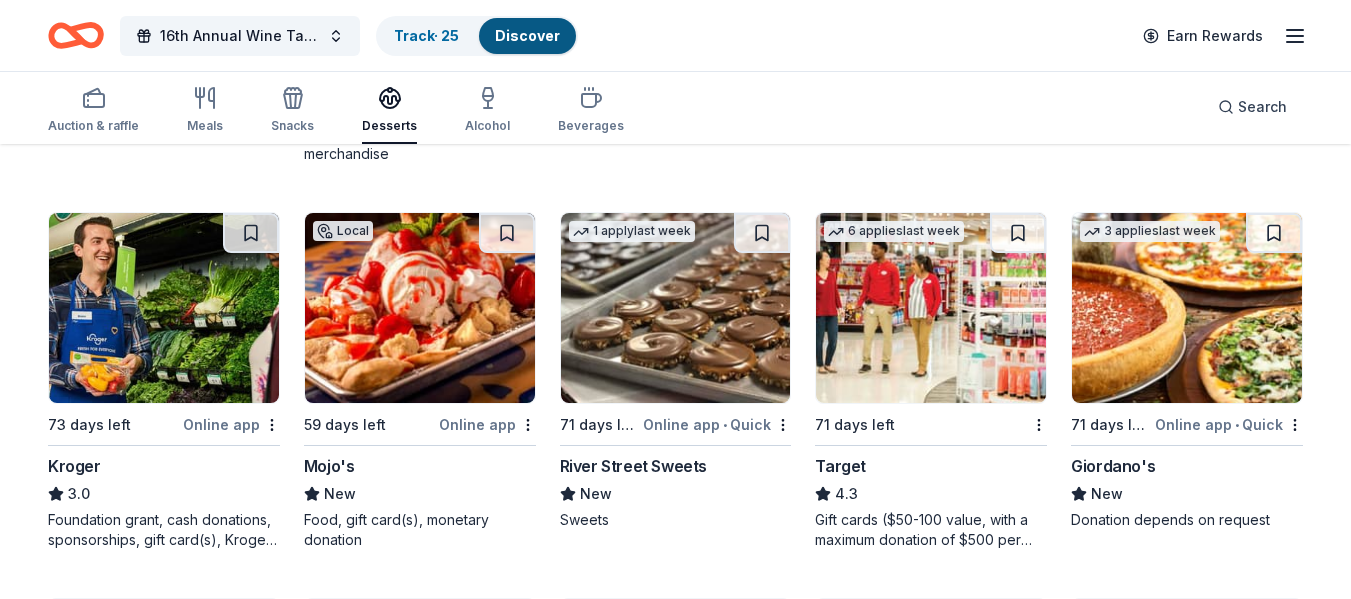 click at bounding box center (676, 308) 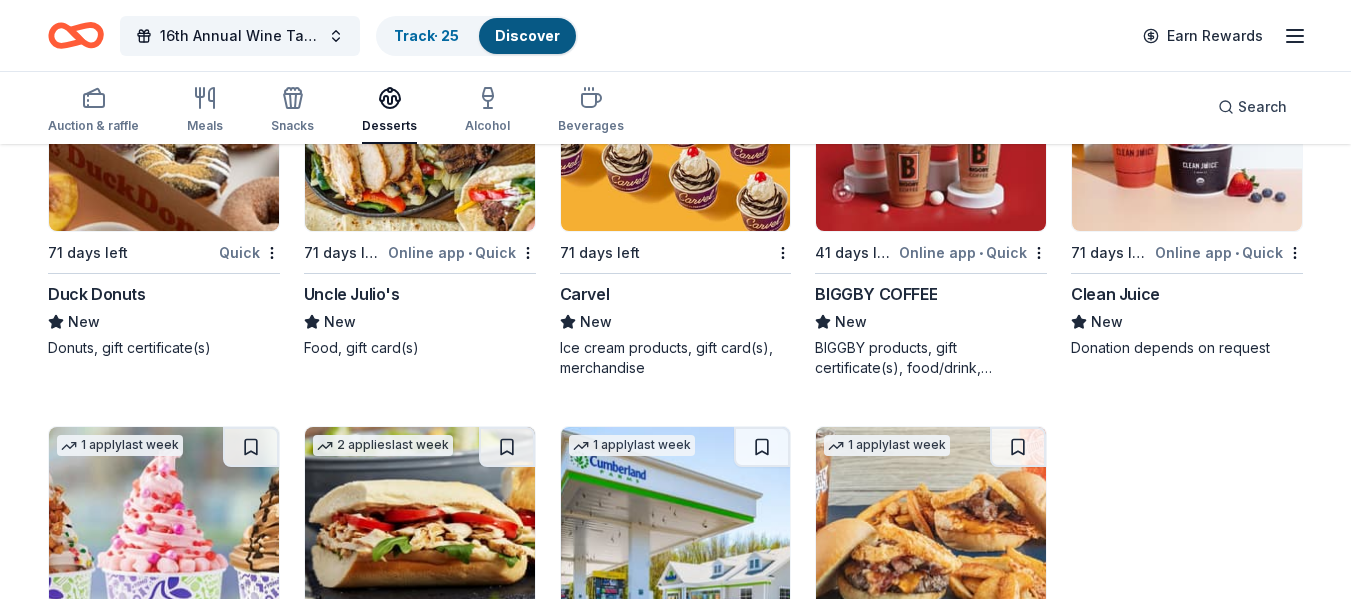 scroll, scrollTop: 3601, scrollLeft: 0, axis: vertical 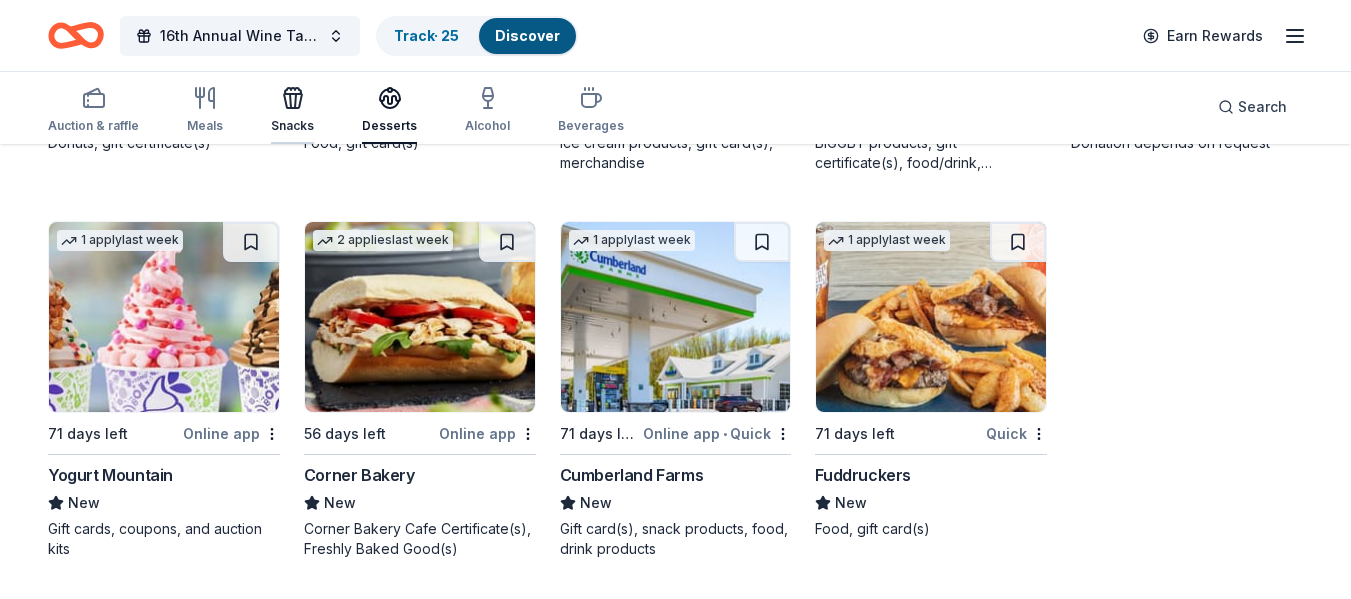 drag, startPoint x: 258, startPoint y: 99, endPoint x: 282, endPoint y: 97, distance: 24.083189 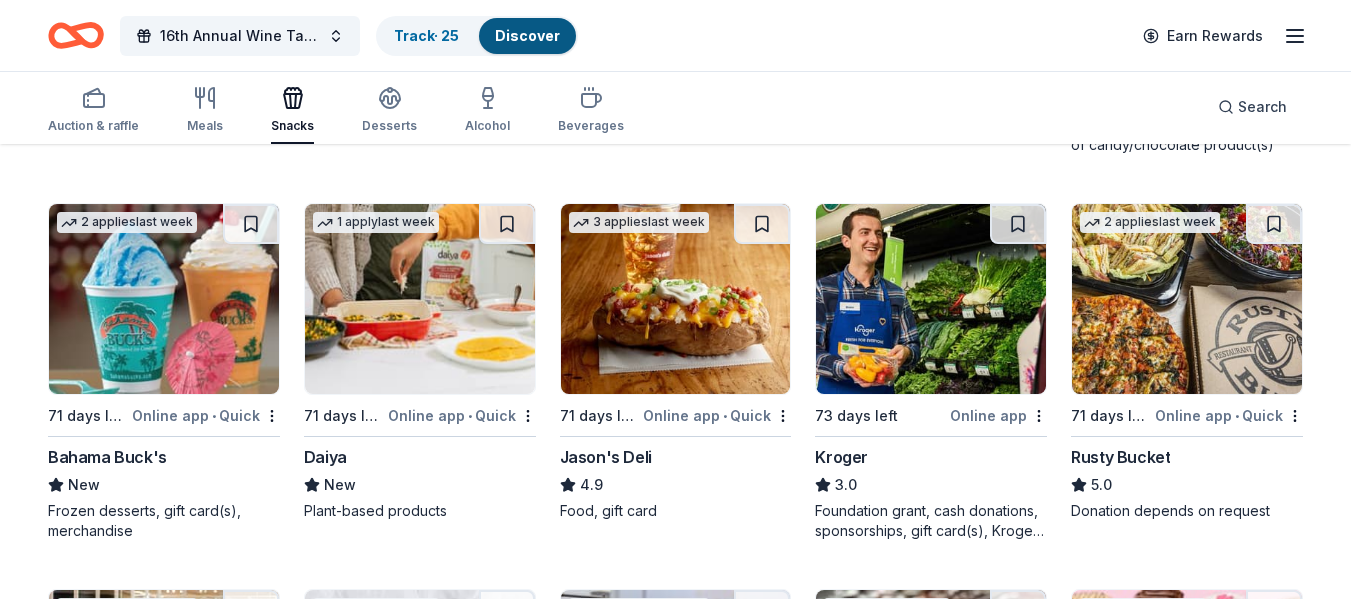 scroll, scrollTop: 1286, scrollLeft: 0, axis: vertical 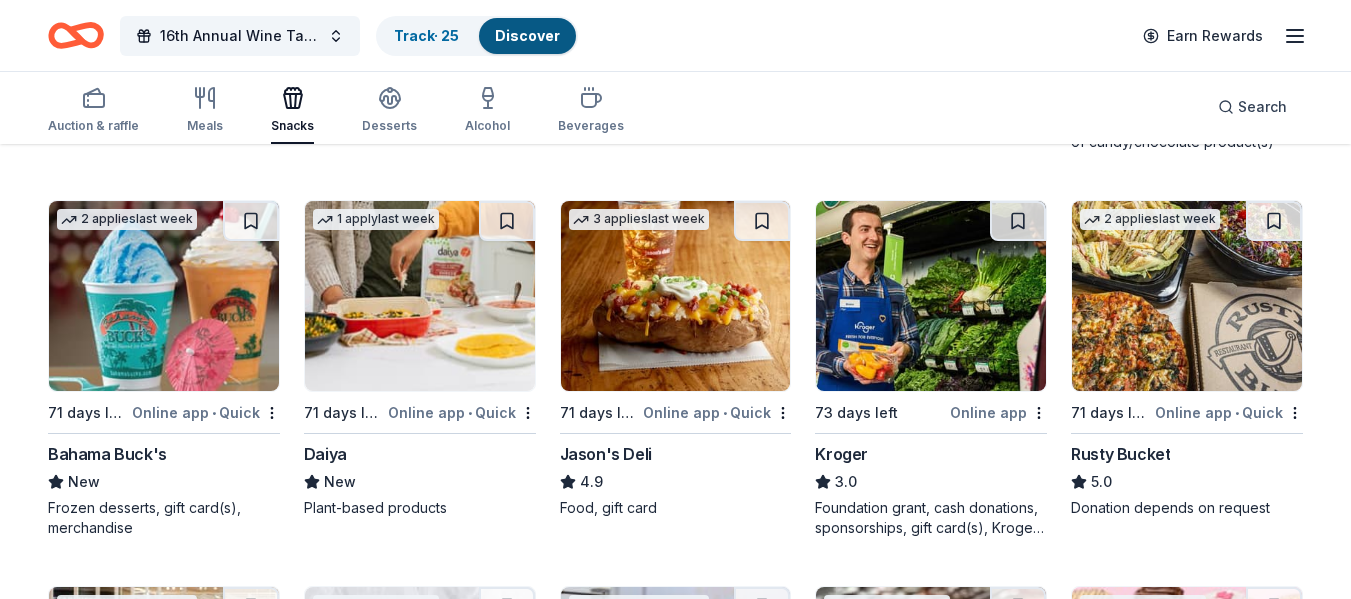 click at bounding box center [164, 296] 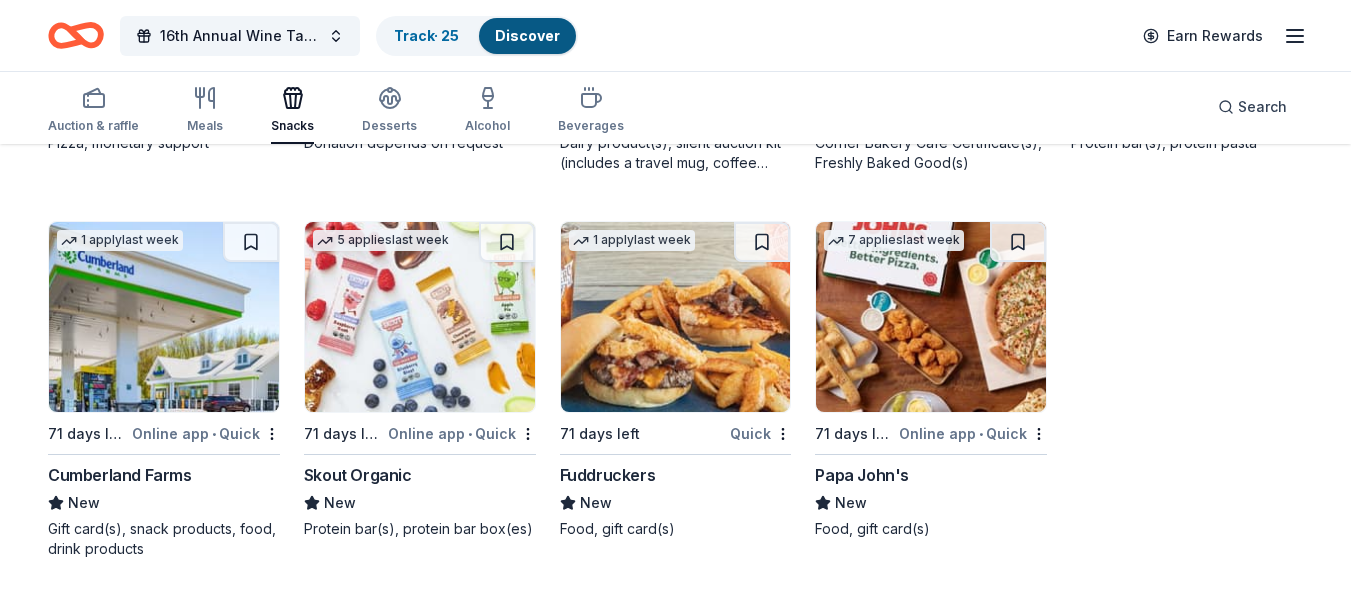 scroll, scrollTop: 5084, scrollLeft: 0, axis: vertical 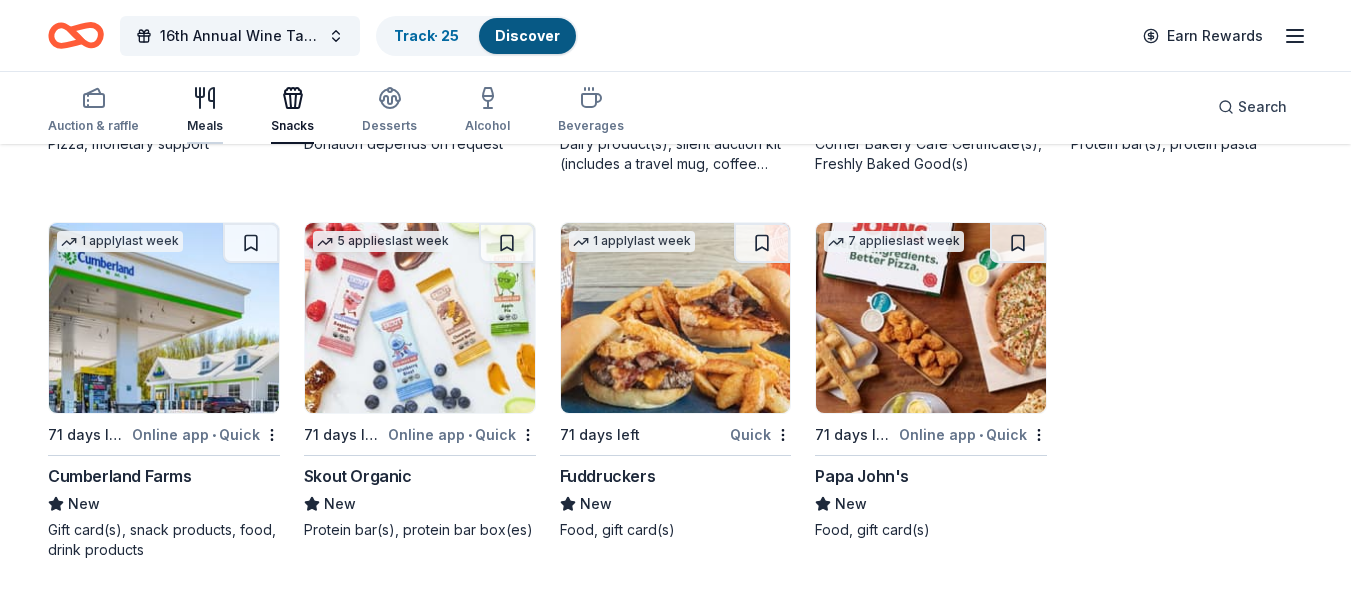 click at bounding box center [205, 98] 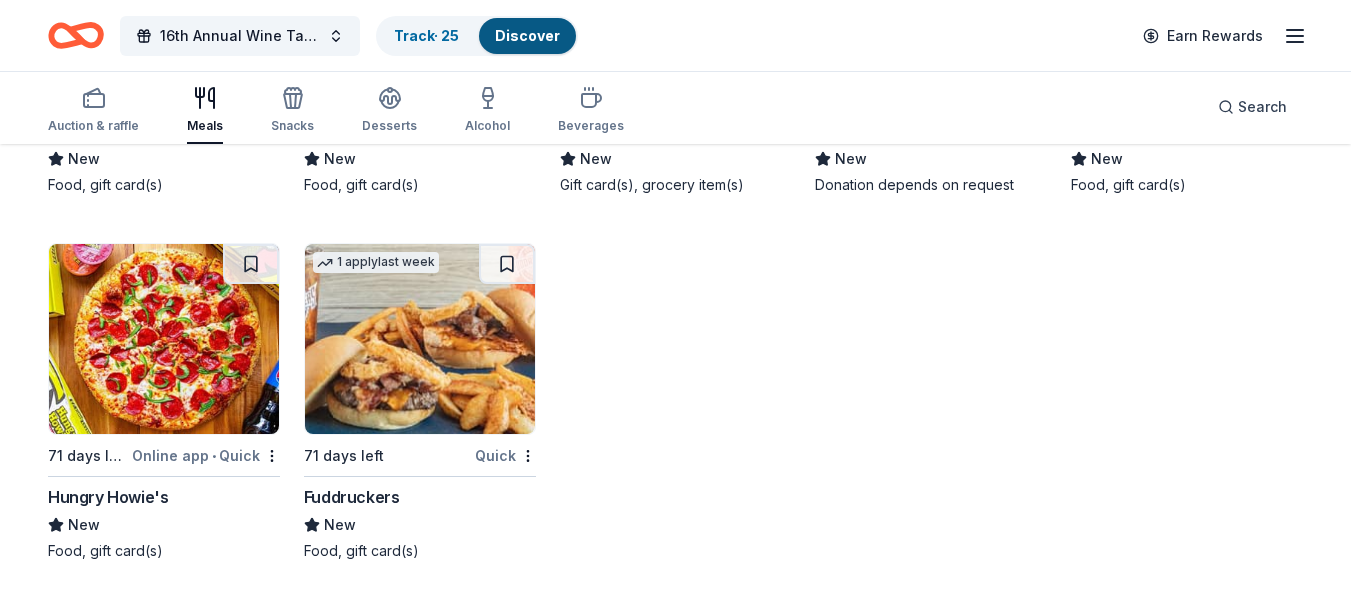 scroll, scrollTop: 6123, scrollLeft: 0, axis: vertical 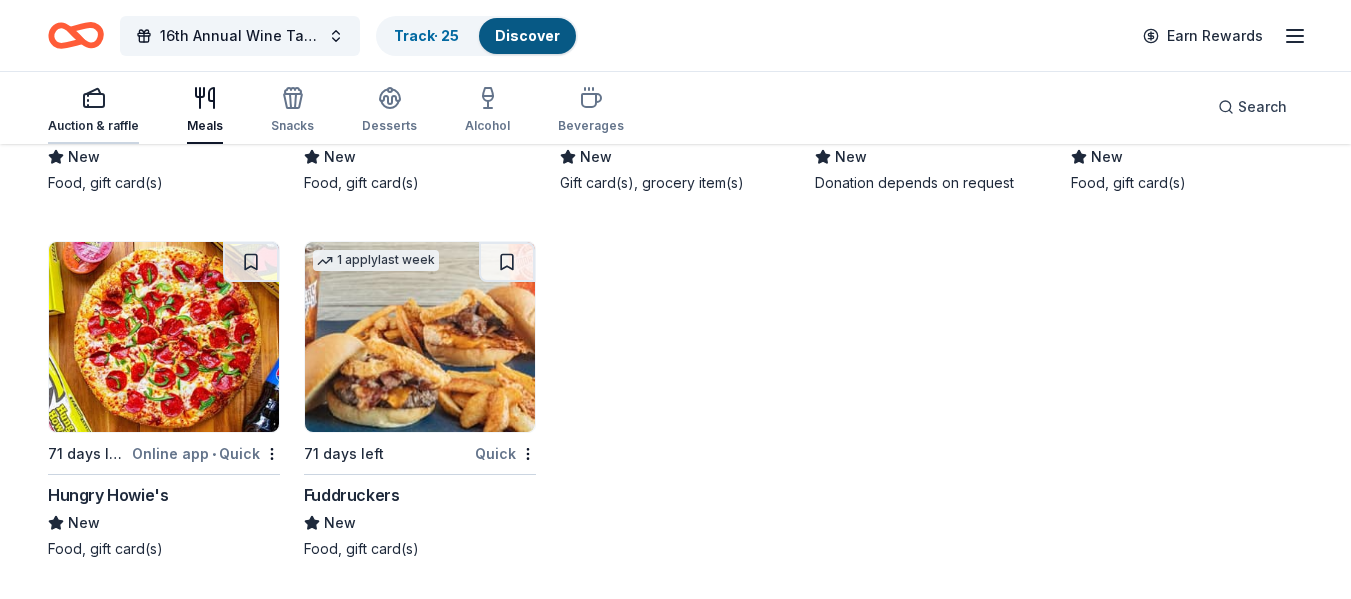 click 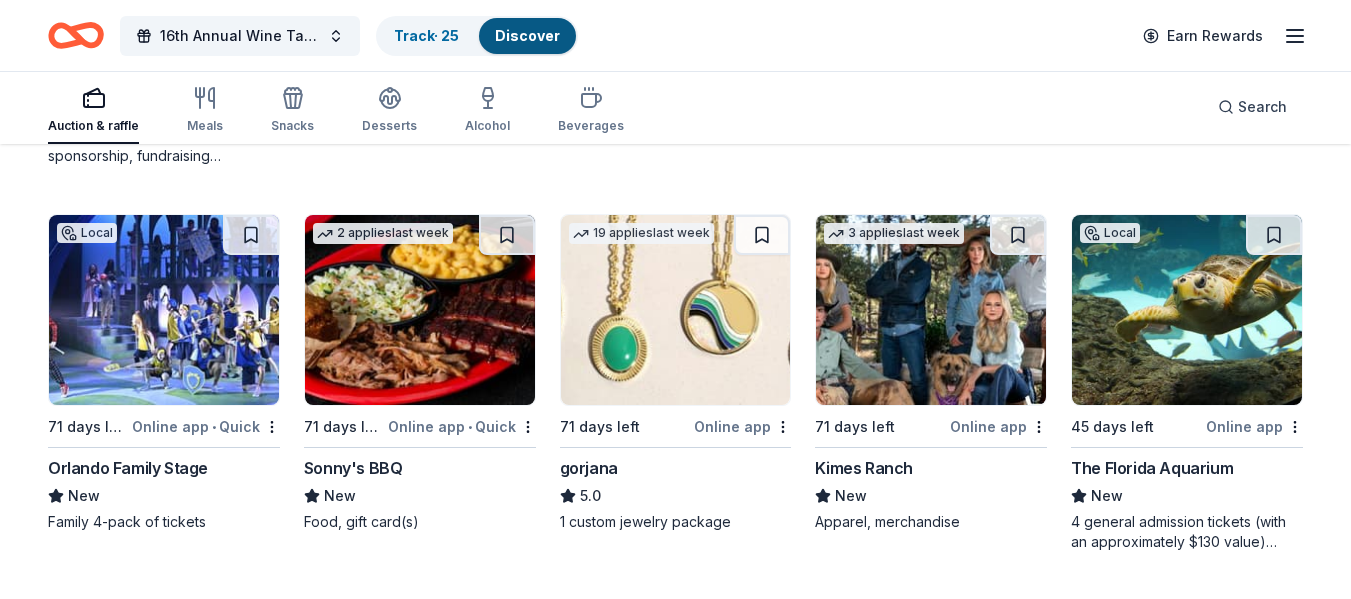 scroll, scrollTop: 3203, scrollLeft: 0, axis: vertical 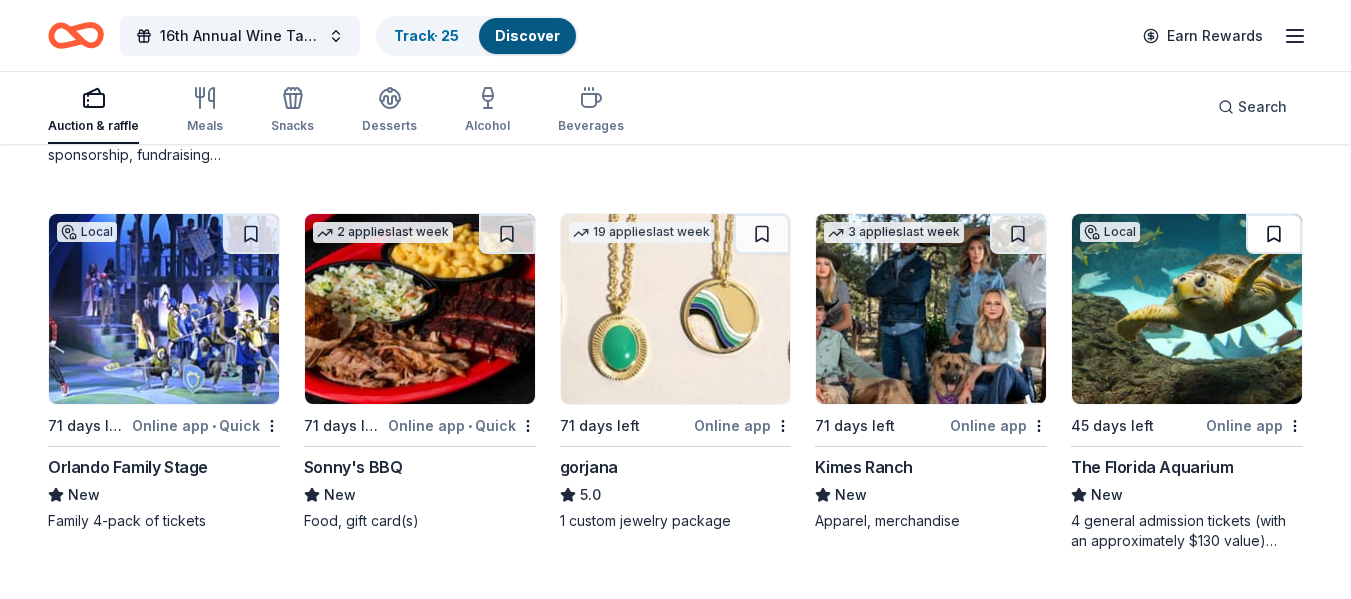 click at bounding box center (1274, 234) 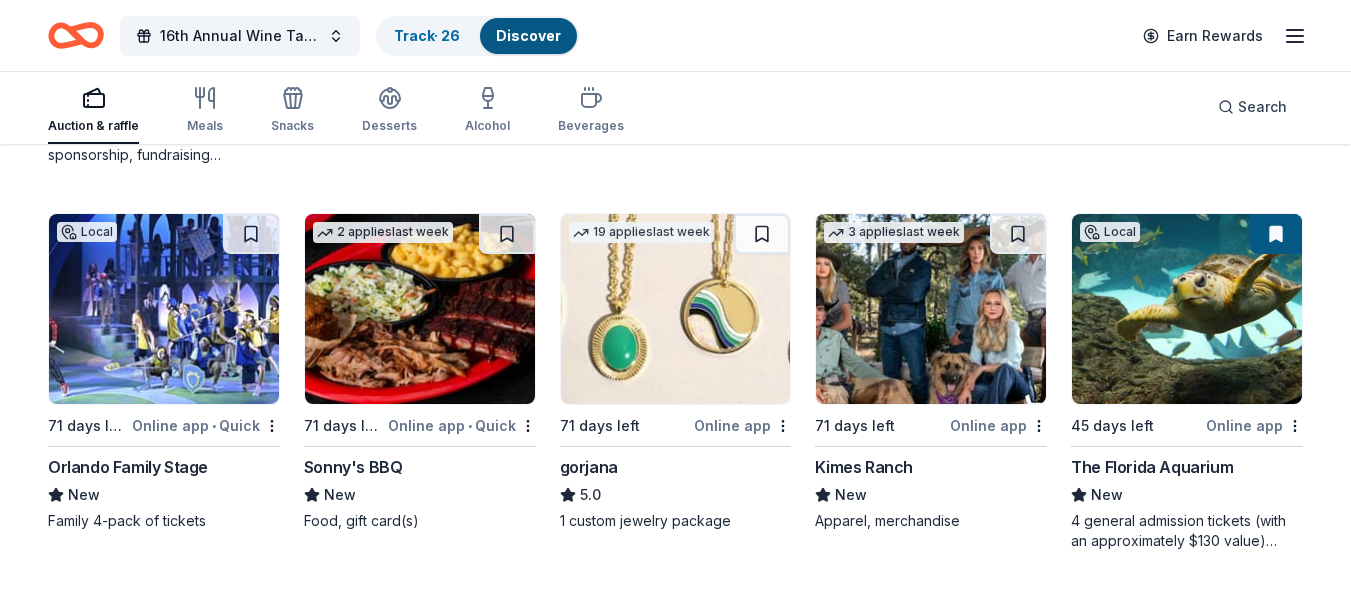click at bounding box center (1187, 309) 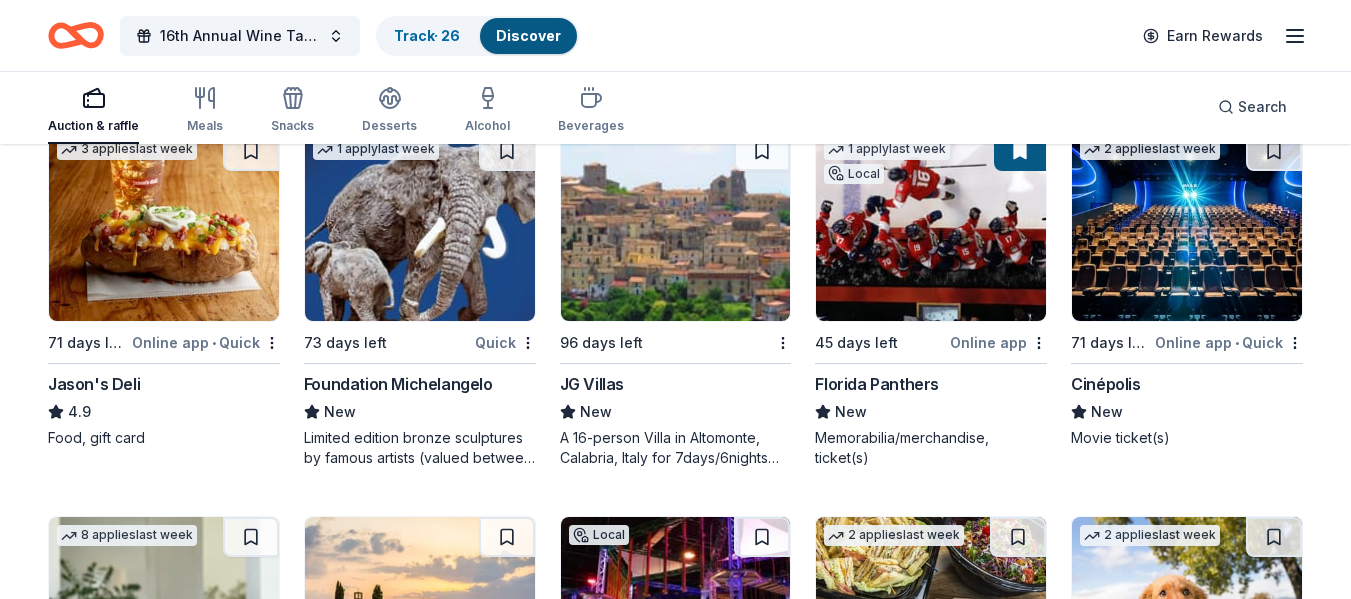 scroll, scrollTop: 5204, scrollLeft: 0, axis: vertical 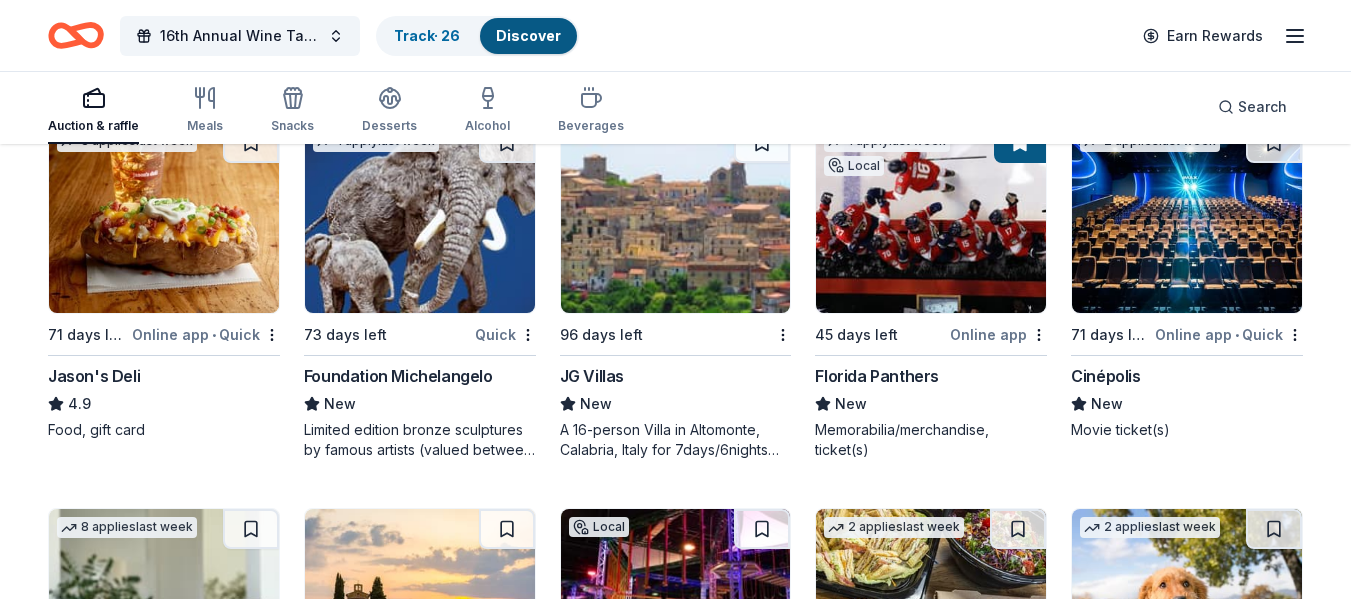 click at bounding box center [420, 218] 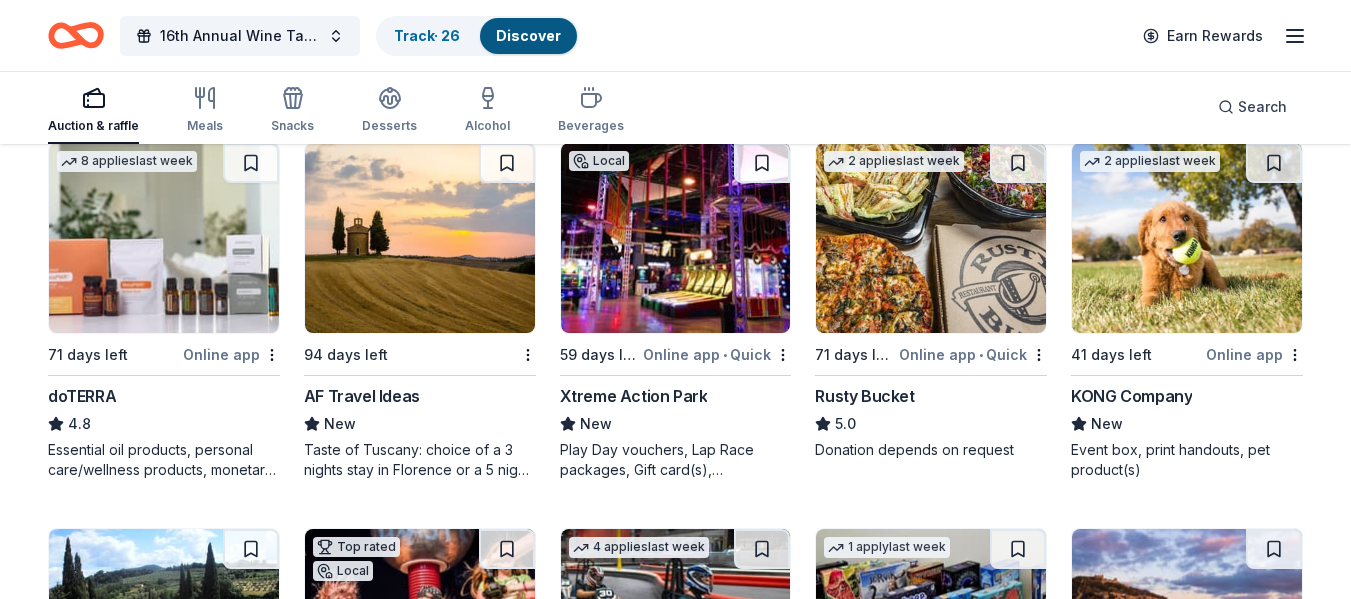 scroll, scrollTop: 5571, scrollLeft: 0, axis: vertical 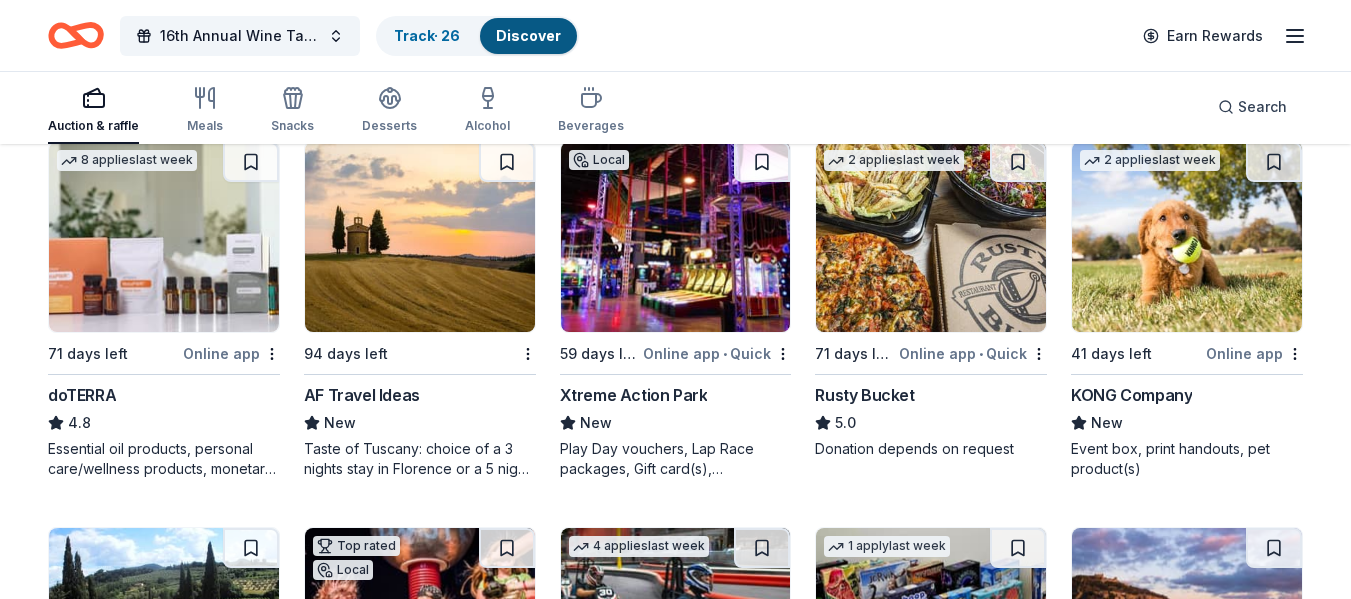 click at bounding box center (164, 237) 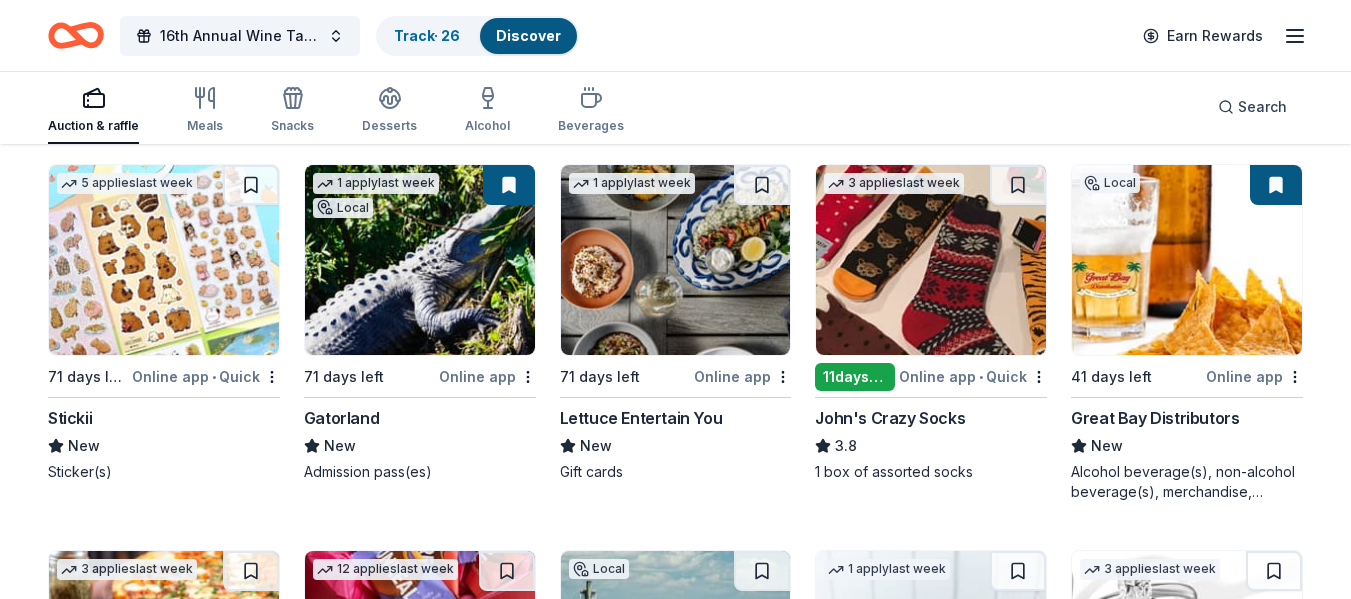 scroll, scrollTop: 7479, scrollLeft: 0, axis: vertical 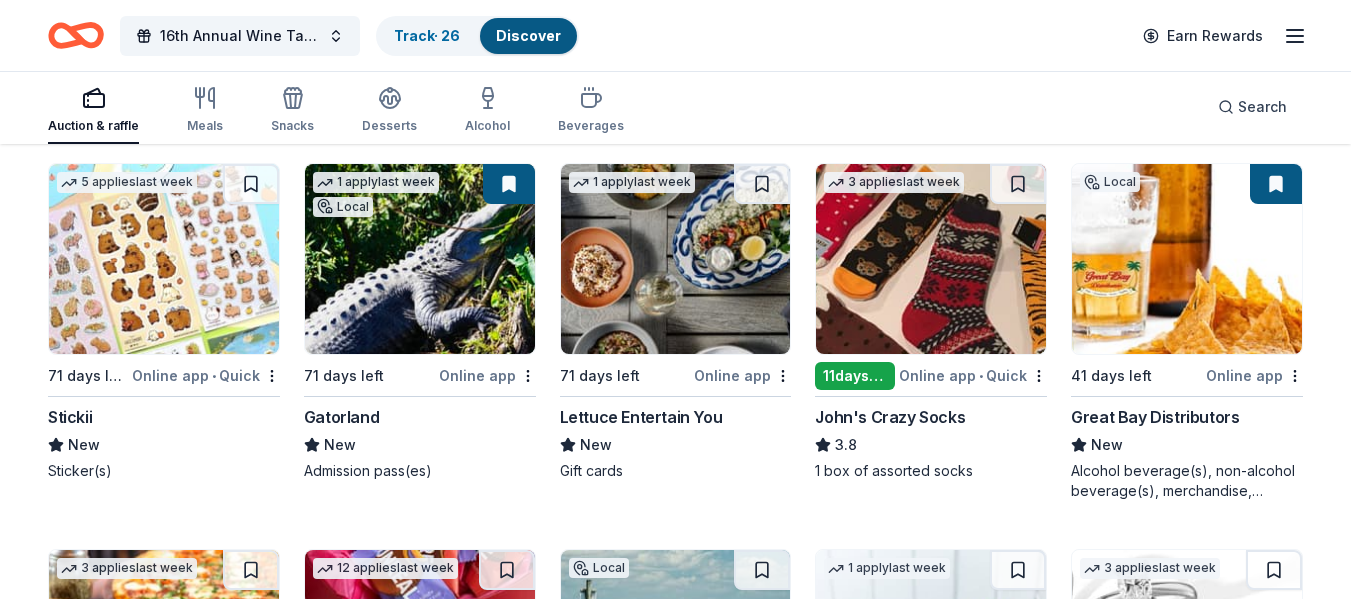 click at bounding box center [164, 259] 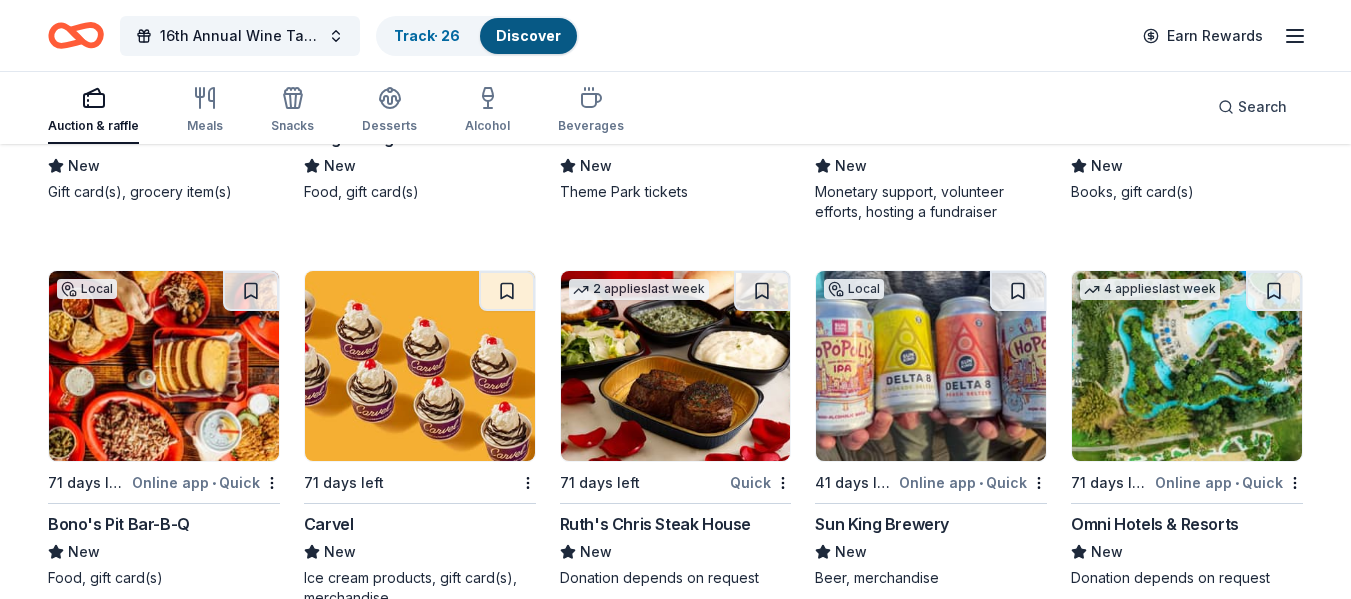 scroll, scrollTop: 15900, scrollLeft: 0, axis: vertical 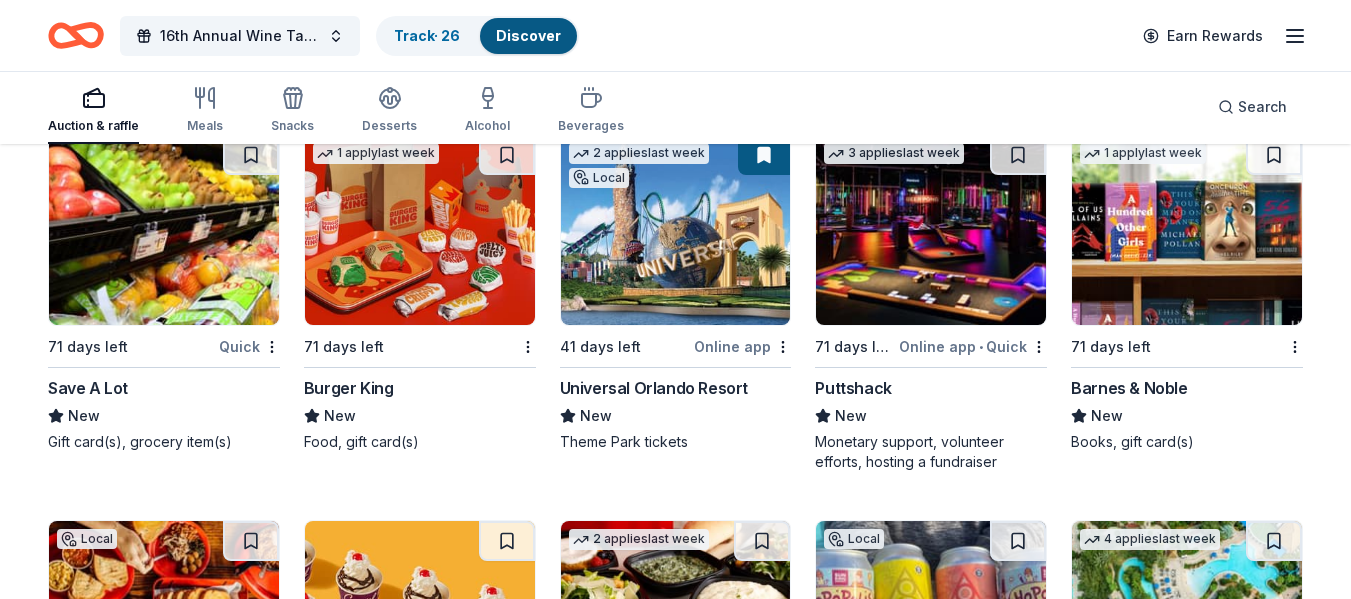 click at bounding box center [1187, 230] 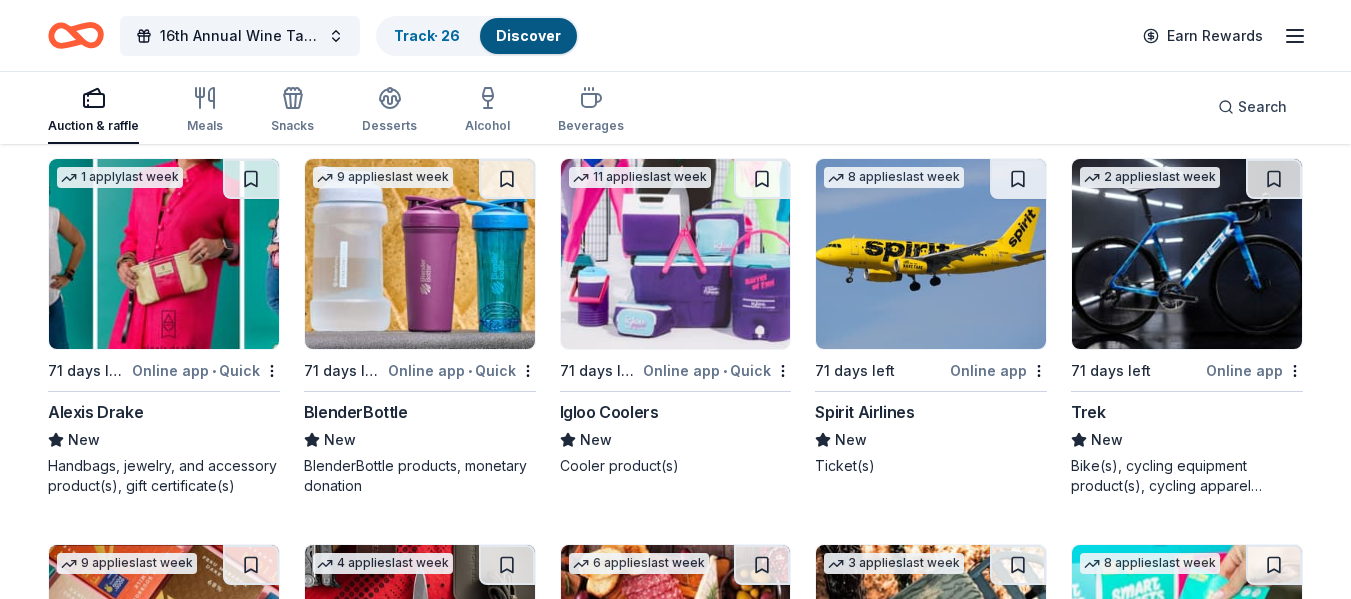 scroll, scrollTop: 19730, scrollLeft: 0, axis: vertical 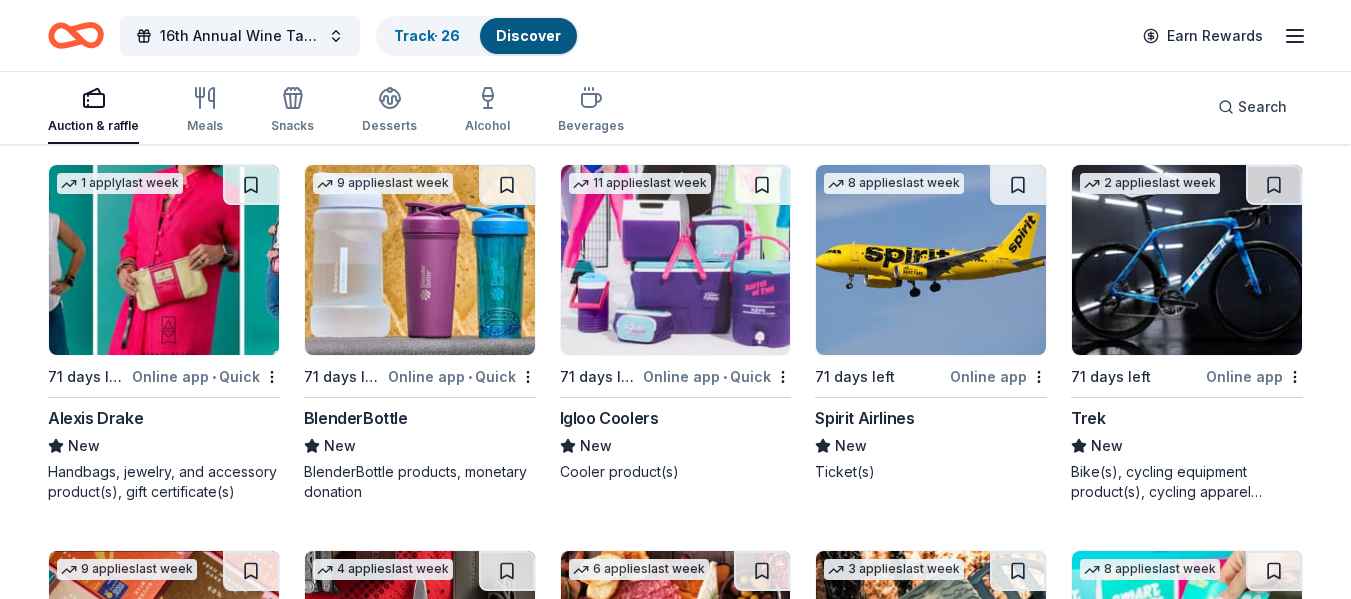 click at bounding box center [931, 260] 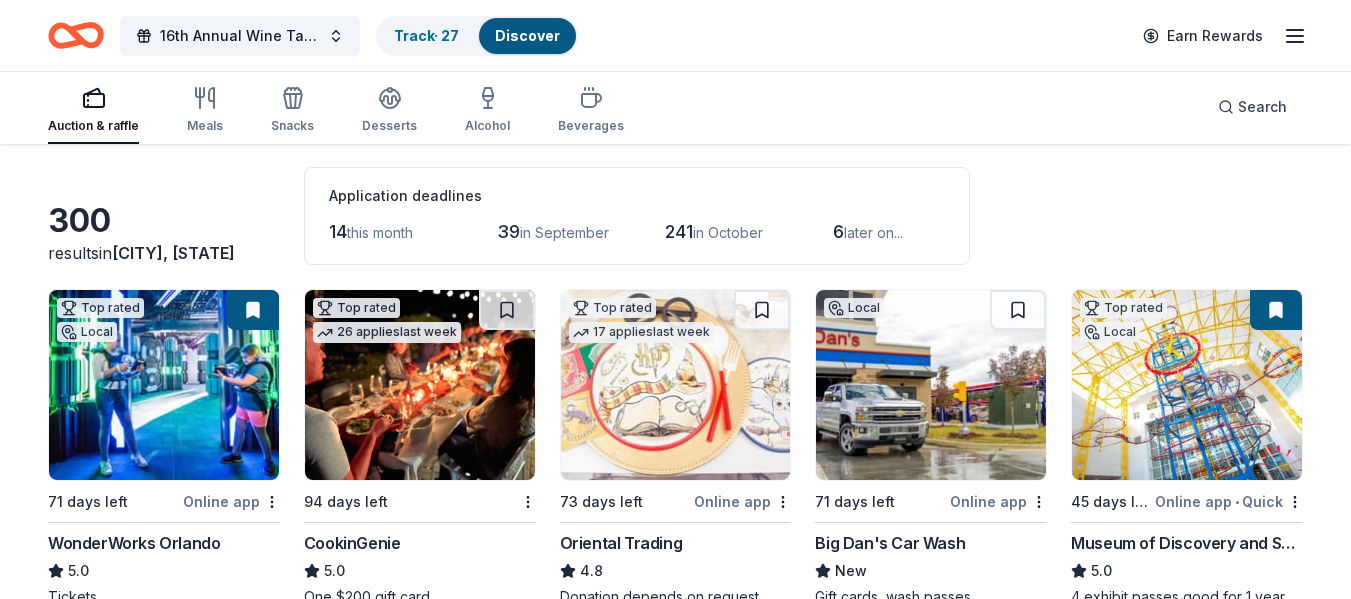 scroll, scrollTop: 0, scrollLeft: 0, axis: both 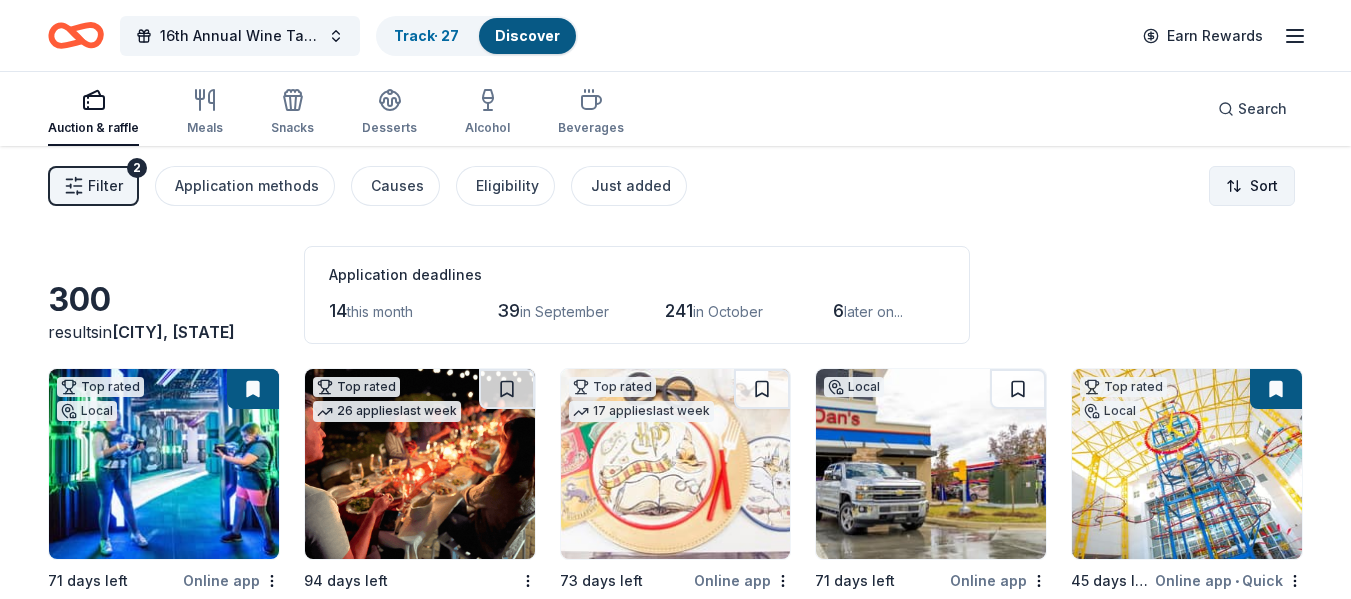 click on "16th Annual Wine Tasting & Silent Auction Track  · 27 Discover Earn Rewards Auction & raffle Meals Snacks Desserts Alcohol Beverages Search Filter 2 Application methods Causes Eligibility Just added Sort 300 results  in  East Lake, FL Application deadlines 14  this month 39  in September 241  in October 6  later on... Top rated Local 71 days left Online app WonderWorks Orlando 5.0 Tickets Top rated 26   applies  last week 94 days left CookinGenie 5.0 One $200 gift card Top rated 17   applies  last week 73 days left Online app Oriental Trading 4.8 Donation depends on request Local 71 days left Online app Big Dan's Car Wash New Gift cards, wash passes Top rated Local 45 days left Online app • Quick Museum of Discovery and Science 5.0 4 exhibit passes good for 1 year Top rated 12   applies  last week 45 days left Online app Total Wine 5.0 Top rated 9   applies  last week 41 days left Online app Kendra Scott 4.7 Top rated 9   applies  last week 71 days left Online app • Quick BarkBox 5.0 Dog toy(s), dog food" at bounding box center [675, 299] 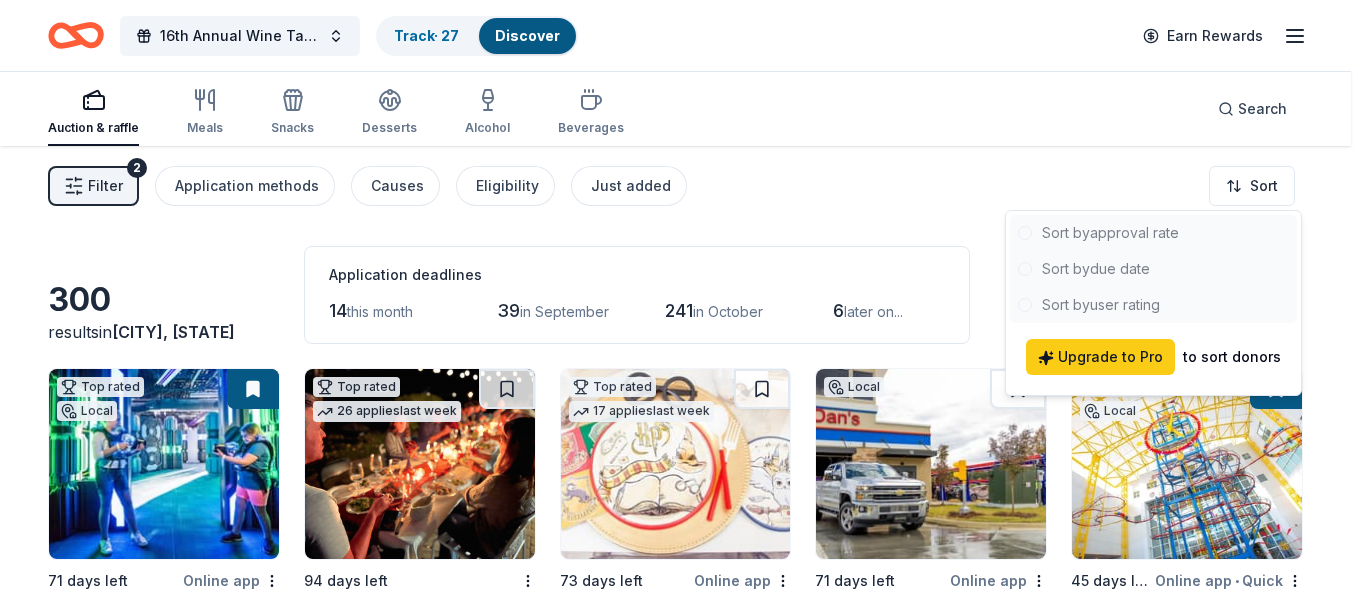 click at bounding box center [1153, 269] 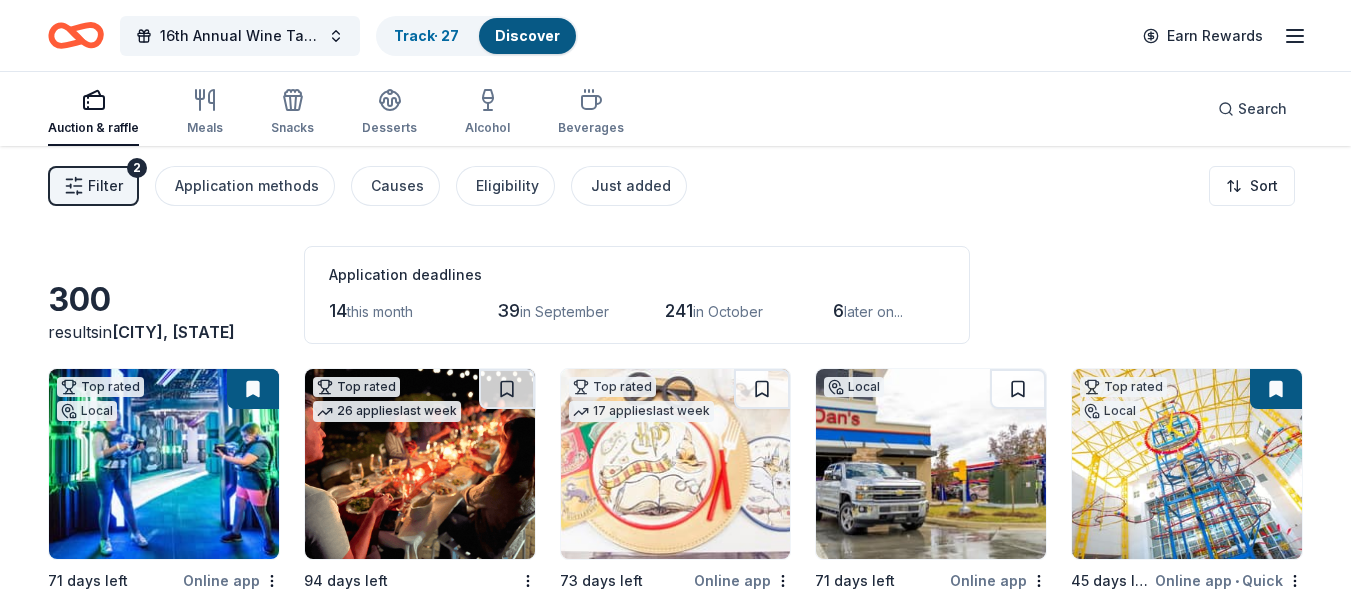 click on "Filter" at bounding box center (105, 186) 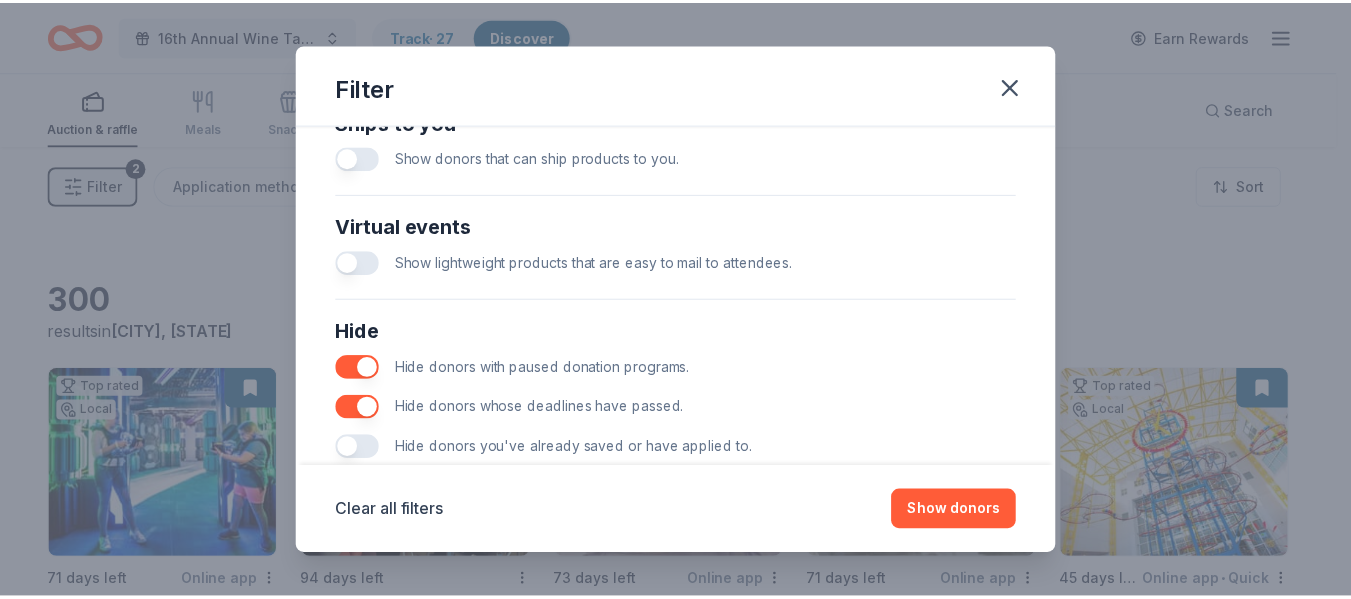 scroll, scrollTop: 976, scrollLeft: 0, axis: vertical 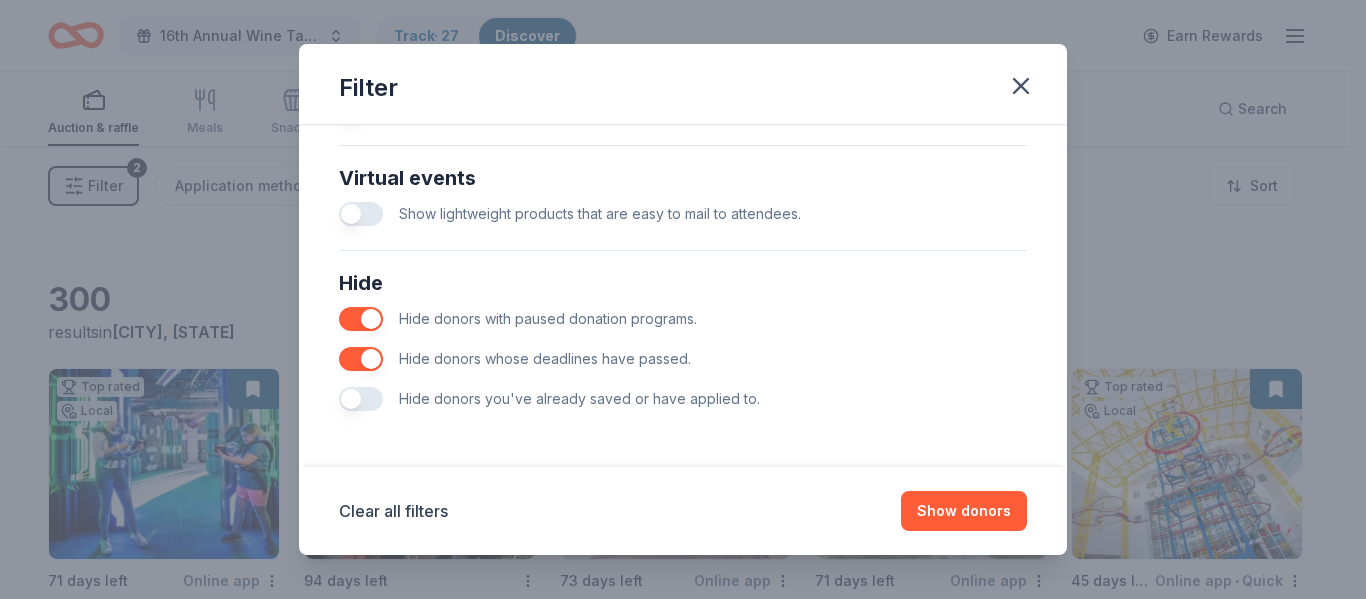 click on "Hide donors you've already saved or have applied to." at bounding box center [579, 399] 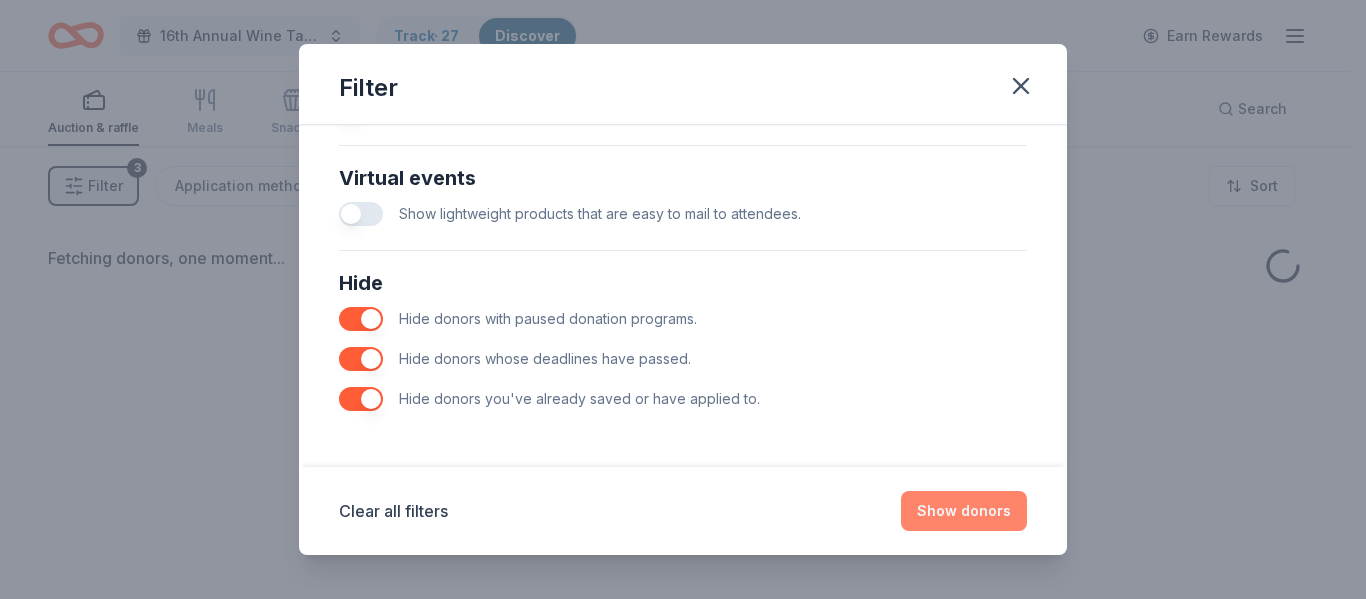 click on "Show    donors" at bounding box center (964, 511) 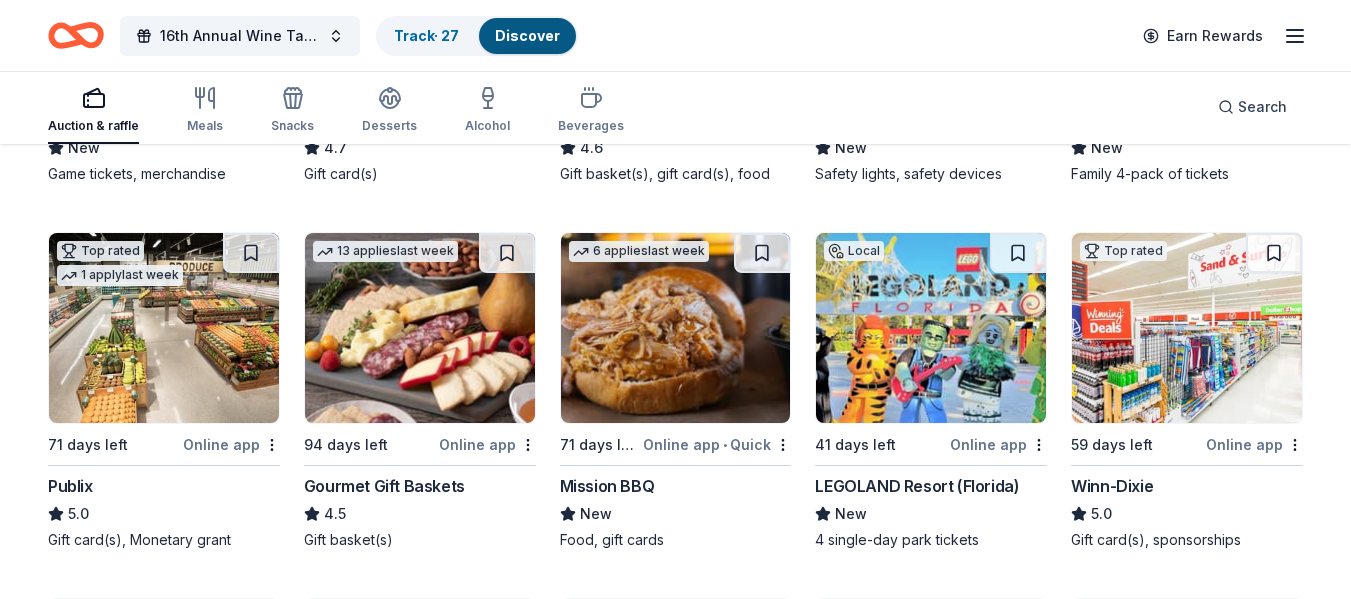 scroll, scrollTop: 2019, scrollLeft: 0, axis: vertical 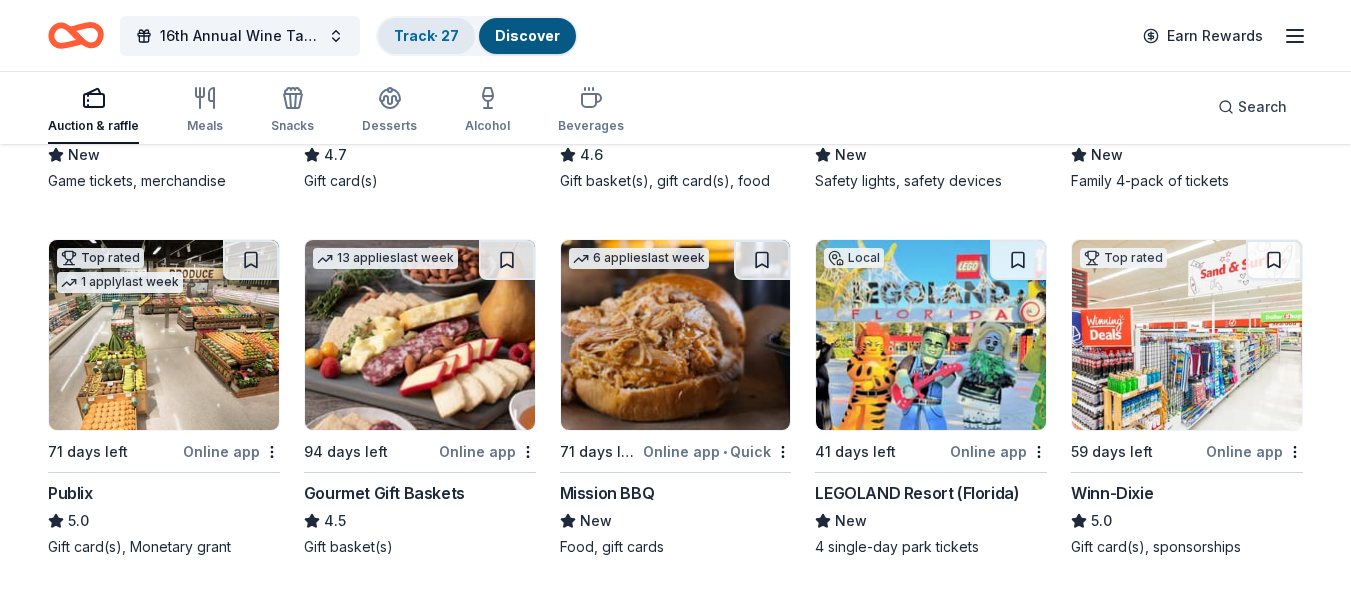 click on "Track  · 27" at bounding box center [426, 35] 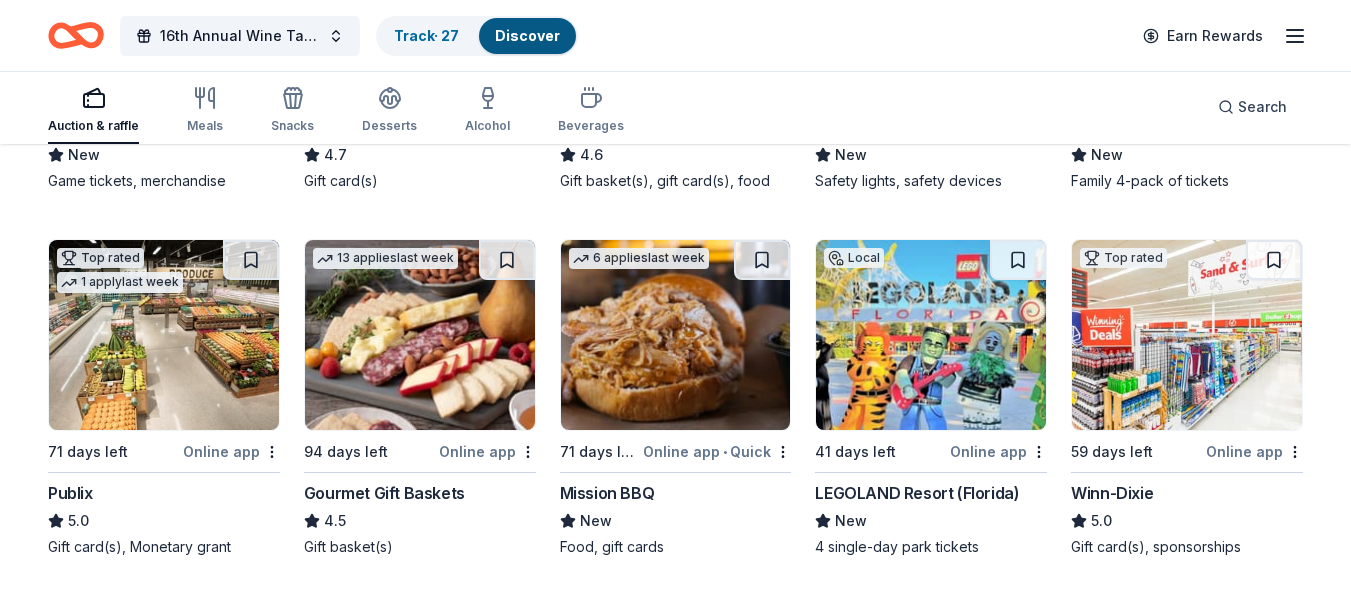 scroll, scrollTop: 1, scrollLeft: 0, axis: vertical 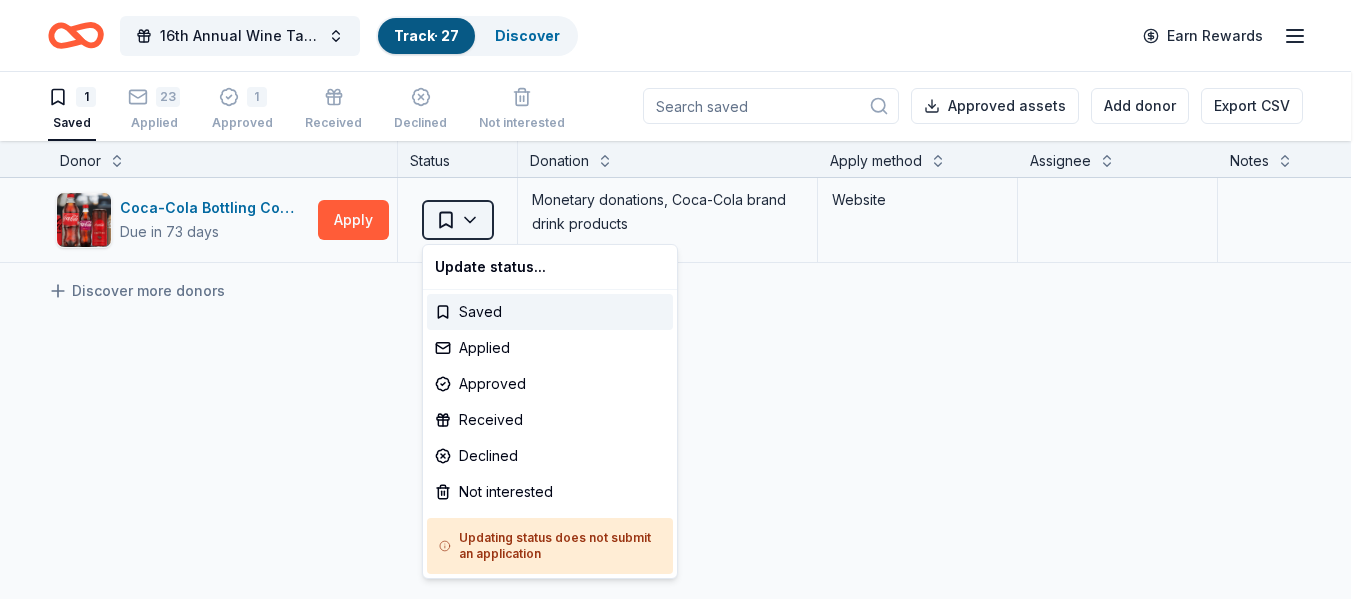 click on "16th Annual Wine Tasting & Silent Auction Track  · 27 Discover Earn Rewards 1 Saved 23 Applied 1 Approved Received Declined Not interested  Approved assets Add donor Export CSV Donor Status Donation Apply method Assignee Notes Coca-Cola Bottling Company UNITED Due in 73 days Apply Saved Monetary donations, Coca-Cola brand drink products Website   Discover more donors Saved Update status... Saved Applied Approved Received Declined Not interested Updating status does not submit an application" at bounding box center [683, 298] 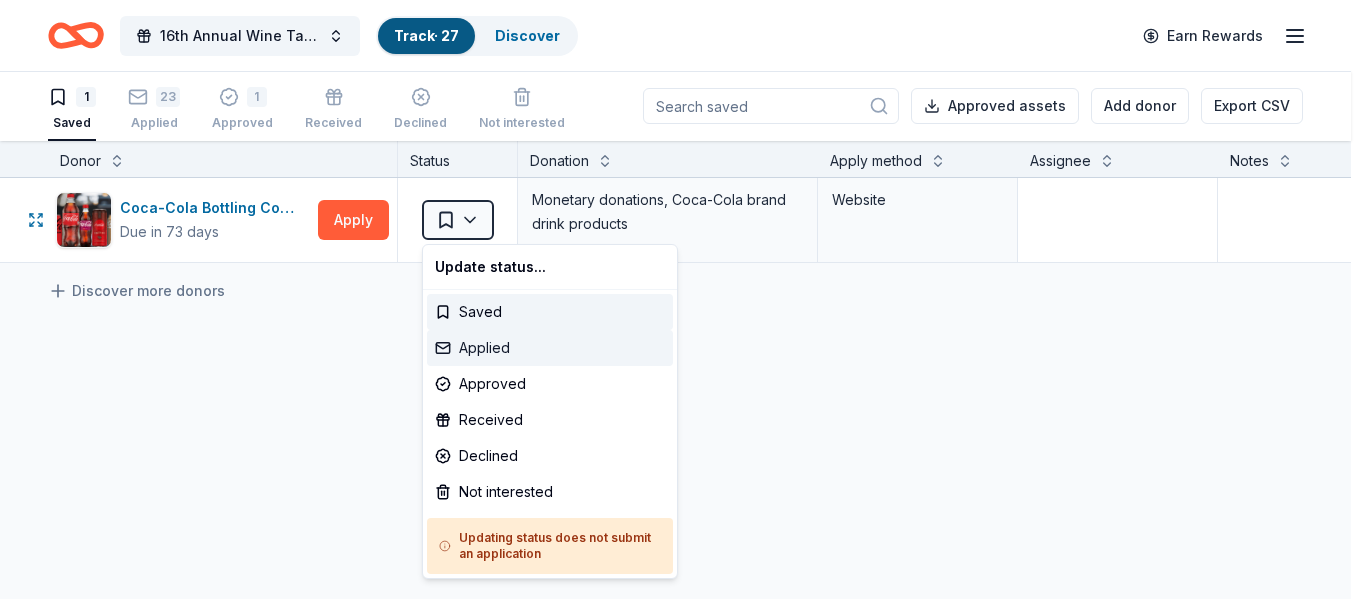 click on "Applied" at bounding box center [550, 348] 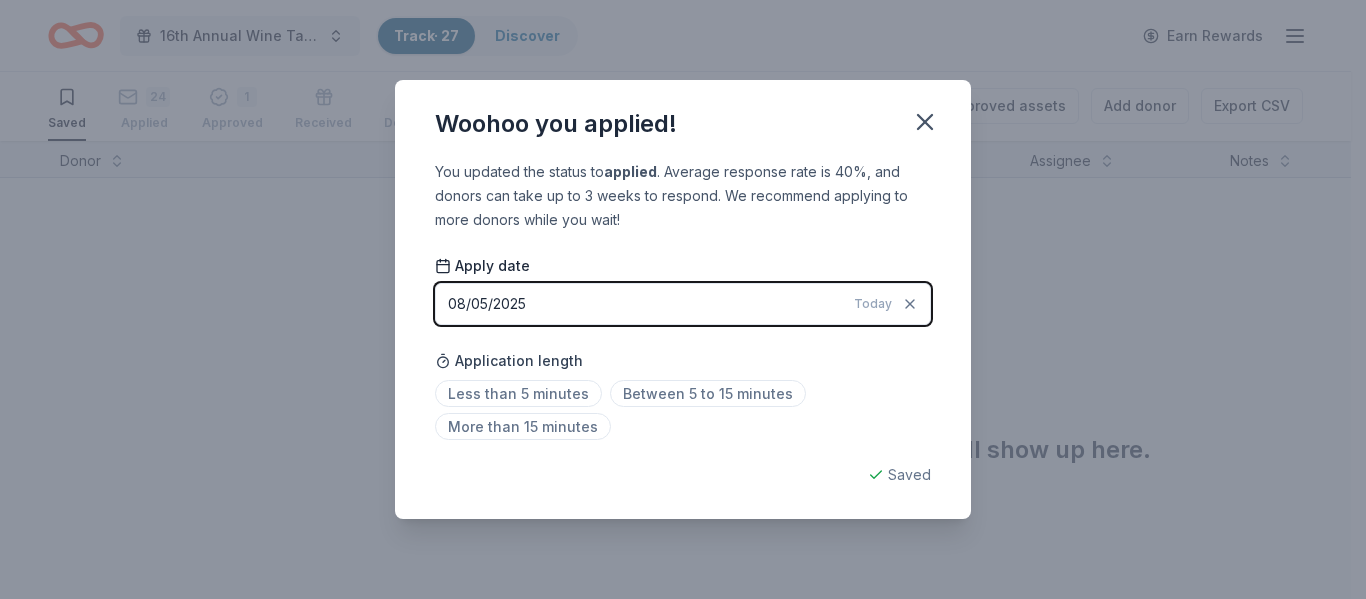 click on "Woohoo you applied! You updated the status to  applied . Average response rate is 40%, and donors can take up to 3 weeks to respond. We recommend applying to more donors while you wait! Apply date 08/05/2025 Today Application length Less than 5 minutes Between 5 to 15 minutes More than 15 minutes Saved" at bounding box center (683, 299) 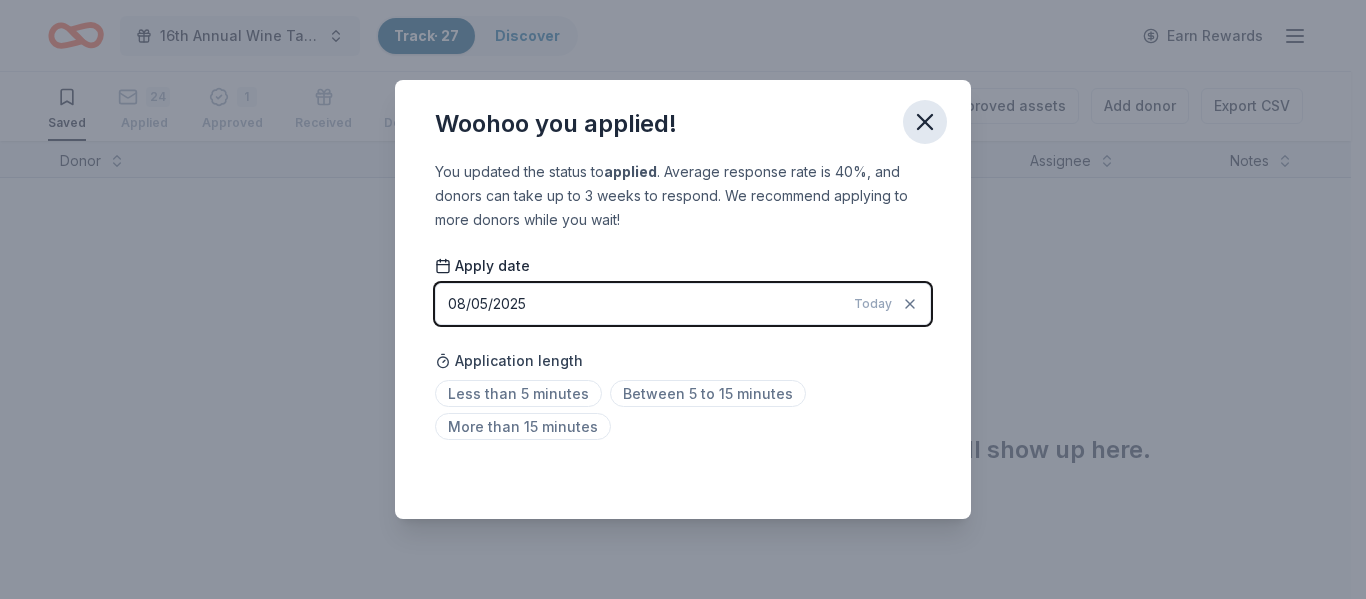 click 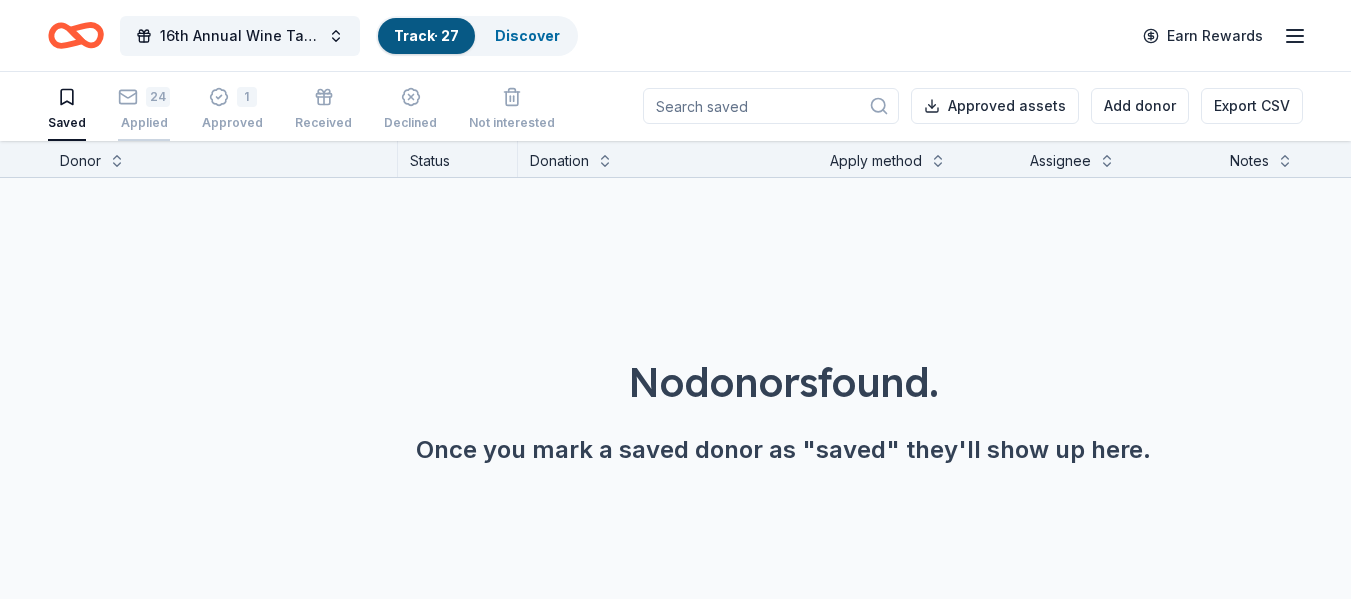 click on "24 Applied" at bounding box center [144, 110] 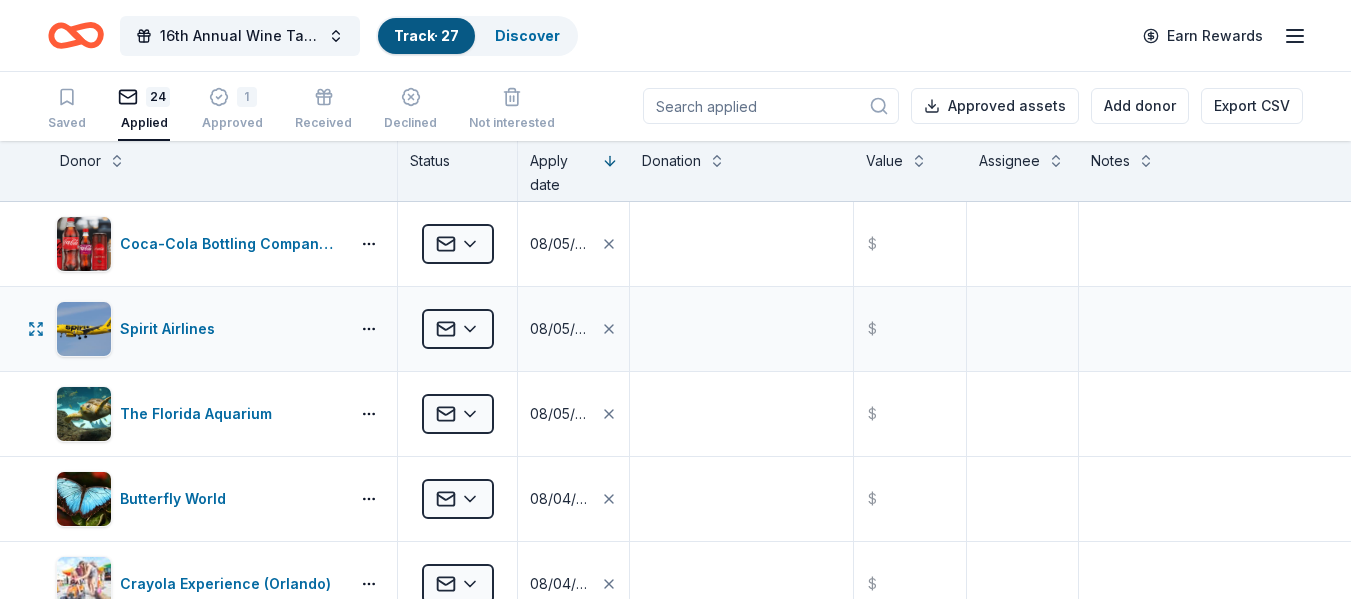 scroll, scrollTop: 0, scrollLeft: 0, axis: both 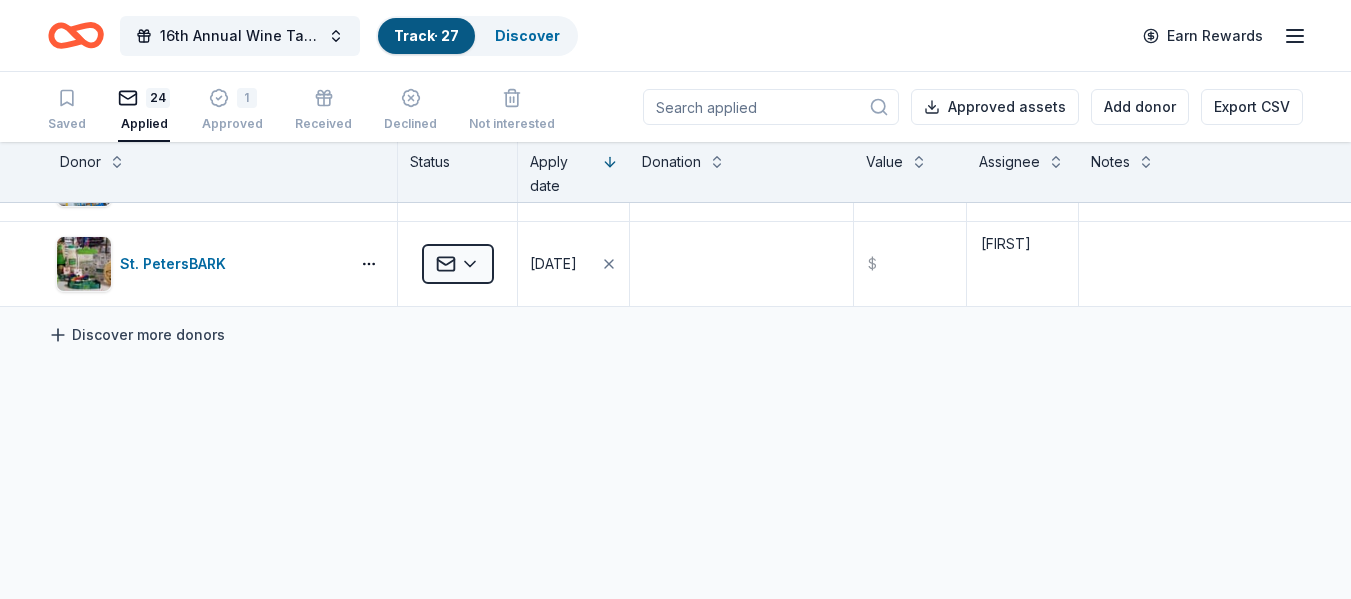 click on "Discover more donors" at bounding box center (136, 335) 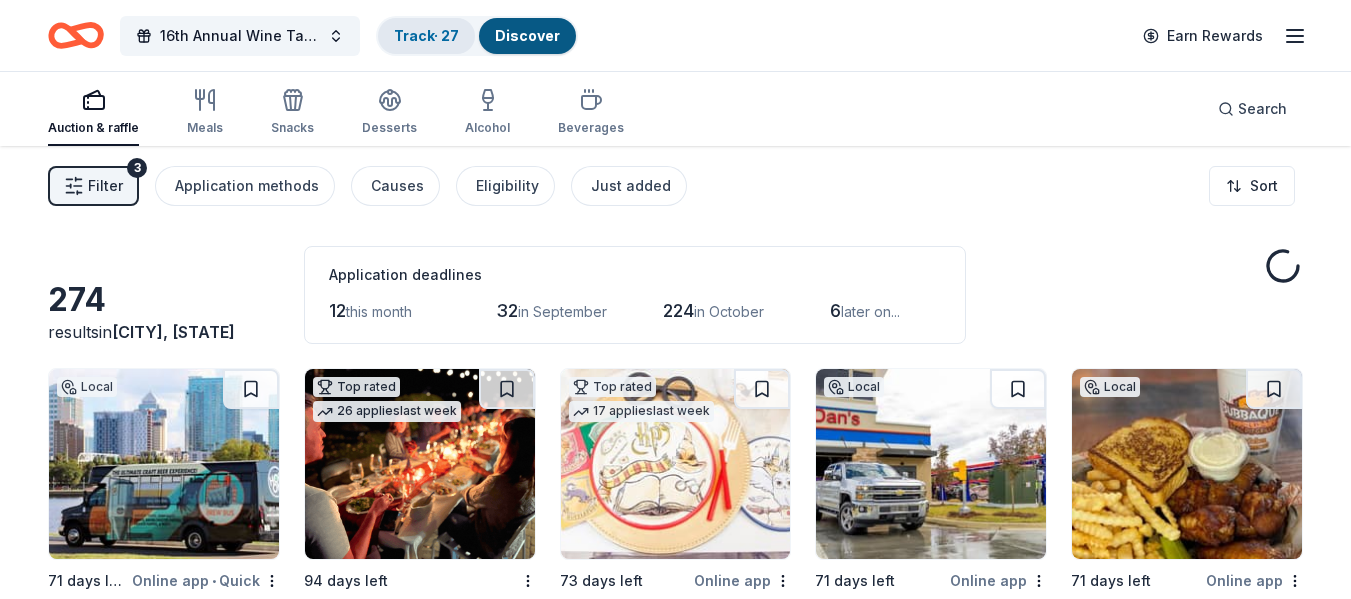 click on "Track  · 27" at bounding box center [426, 35] 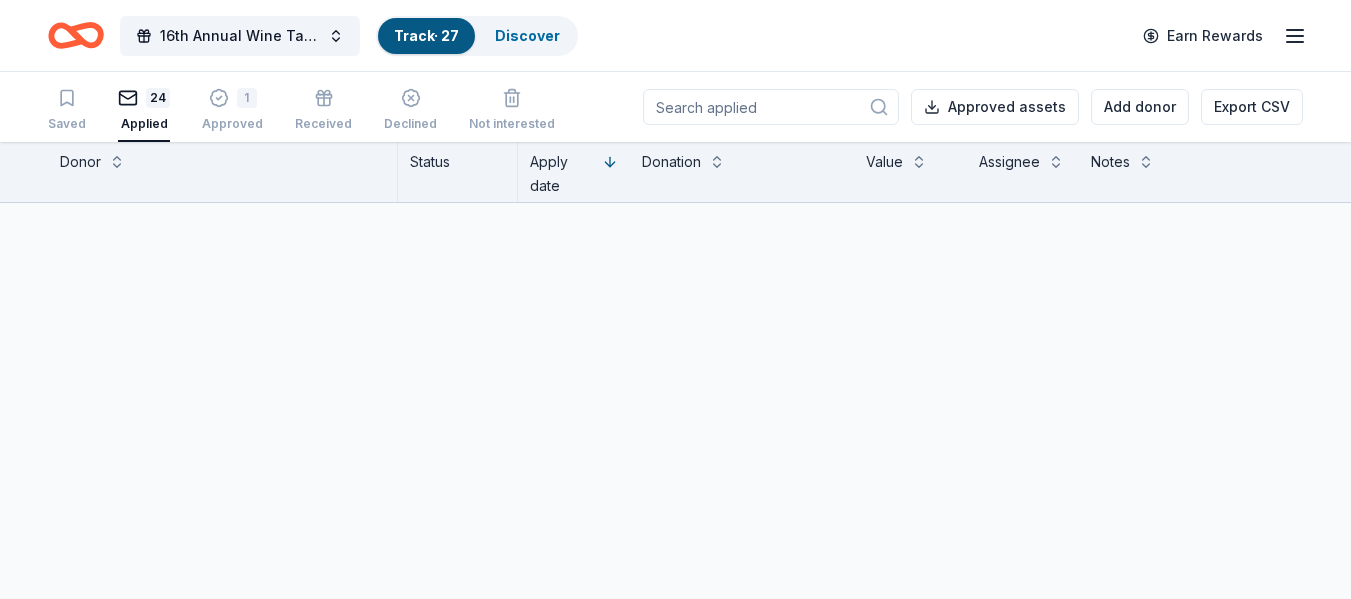 scroll, scrollTop: 1, scrollLeft: 0, axis: vertical 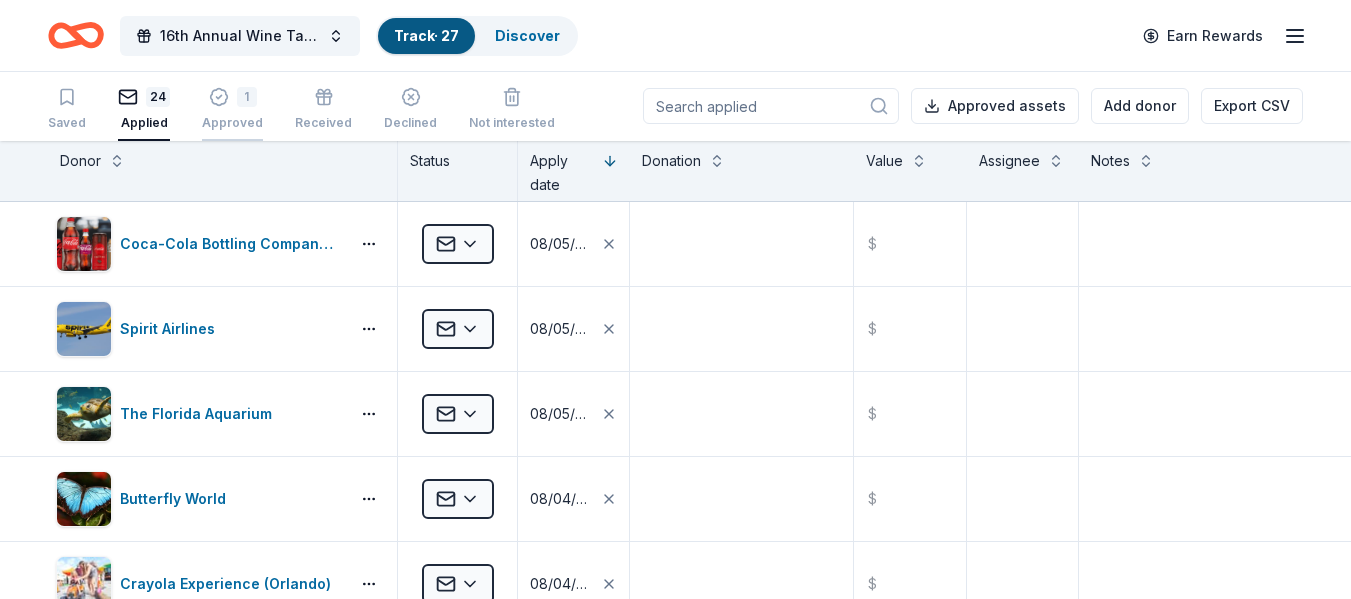 click on "1" at bounding box center [232, 97] 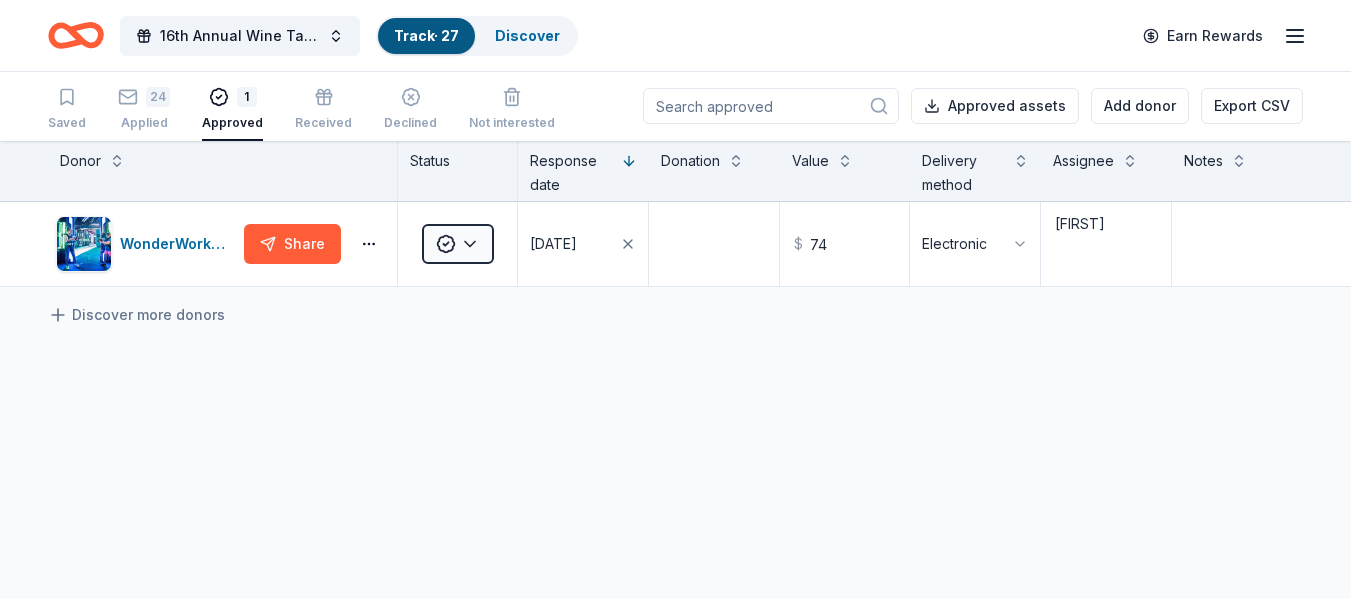 scroll, scrollTop: 0, scrollLeft: 0, axis: both 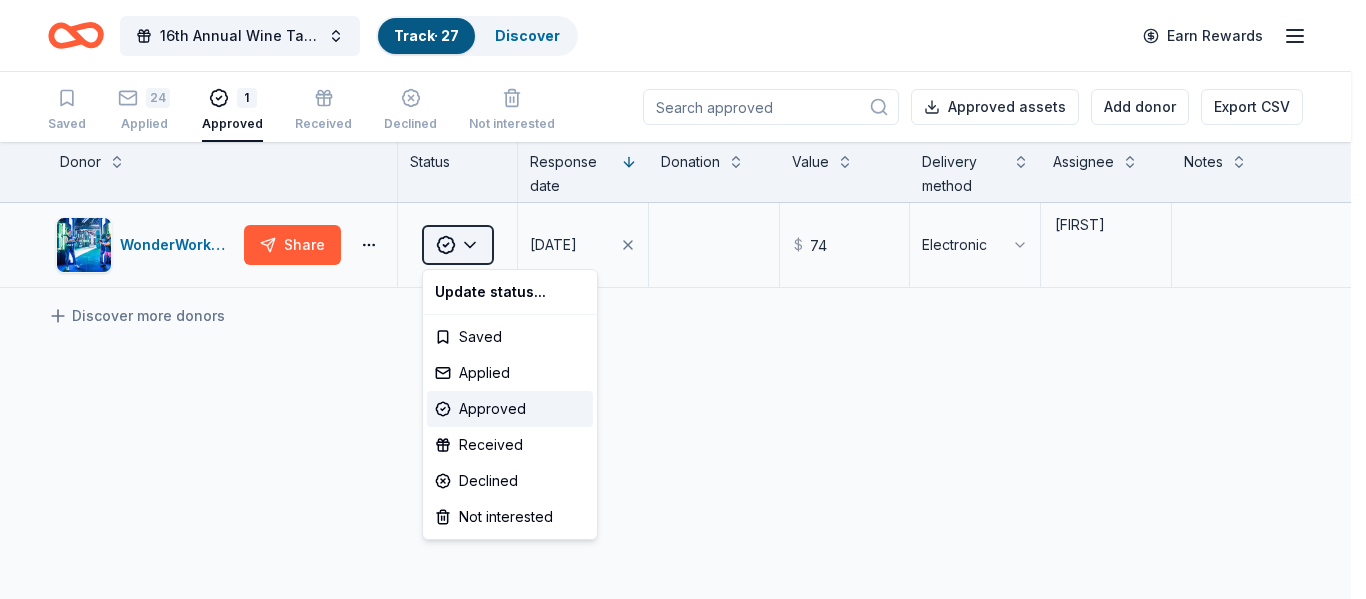 click on "16th Annual Wine Tasting & Silent Auction Track  · 27 Discover Earn Rewards Saved 24 Applied 1 Approved Received Declined Not interested  Approved assets Add donor Export CSV Donor Status Response date Donation Value Delivery method Assignee Notes WonderWorks Orlando  Share Approved 07/26/2025 $ 74 Electronic Carrie   Discover more donors Saved Update status... Saved Applied Approved Received Declined Not interested" at bounding box center [683, 299] 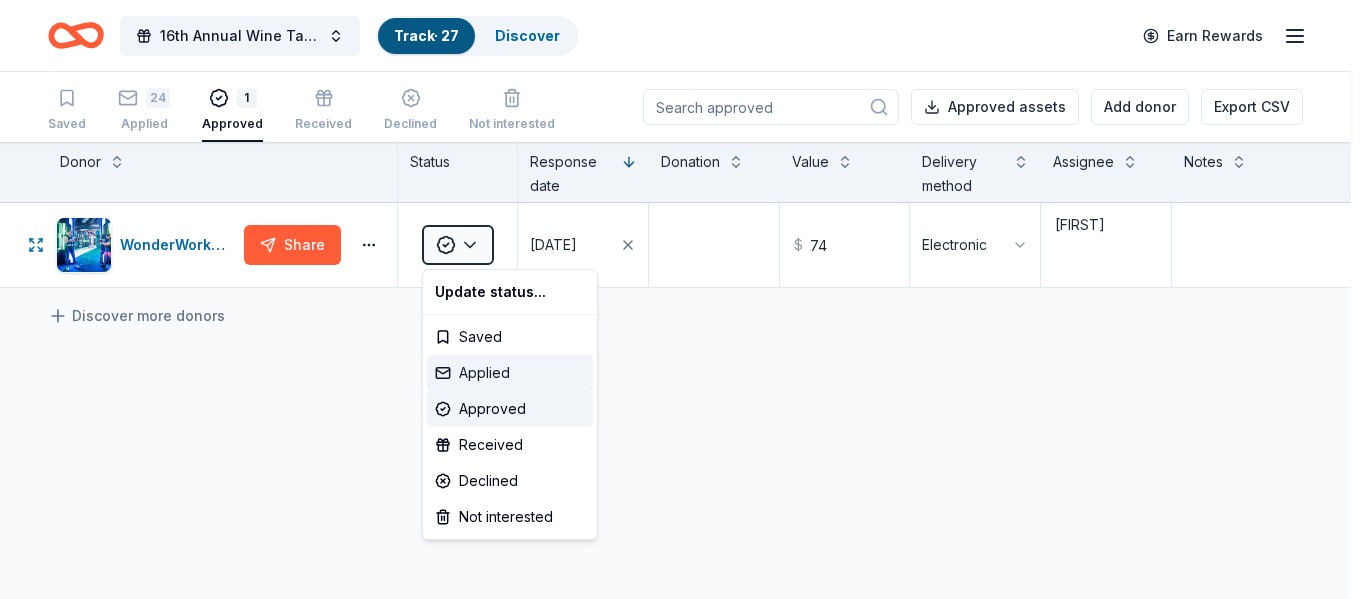 click on "Applied" at bounding box center [510, 373] 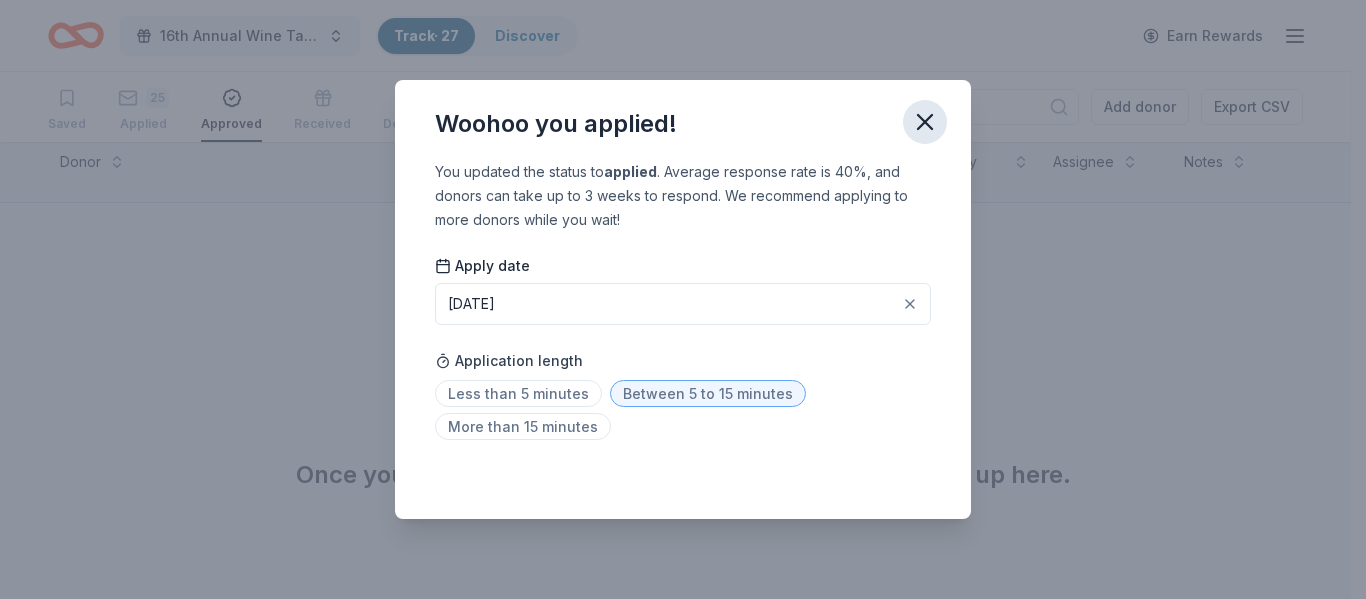 click 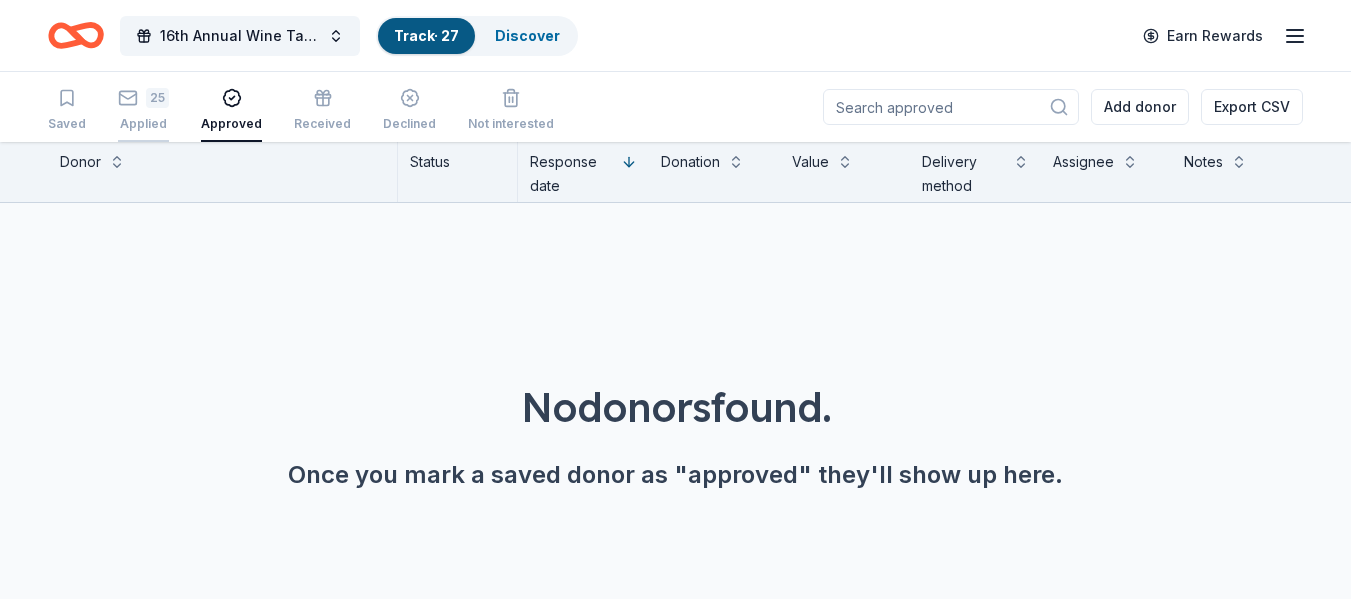 click on "25" at bounding box center (157, 87) 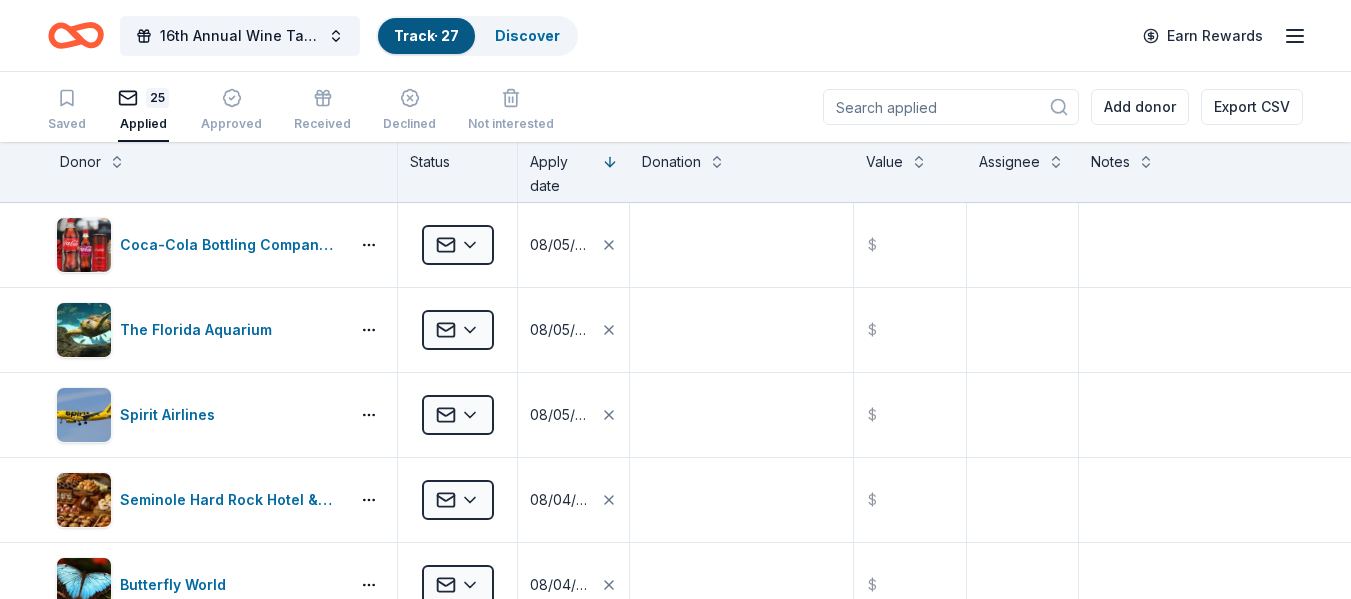 click at bounding box center [951, 107] 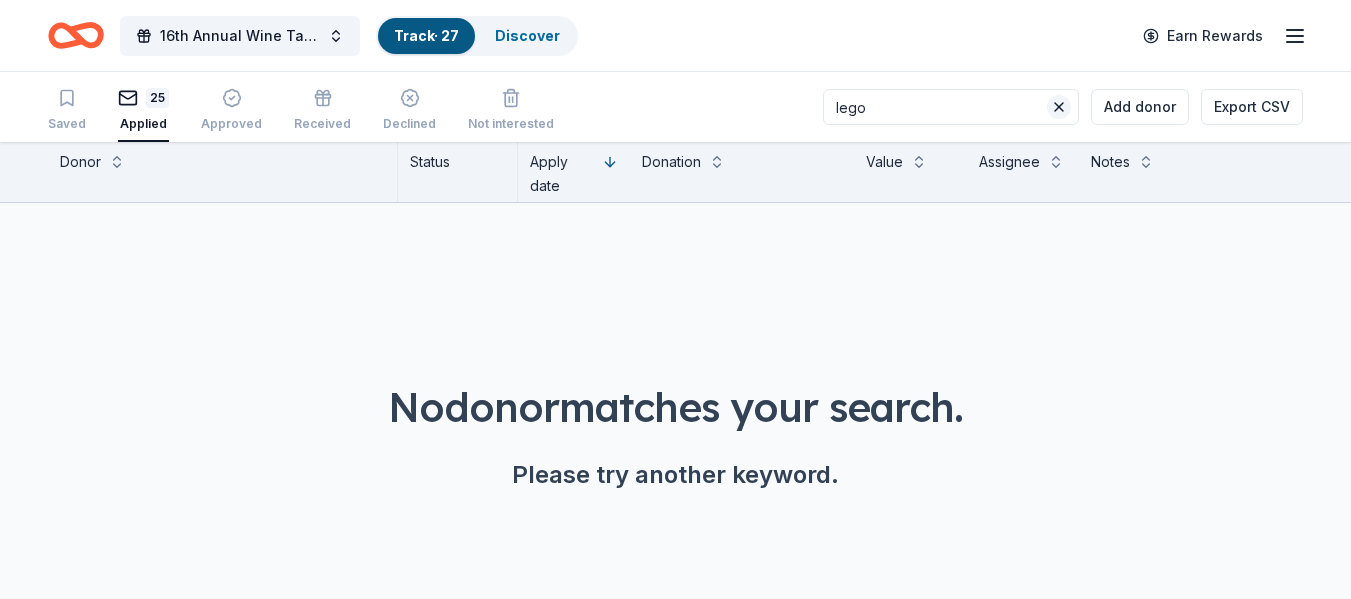 type on "lego" 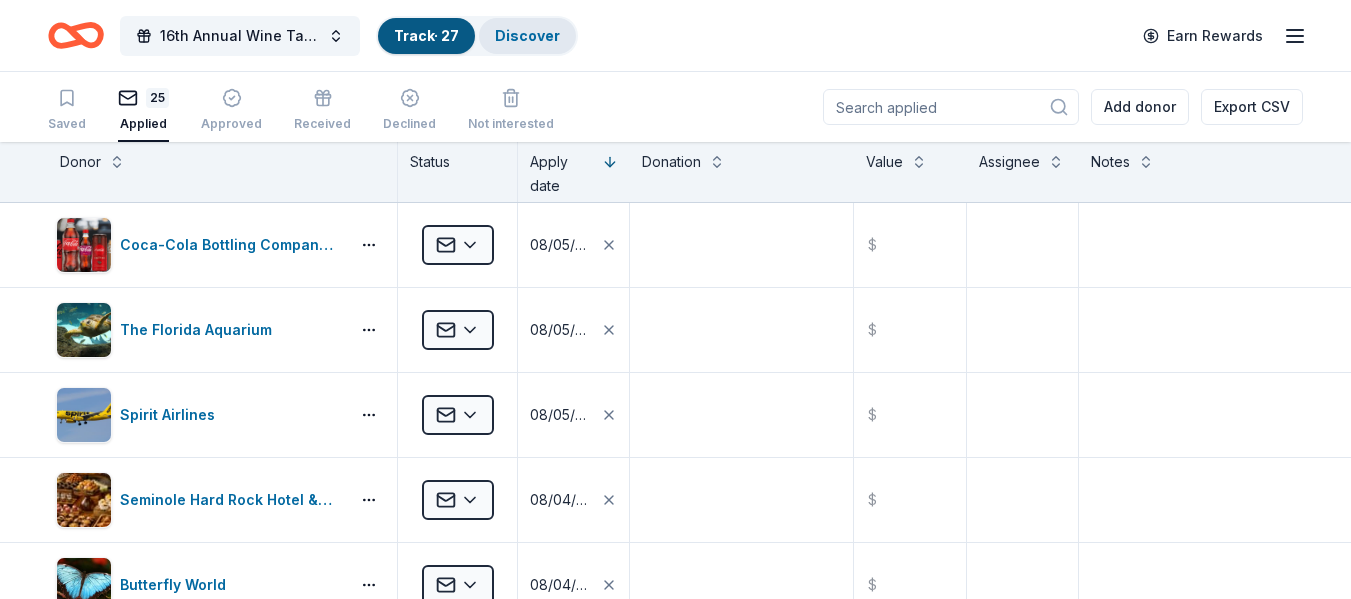 click on "Discover" at bounding box center [527, 35] 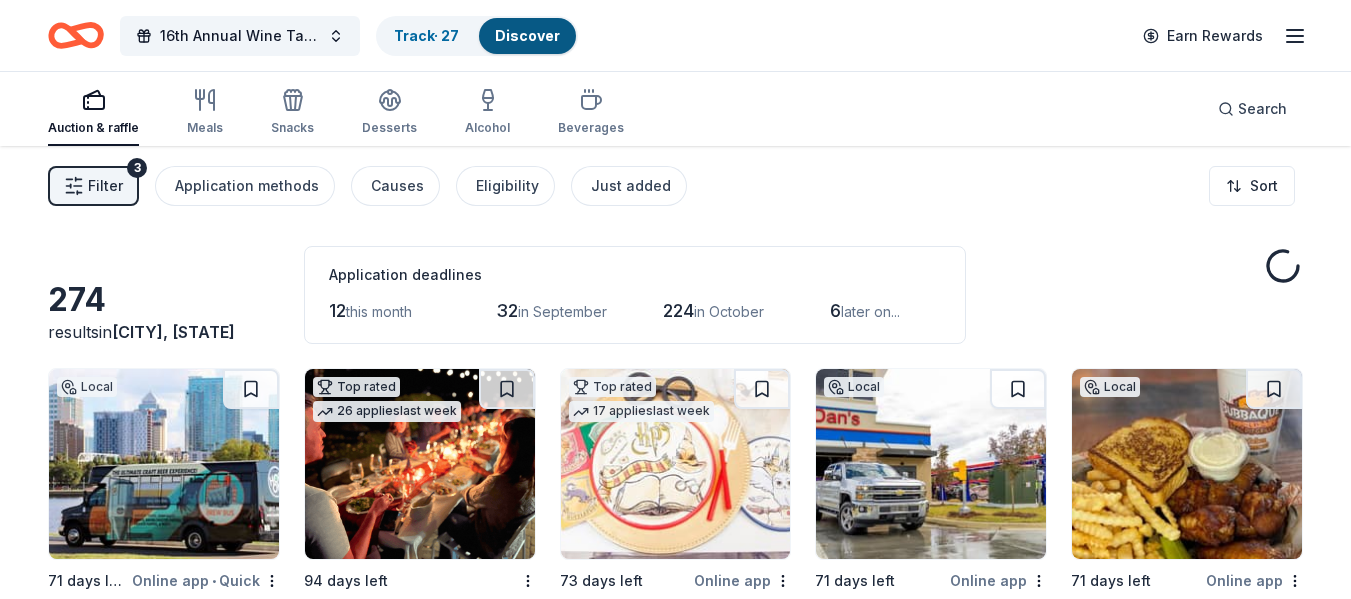 click on "Discover" at bounding box center [527, 36] 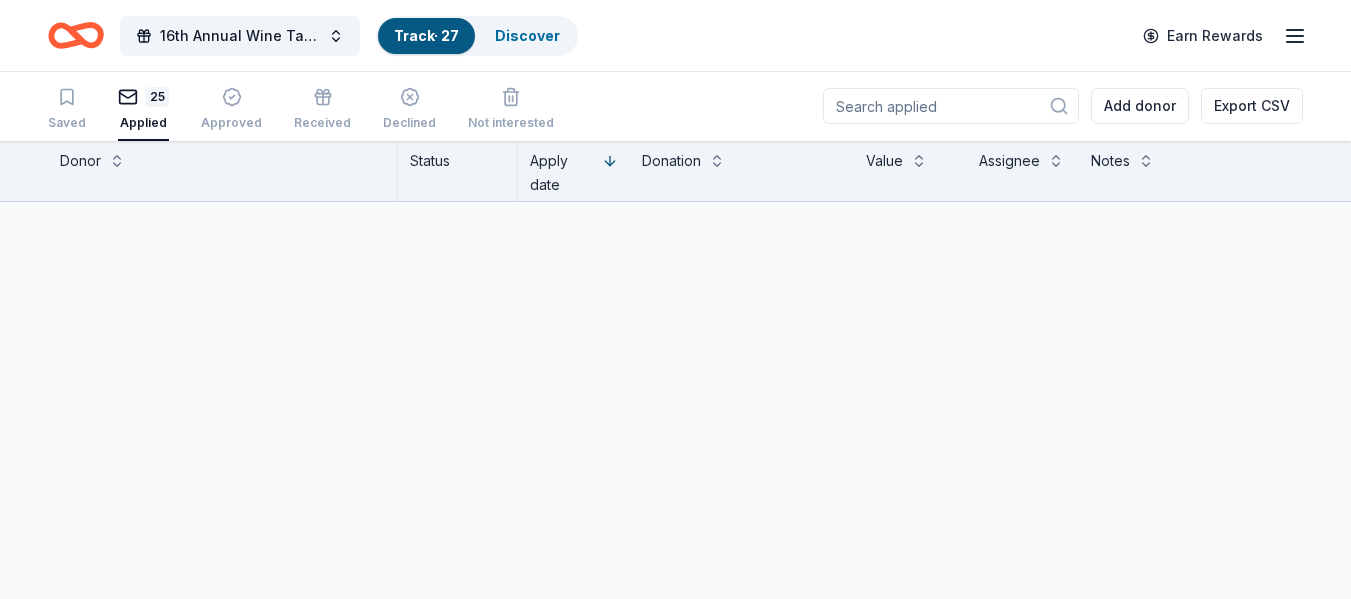 scroll, scrollTop: 1, scrollLeft: 0, axis: vertical 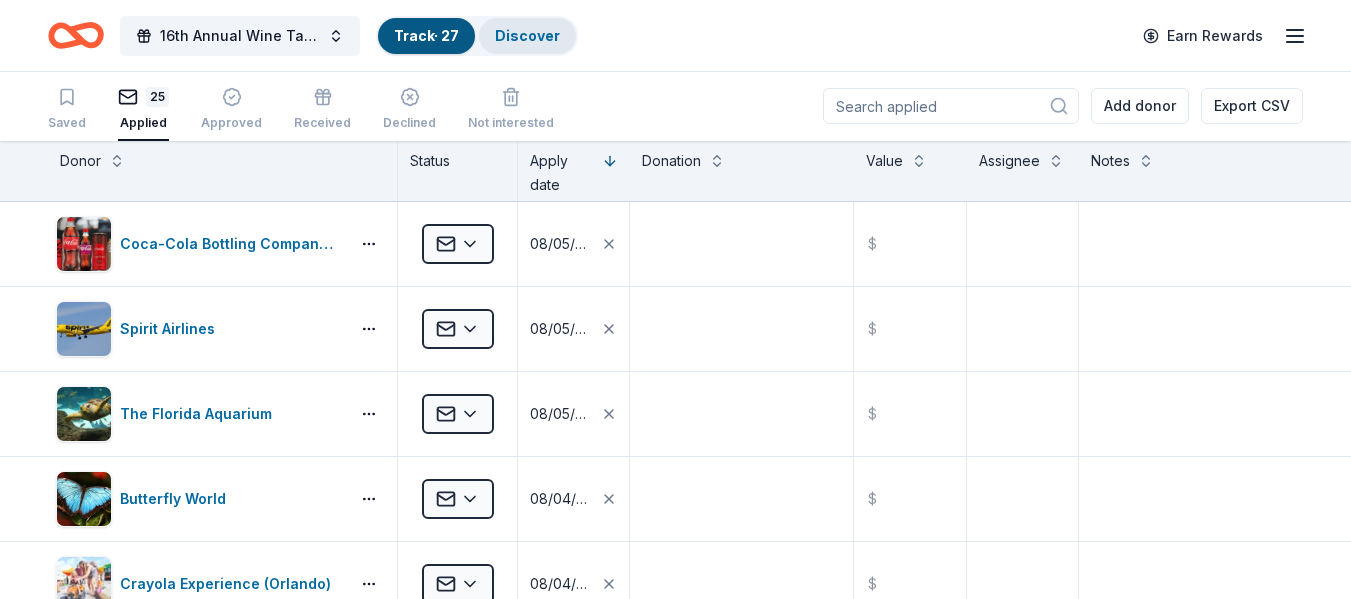 click on "Discover" at bounding box center [527, 36] 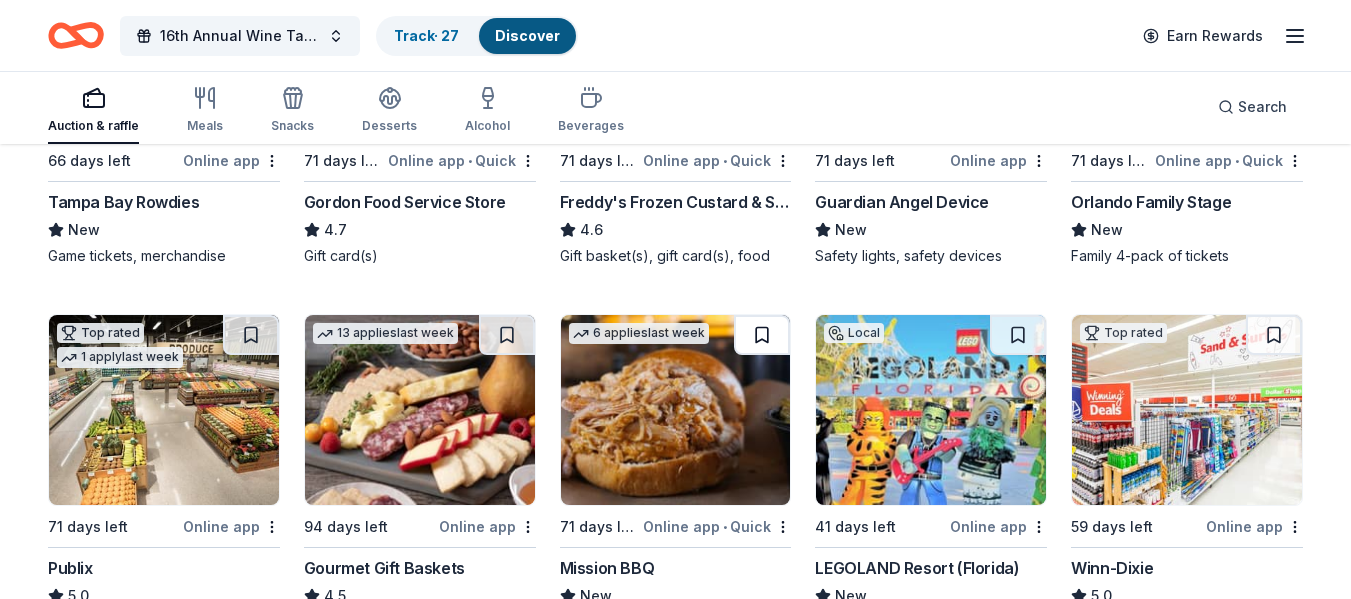 scroll, scrollTop: 1945, scrollLeft: 0, axis: vertical 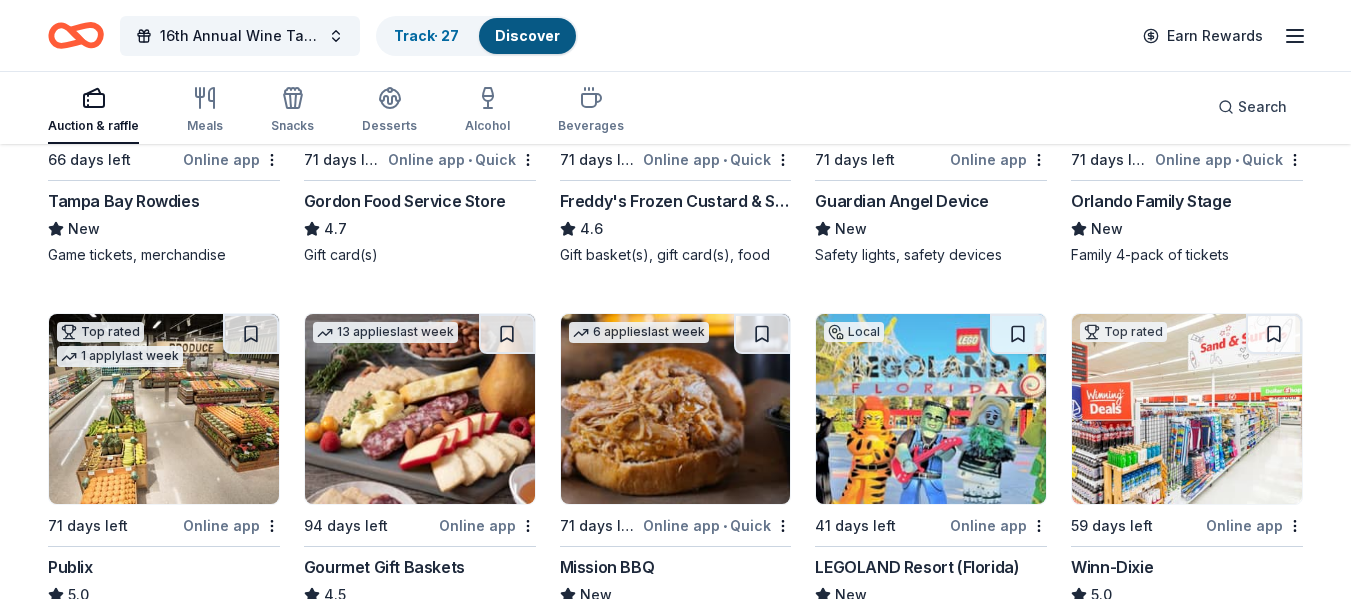 click at bounding box center (931, 409) 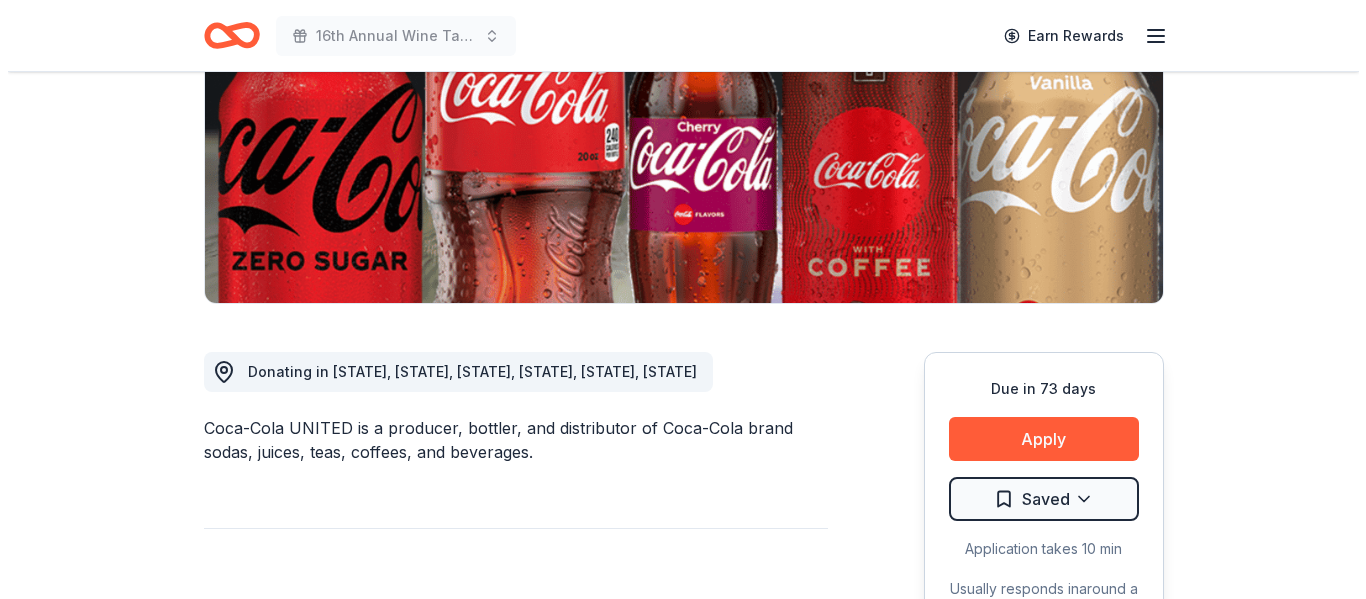 scroll, scrollTop: 316, scrollLeft: 0, axis: vertical 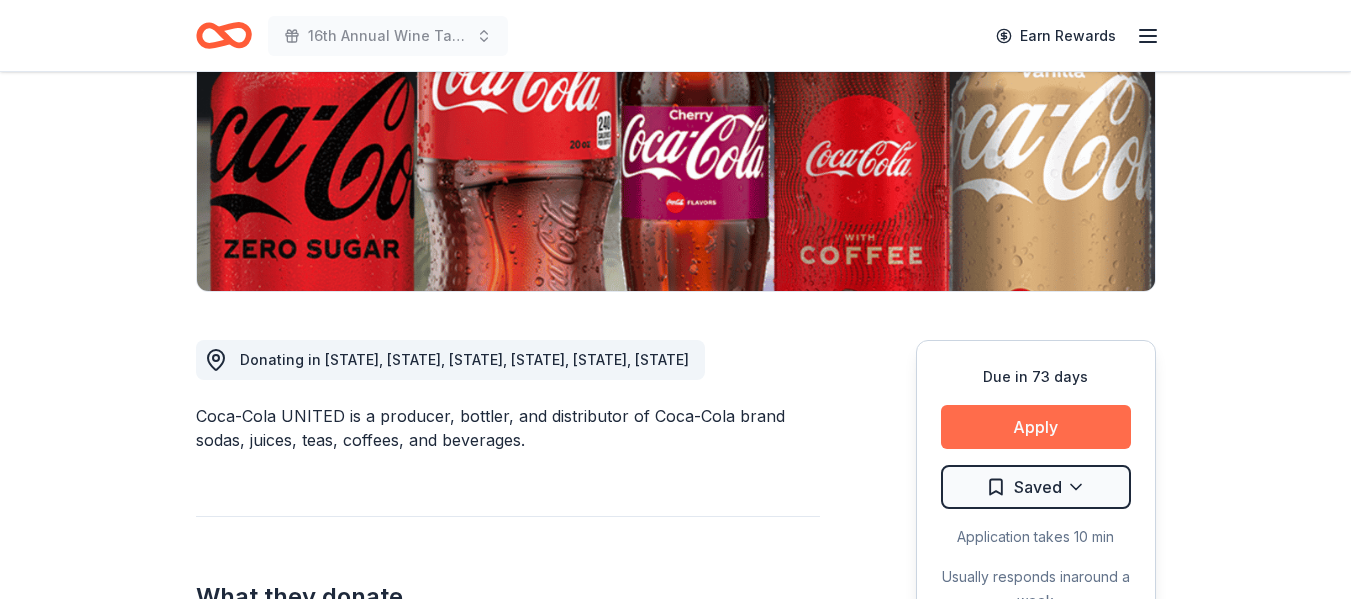 click on "Apply" at bounding box center [1036, 427] 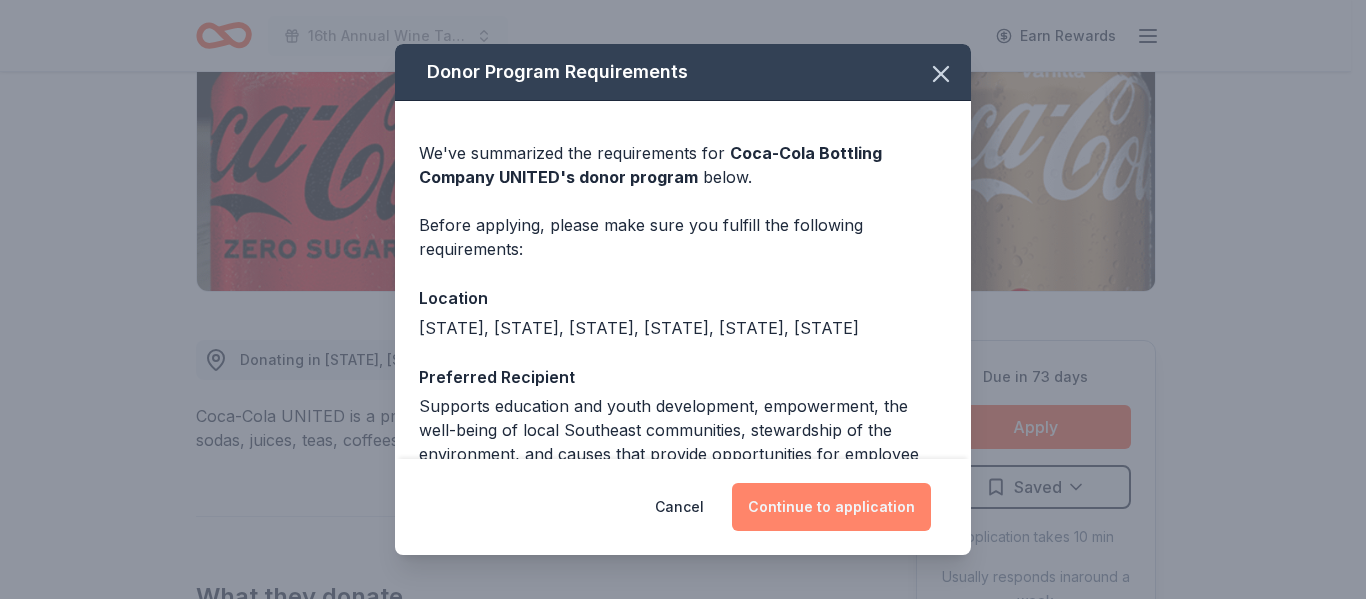 click on "Continue to application" at bounding box center (831, 507) 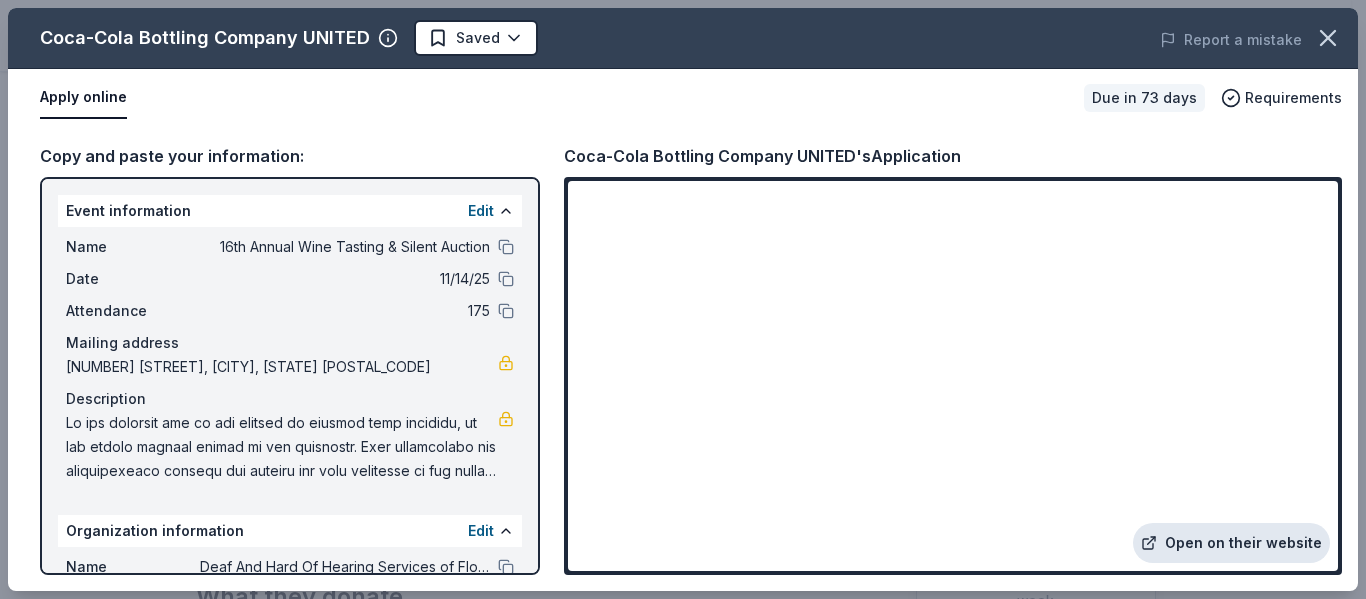 click on "Open on their website" at bounding box center [1231, 543] 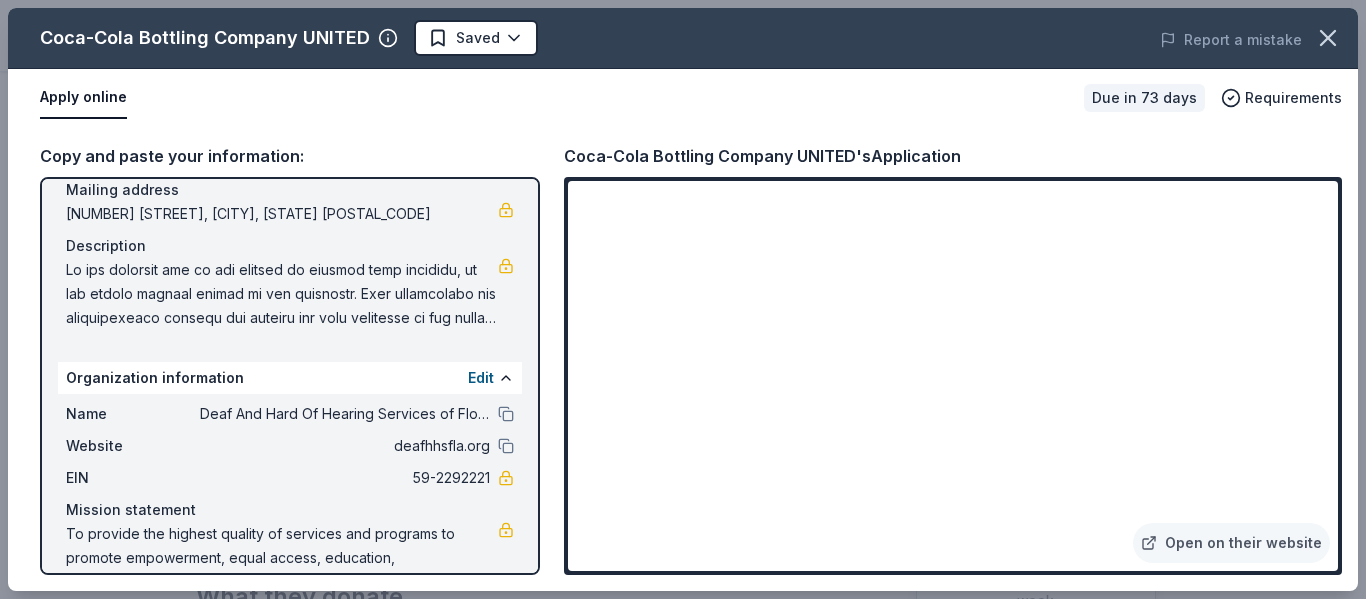 scroll, scrollTop: 198, scrollLeft: 0, axis: vertical 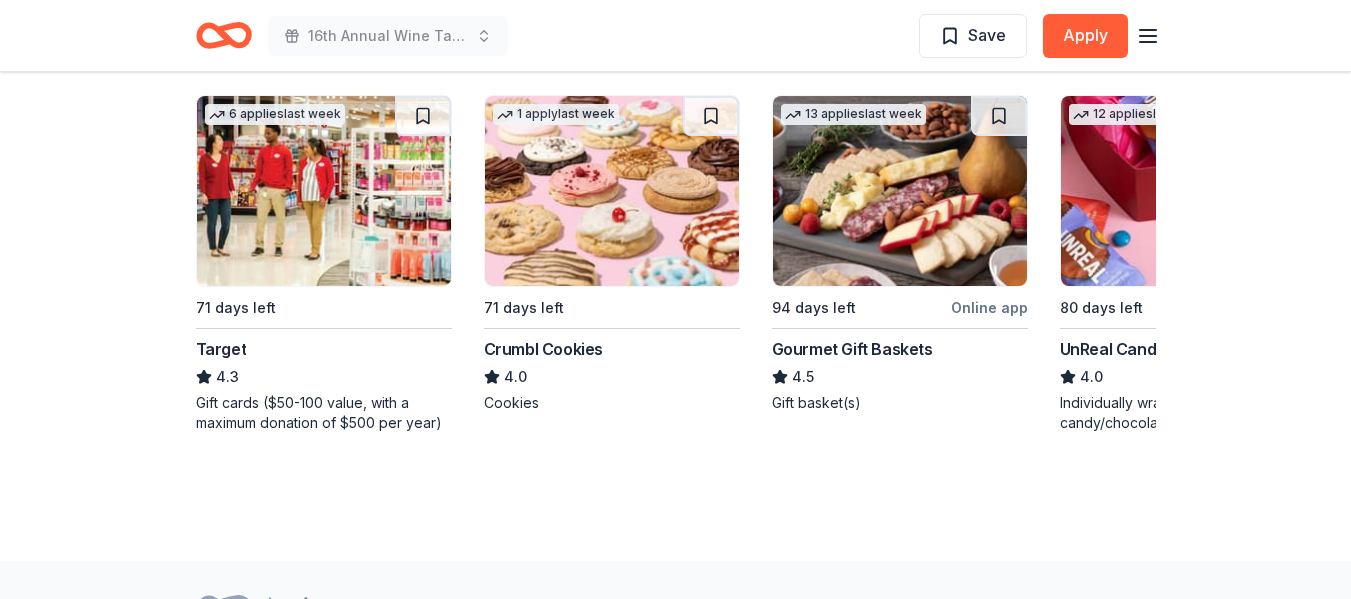 click at bounding box center [612, 191] 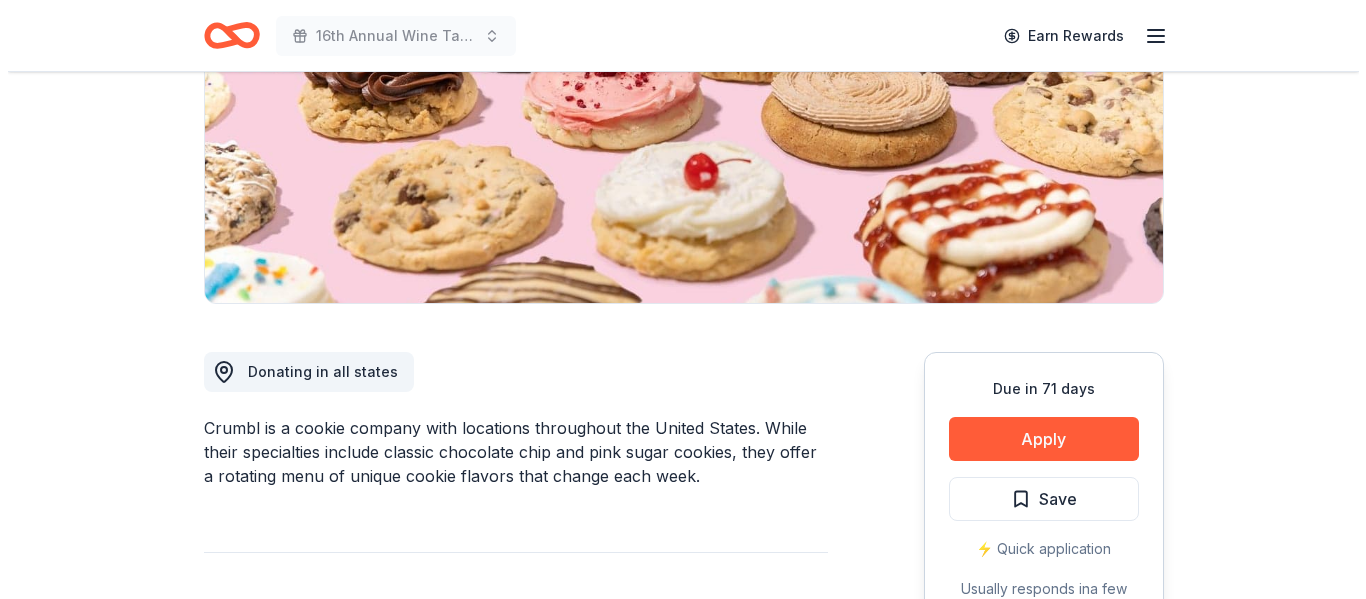 scroll, scrollTop: 305, scrollLeft: 0, axis: vertical 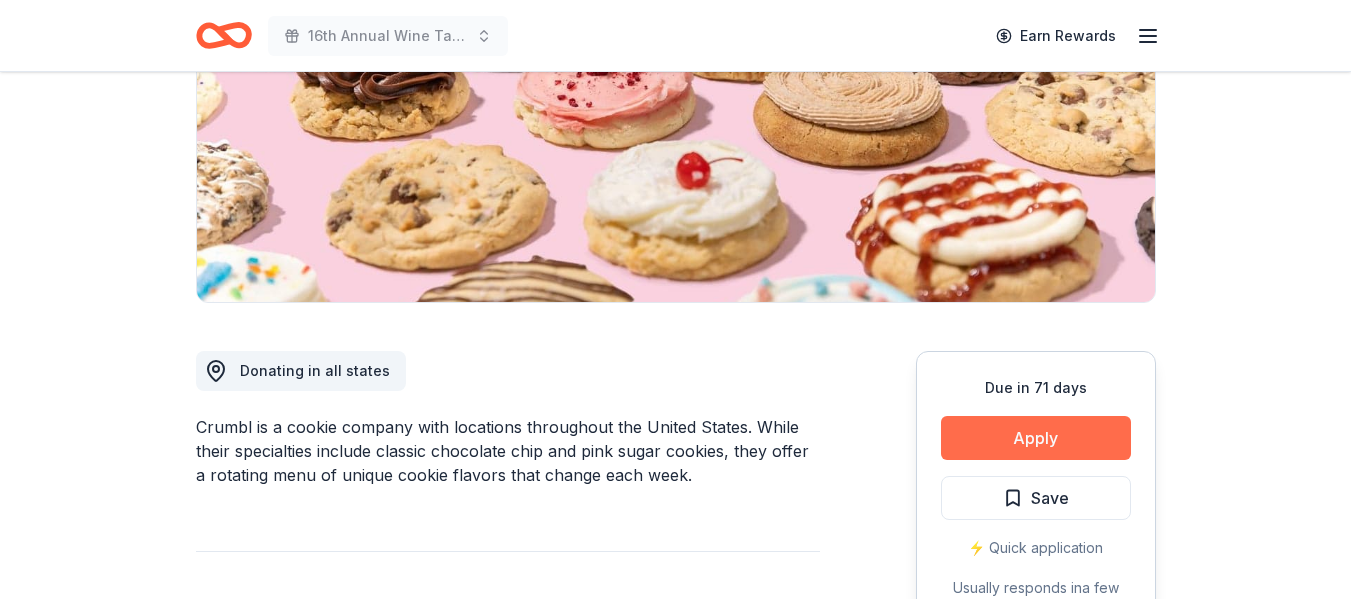 click on "Apply" at bounding box center [1036, 438] 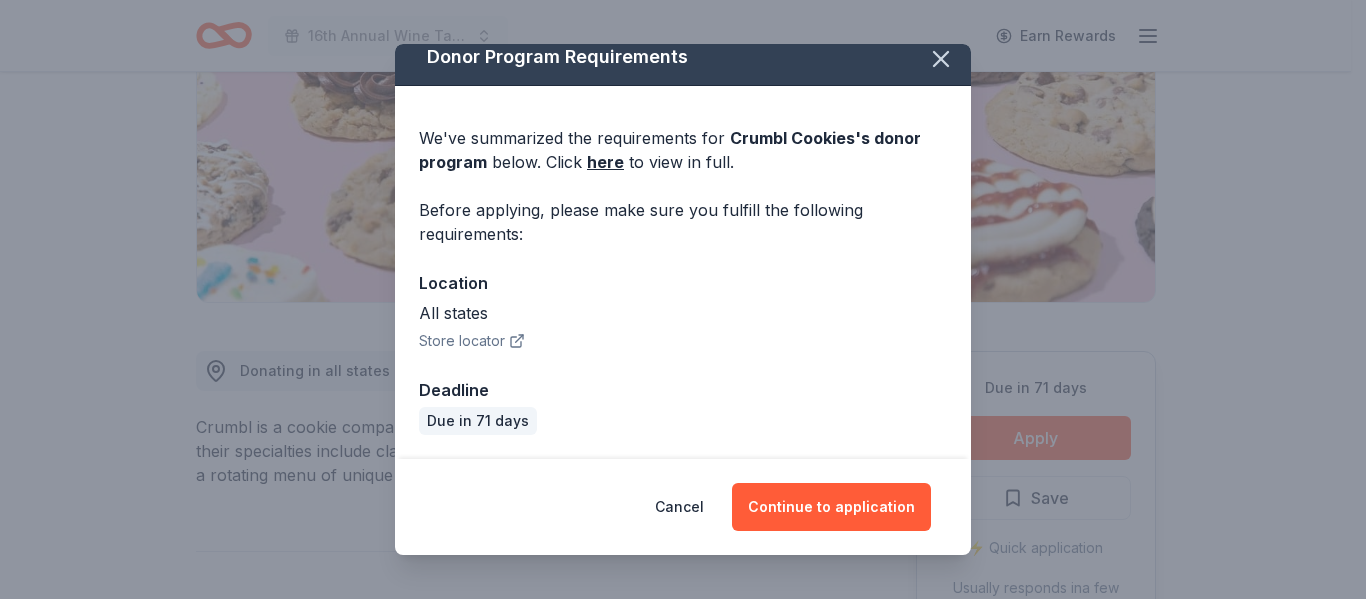 scroll, scrollTop: 0, scrollLeft: 0, axis: both 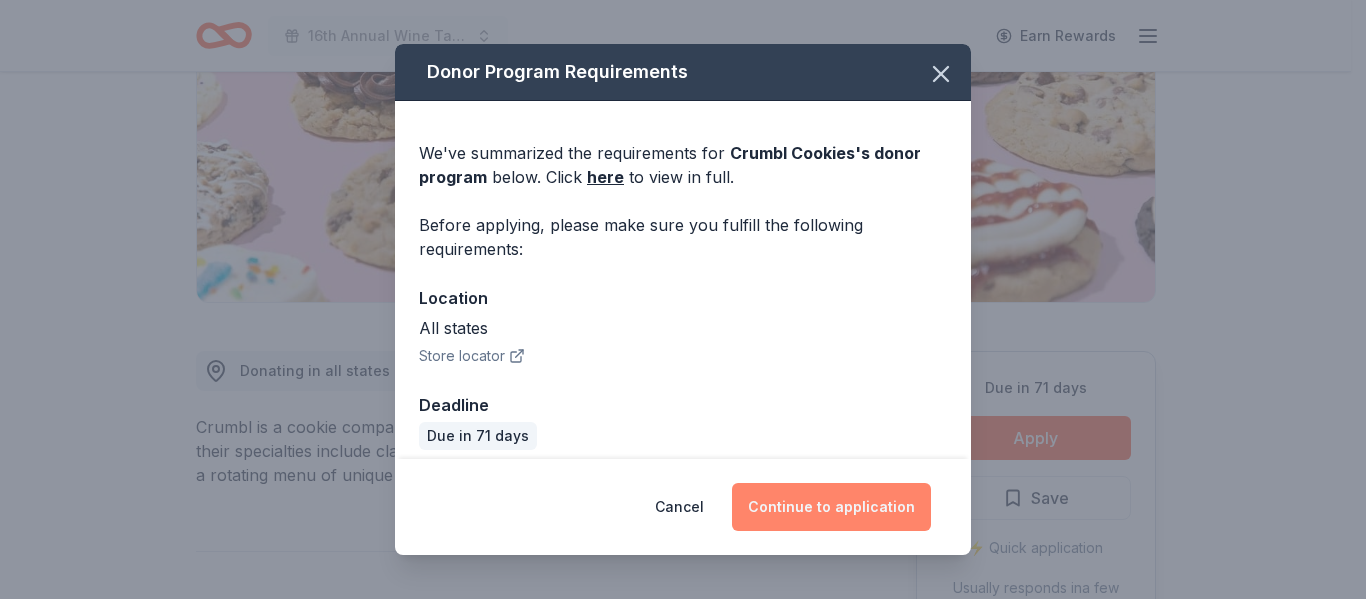 click on "Continue to application" at bounding box center [831, 507] 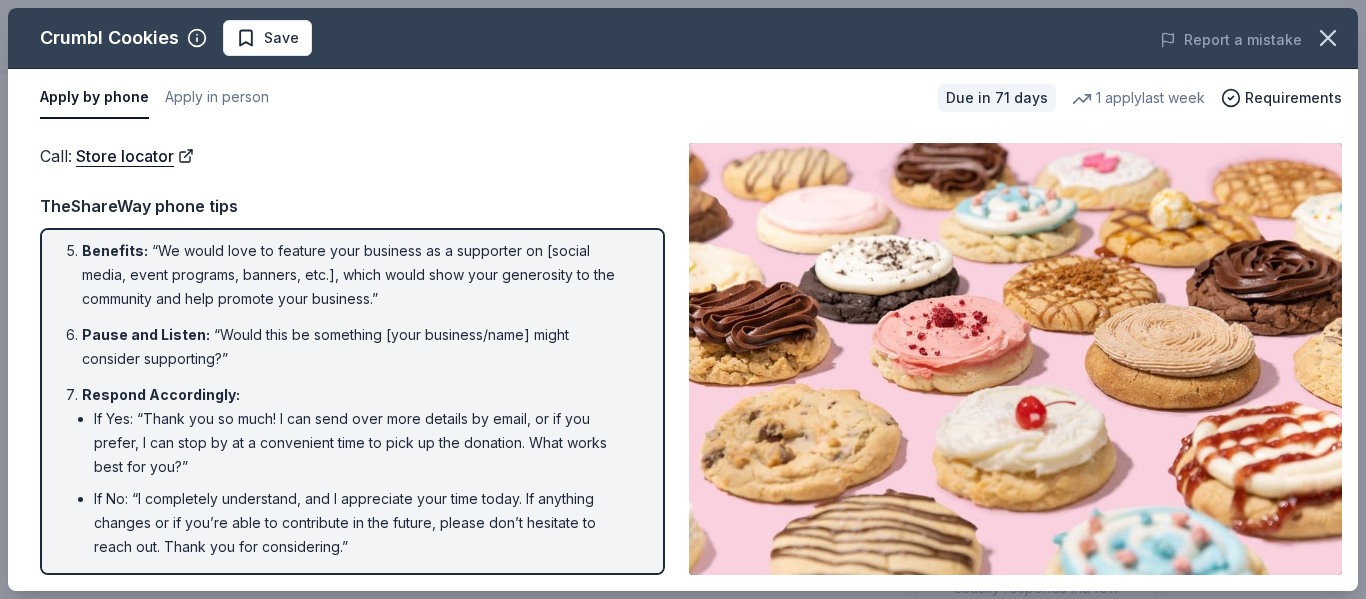 scroll, scrollTop: 429, scrollLeft: 0, axis: vertical 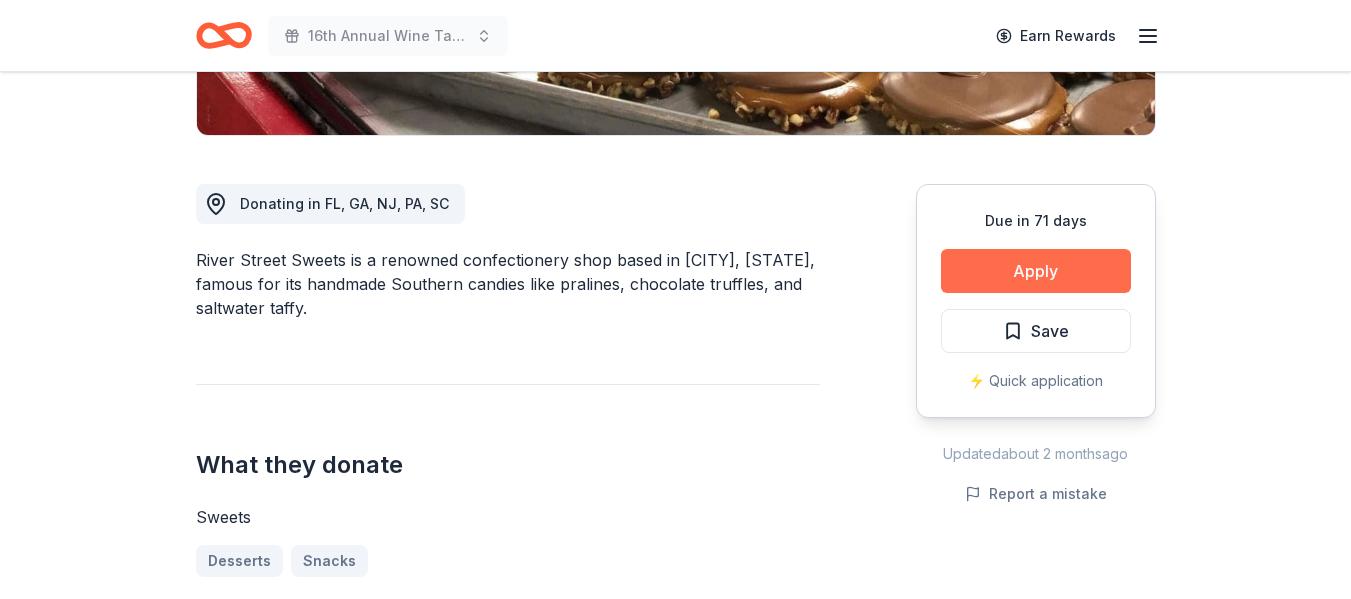 click on "Apply" at bounding box center [1036, 271] 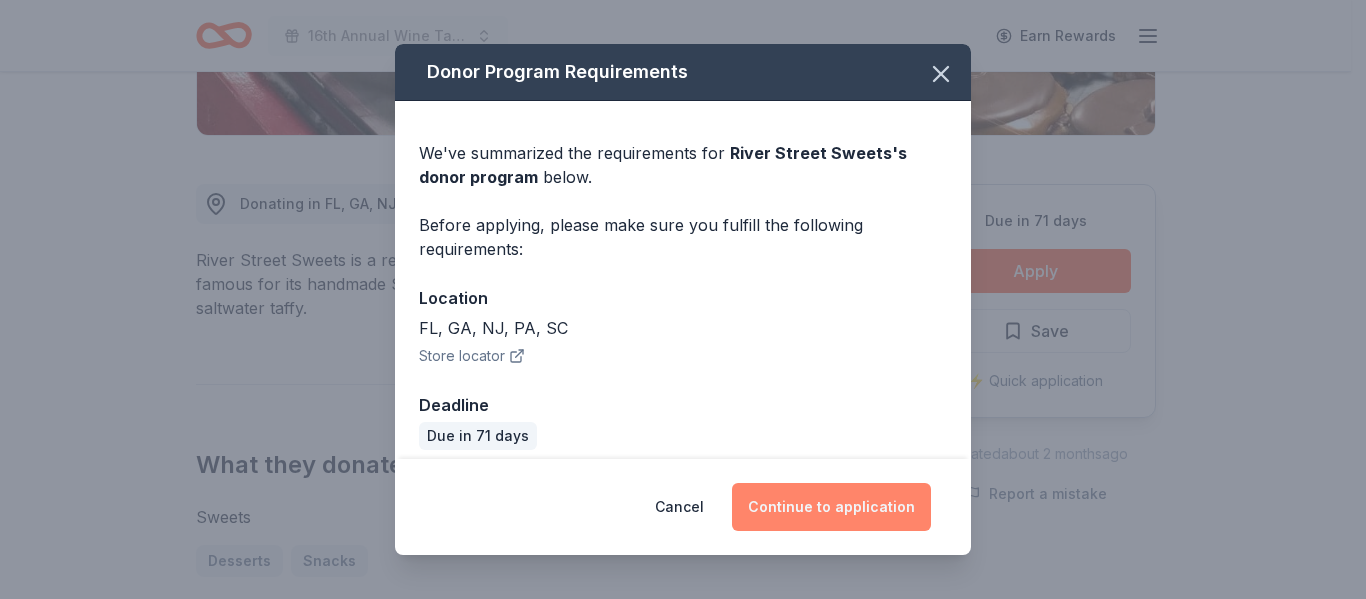 click on "Continue to application" at bounding box center [831, 507] 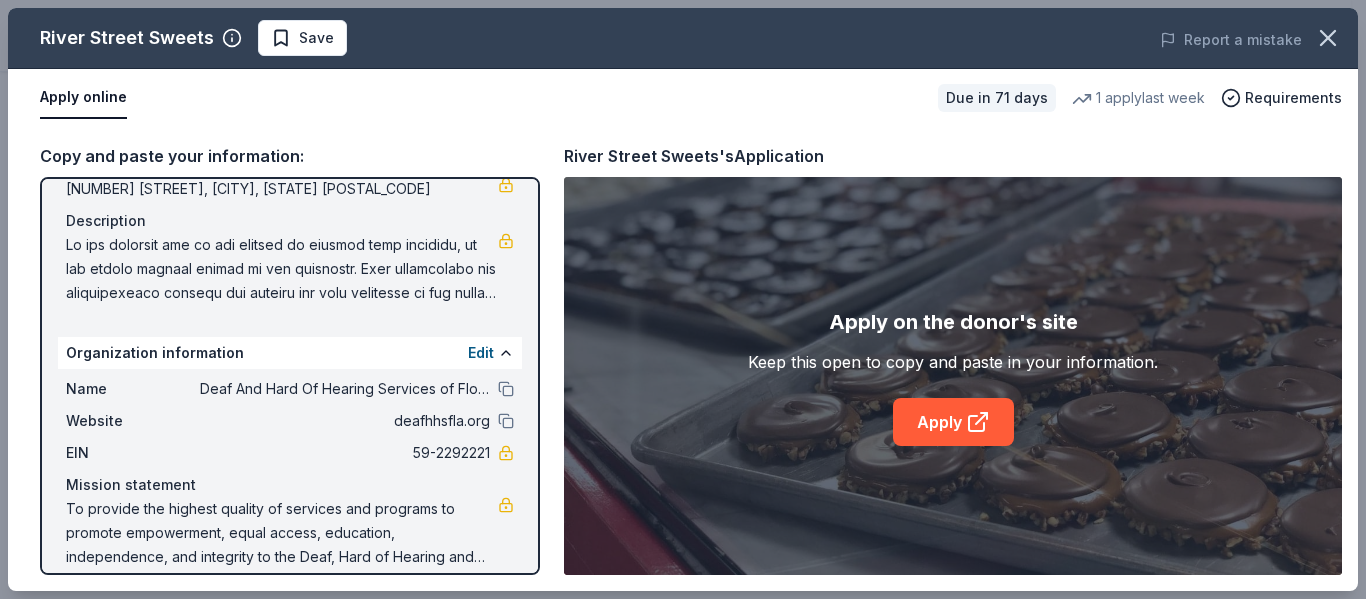 scroll, scrollTop: 198, scrollLeft: 0, axis: vertical 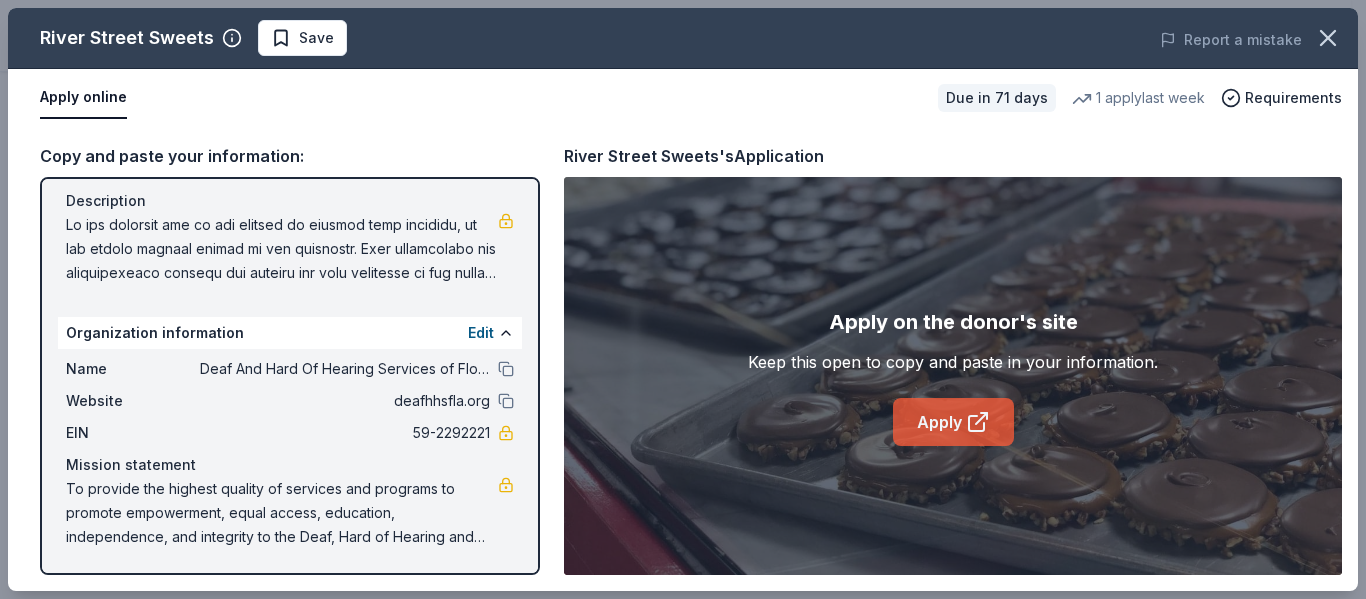 click on "Apply" at bounding box center (953, 422) 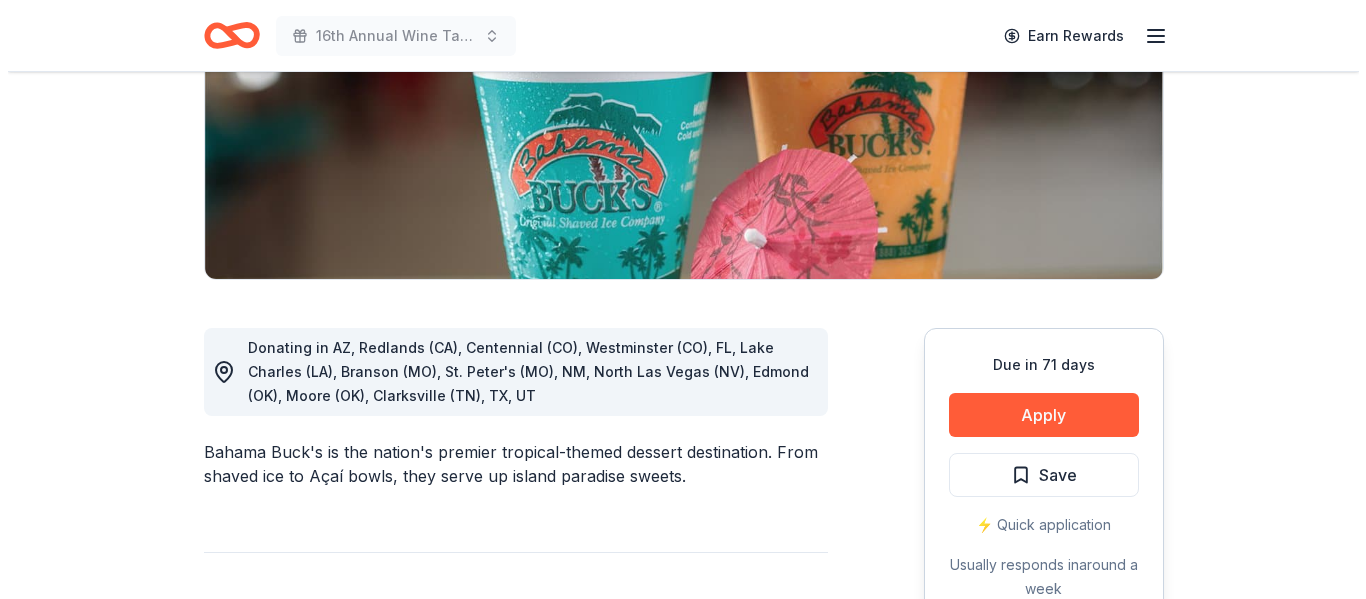 scroll, scrollTop: 329, scrollLeft: 0, axis: vertical 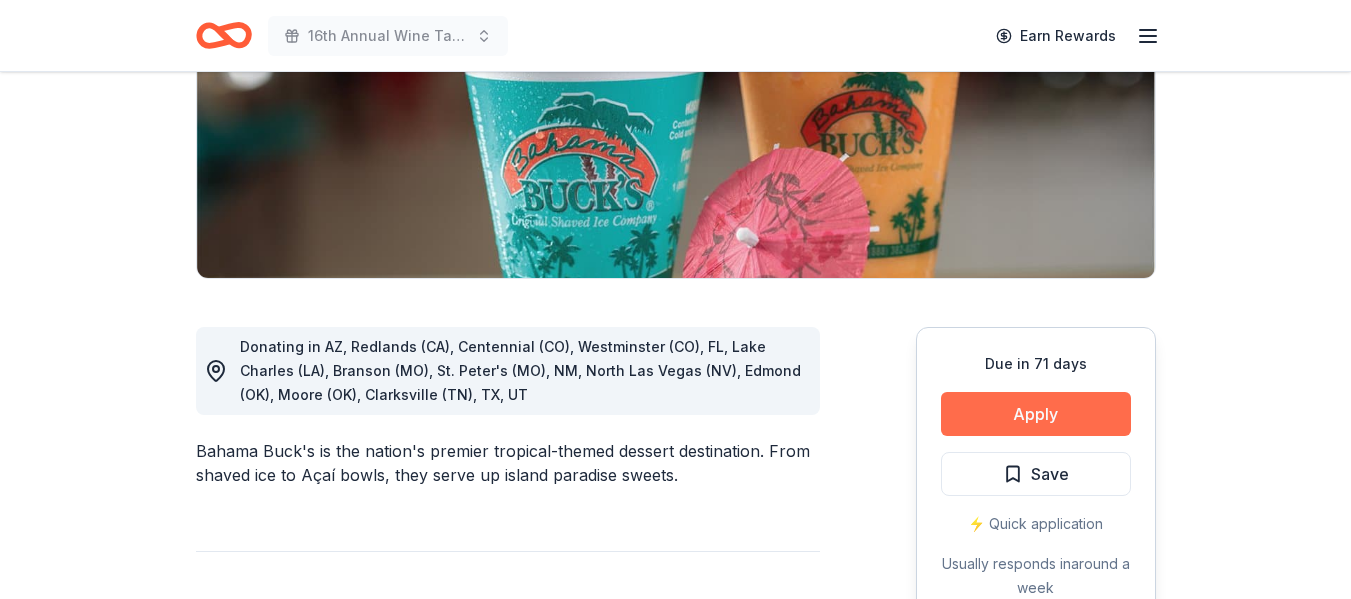 click on "Apply" at bounding box center (1036, 414) 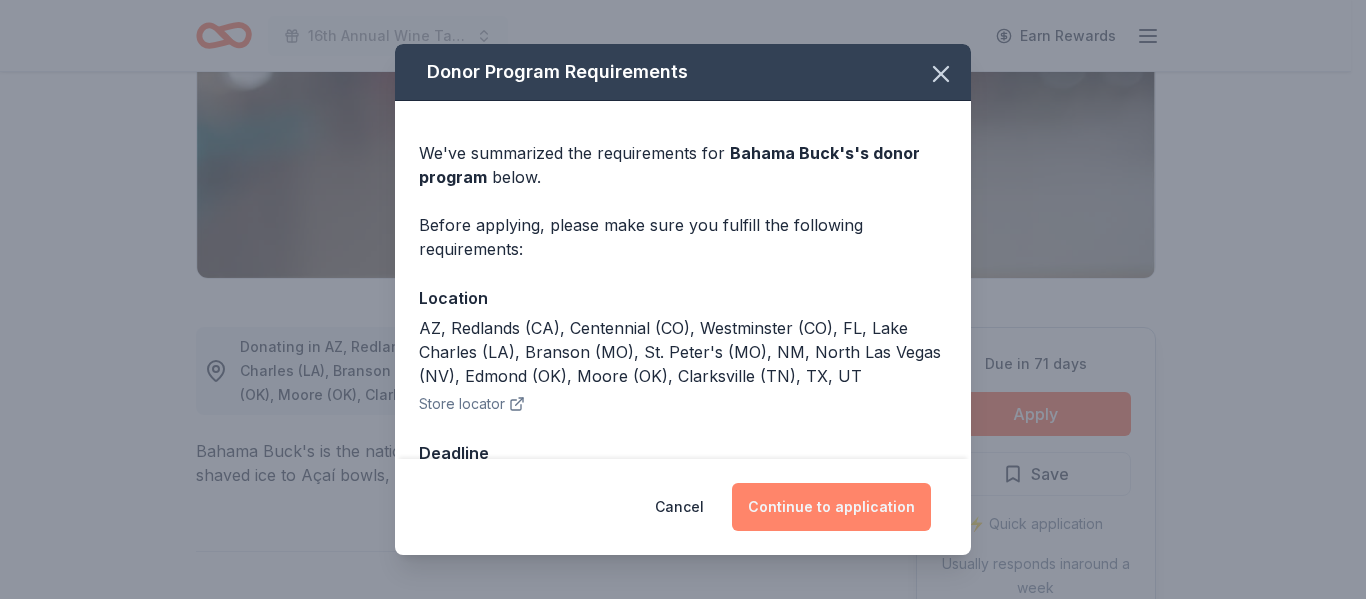click on "Continue to application" at bounding box center [831, 507] 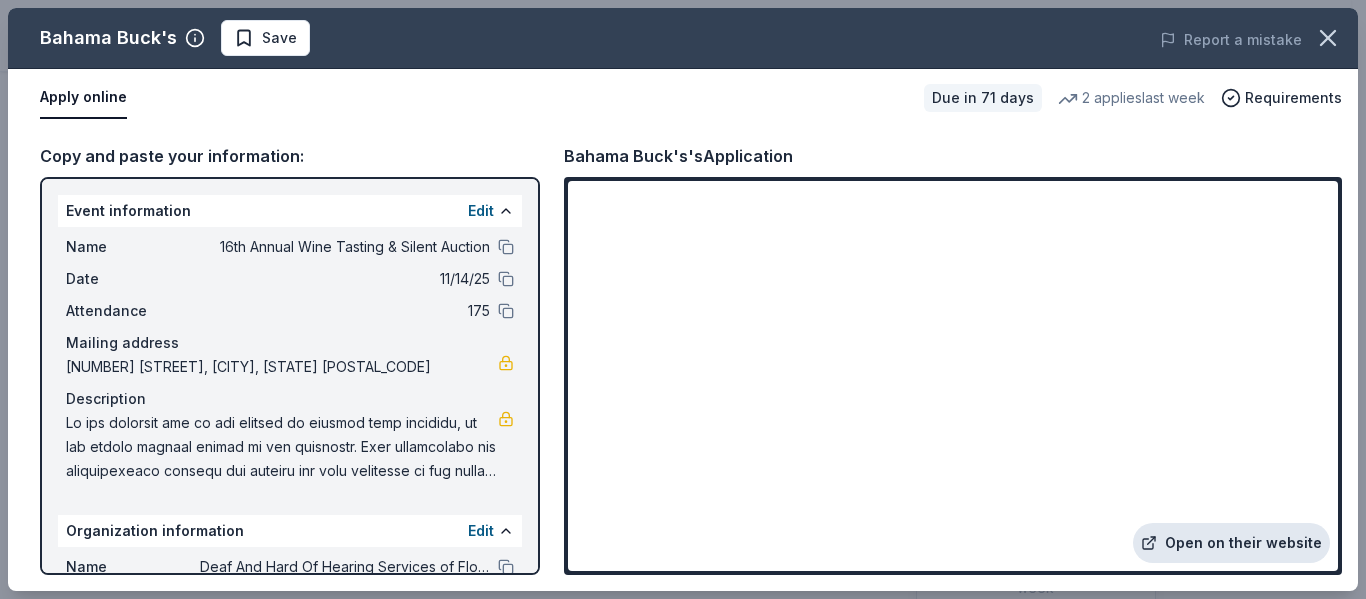 click on "Open on their website" at bounding box center [1231, 543] 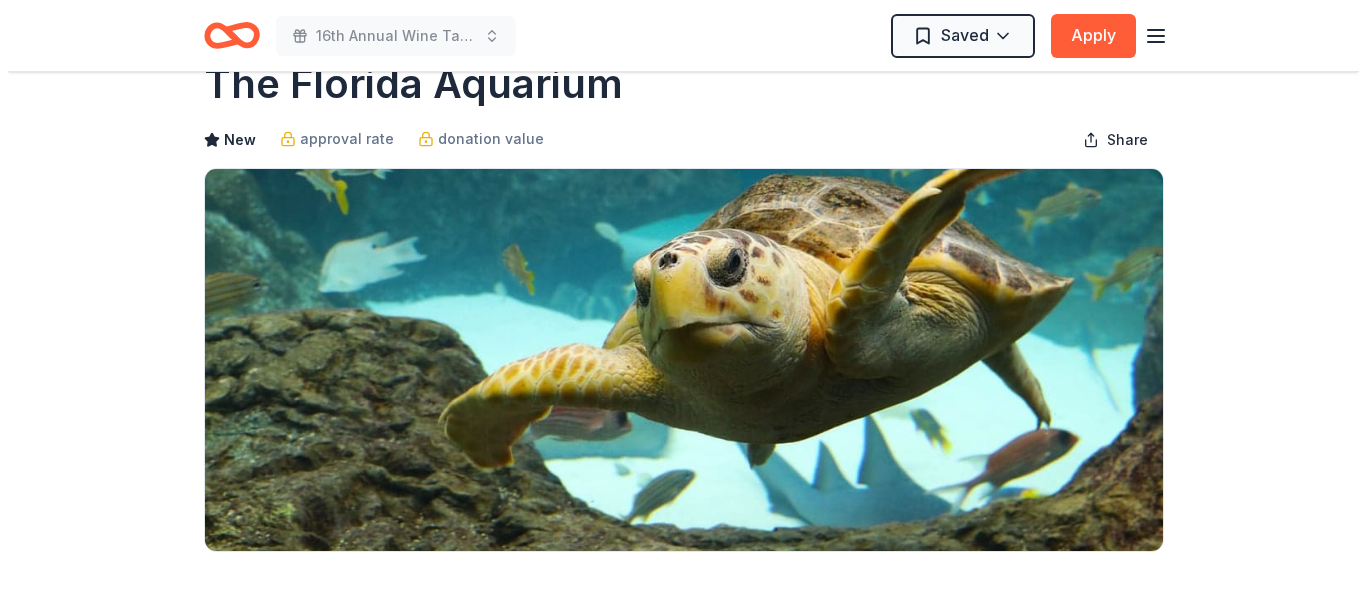 scroll, scrollTop: 50, scrollLeft: 0, axis: vertical 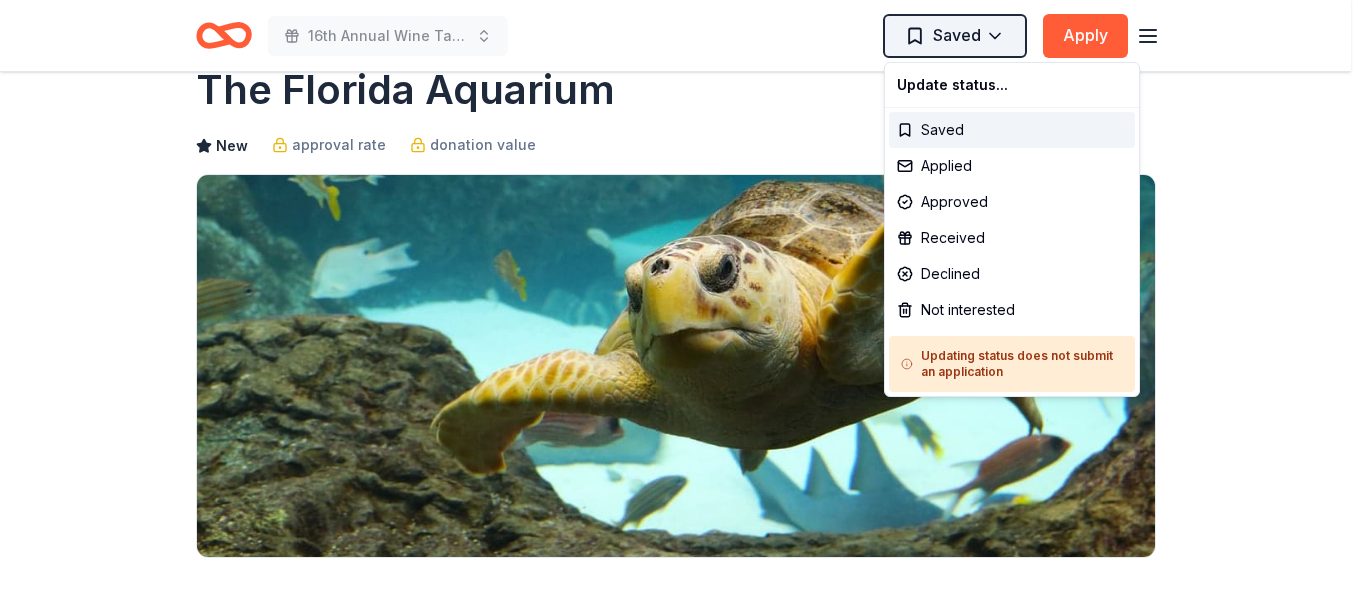 click on "16th Annual Wine Tasting & Silent Auction Saved Apply Due in 45 days Share The Florida Aquarium New approval rate donation value Share Donating in FL The Florida Aquarium hosts over 20,000 species of aquatic plants and animals from around the globe. They offer educational exhibits and experiences for visitors of all ages. What they donate 4 general admission tickets (with an approximately $130 value) good for one year from the date of the event Auction & raffle Donation is small & easy to send to guests   You may receive donations every   year Who they donate to  Preferred 501(c)(3) required  Ineligible Schools, religious organizations or individuals Schools Religious Individuals Due in 45 days Apply Saved Application takes 10 min Usually responds in  around a week Updated  about 2 months  ago Report a mistake approval rate 20 % approved 30 % declined 50 % no response donation value (average) 20% 70% 0% 10% $xx - $xx $xx - $xx $xx - $xx $xx - $xx Upgrade to Pro New Be the first to review this company! 1   5.0" at bounding box center [683, 249] 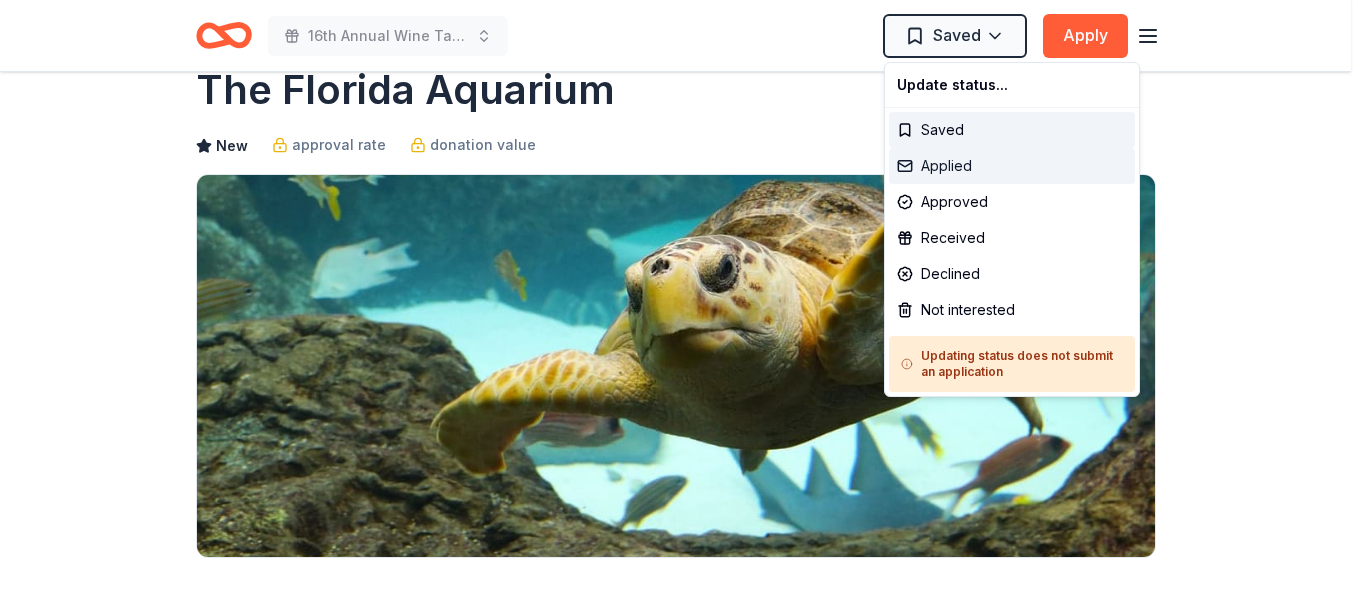 click on "Applied" at bounding box center (1012, 166) 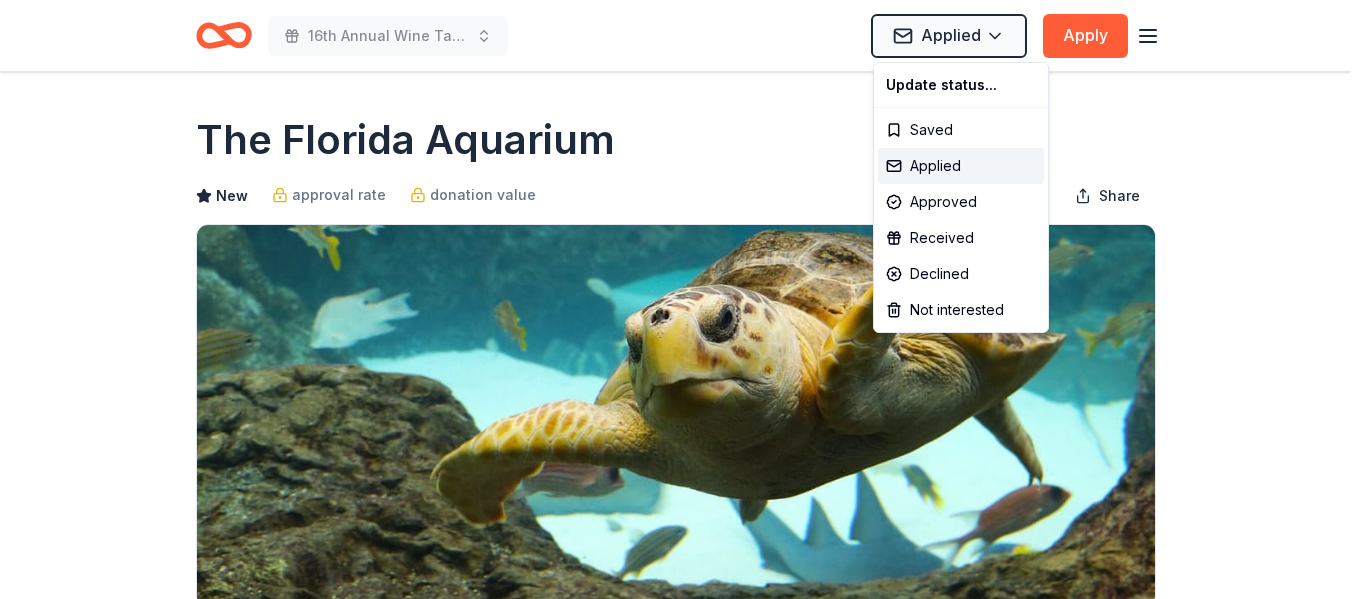 scroll, scrollTop: 0, scrollLeft: 0, axis: both 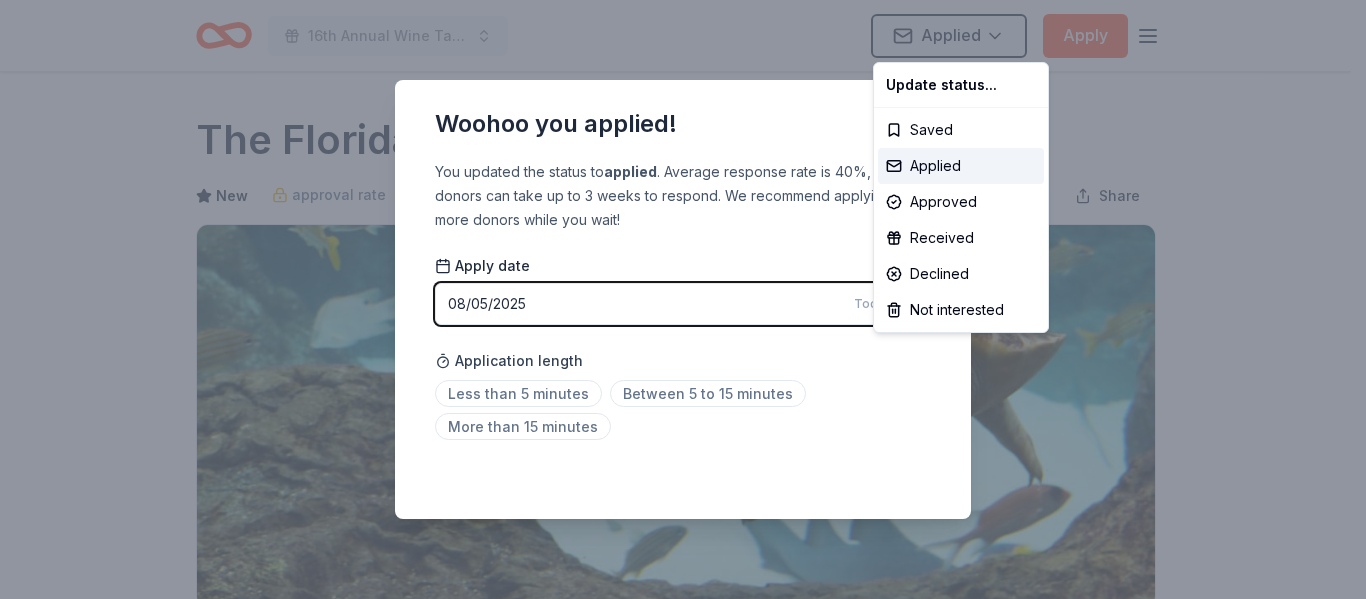 click on "16th Annual Wine Tasting & Silent Auction Applied Apply Due in 45 days Share The Florida Aquarium New approval rate donation value Share Donating in FL The Florida Aquarium hosts over 20,000 species of aquatic plants and animals from around the globe. They offer educational exhibits and experiences for visitors of all ages. What they donate 4 general admission tickets (with an approximately $130 value) good for one year from the date of the event Auction & raffle Donation is small & easy to send to guests   You may receive donations every   year Who they donate to  Preferred 501(c)(3) required  Ineligible Schools, religious organizations or individuals Schools Religious Individuals Due in 45 days Apply Applied Application takes 10 min Usually responds in  around a week Updated  about 2 months  ago Report a mistake approval rate 20 % approved 30 % declined 50 % no response donation value (average) 20% 70% 0% 10% $xx - $xx $xx - $xx $xx - $xx $xx - $xx Upgrade to Pro New Be the first to review this company! 1" at bounding box center (683, 299) 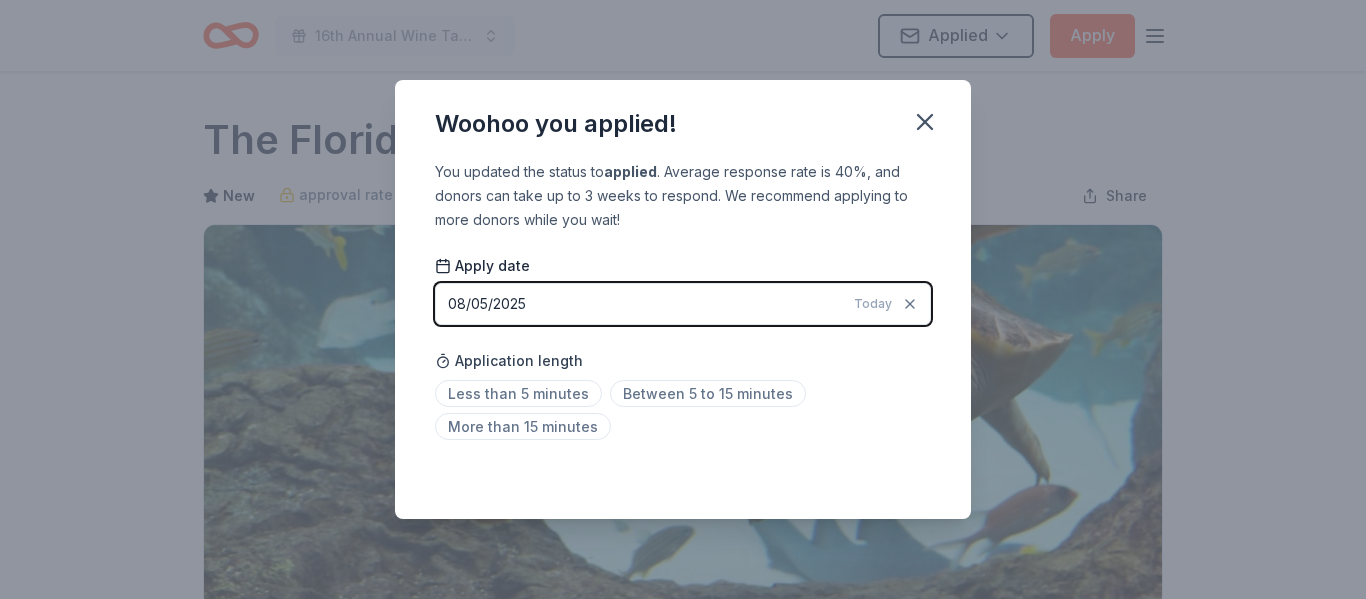 click on "08/05/2025 Today" at bounding box center (683, 304) 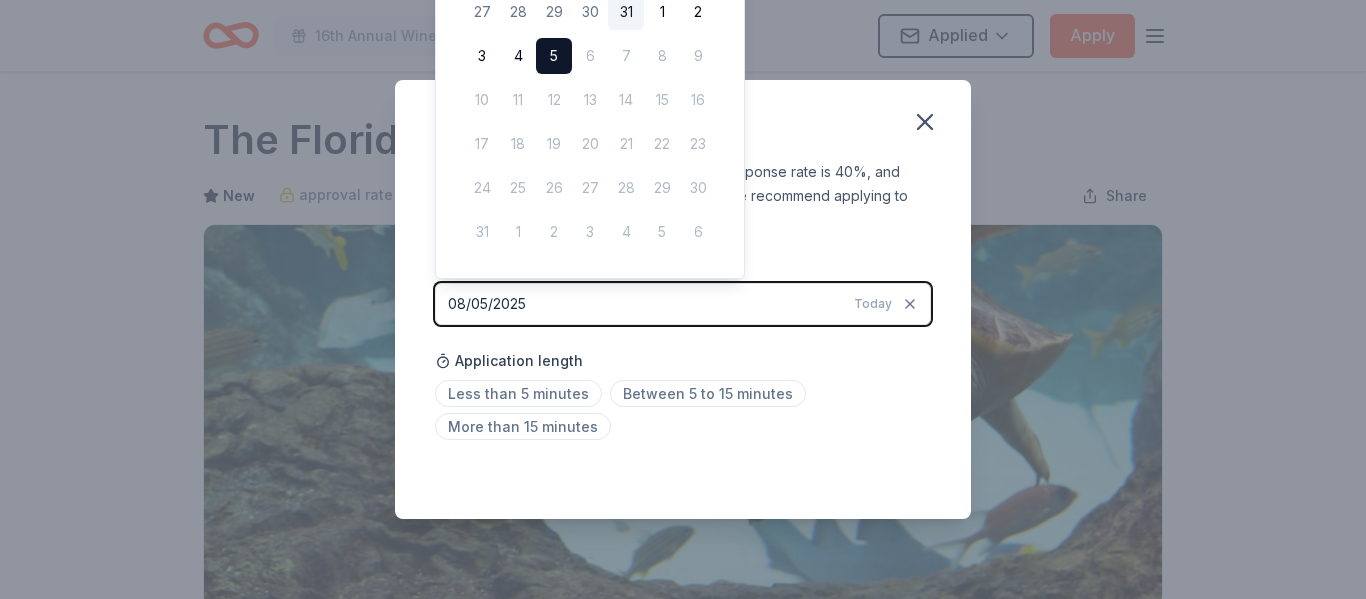 click on "31" at bounding box center [626, 12] 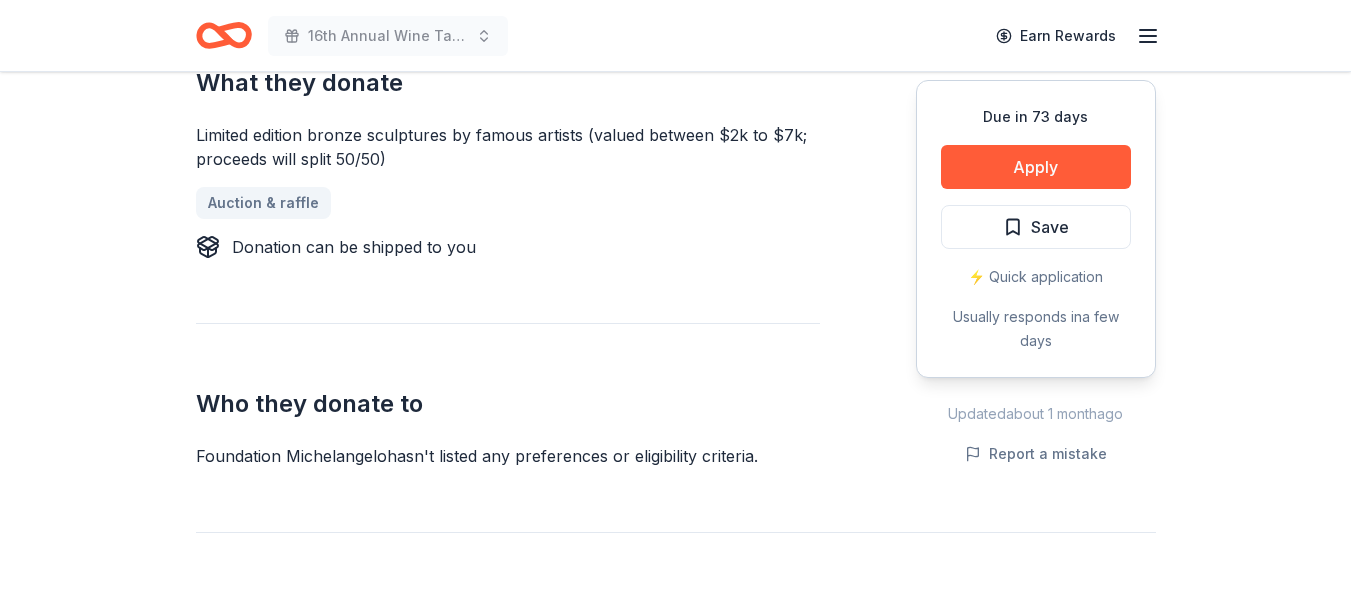 scroll, scrollTop: 1047, scrollLeft: 0, axis: vertical 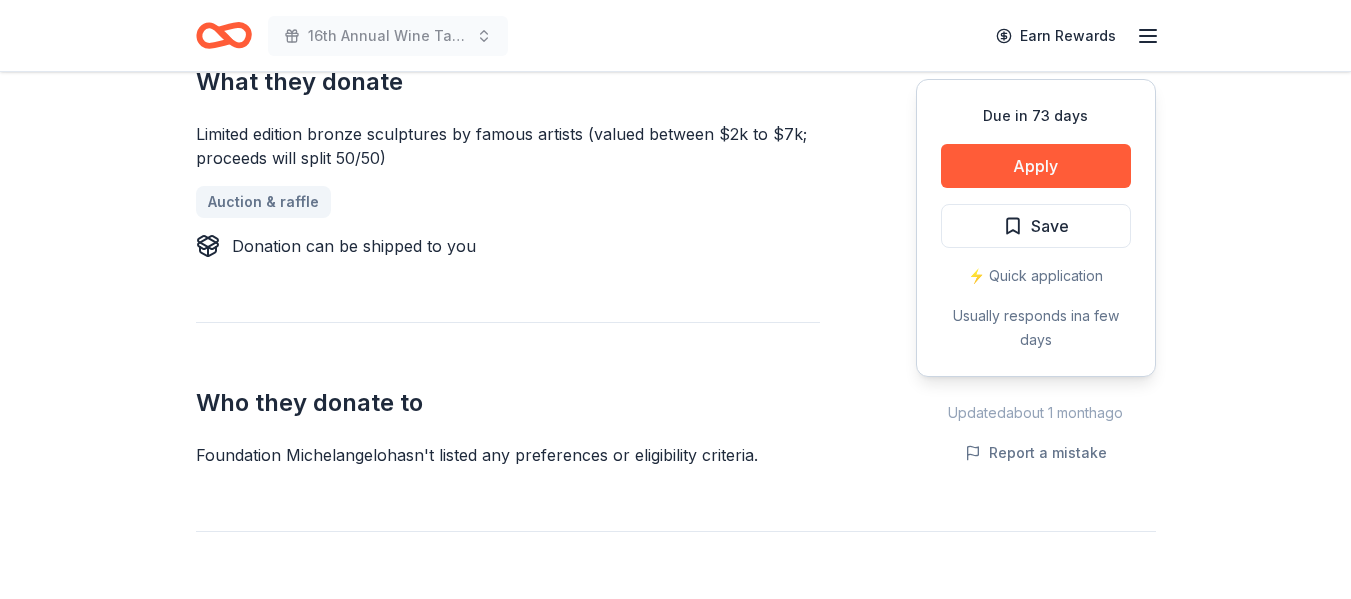 click on "Due in 73 days Apply Save ⚡️ Quick application Usually responds in  a few days" at bounding box center [1036, 228] 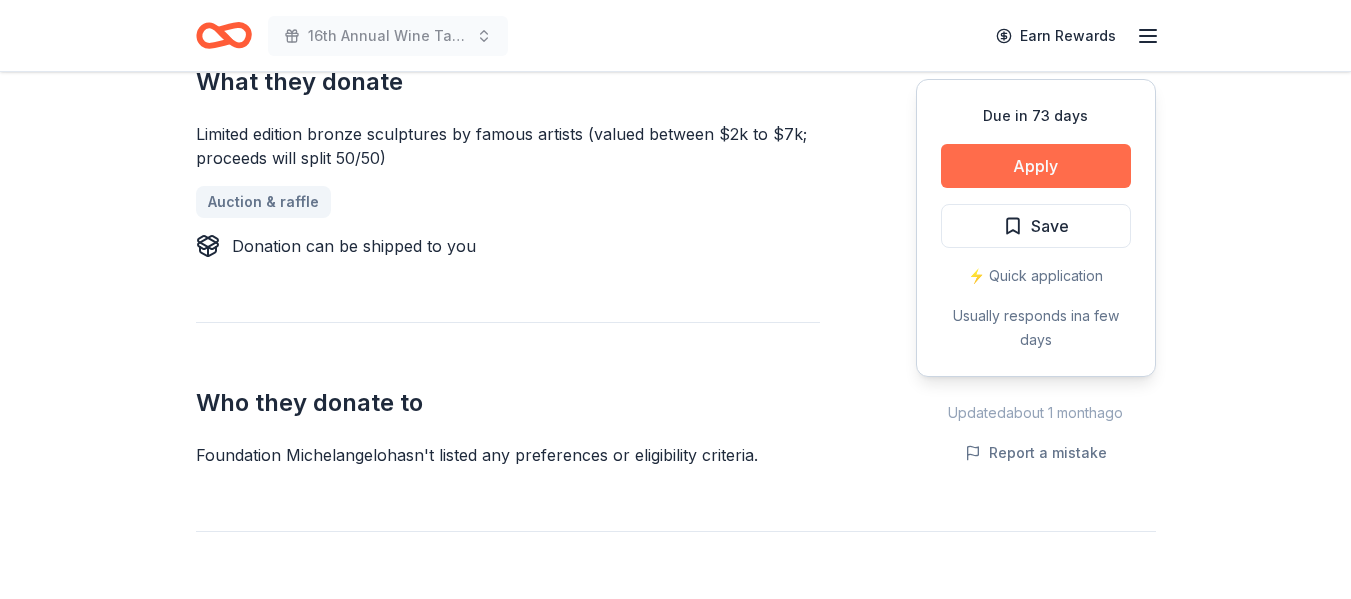 click on "Apply" at bounding box center [1036, 166] 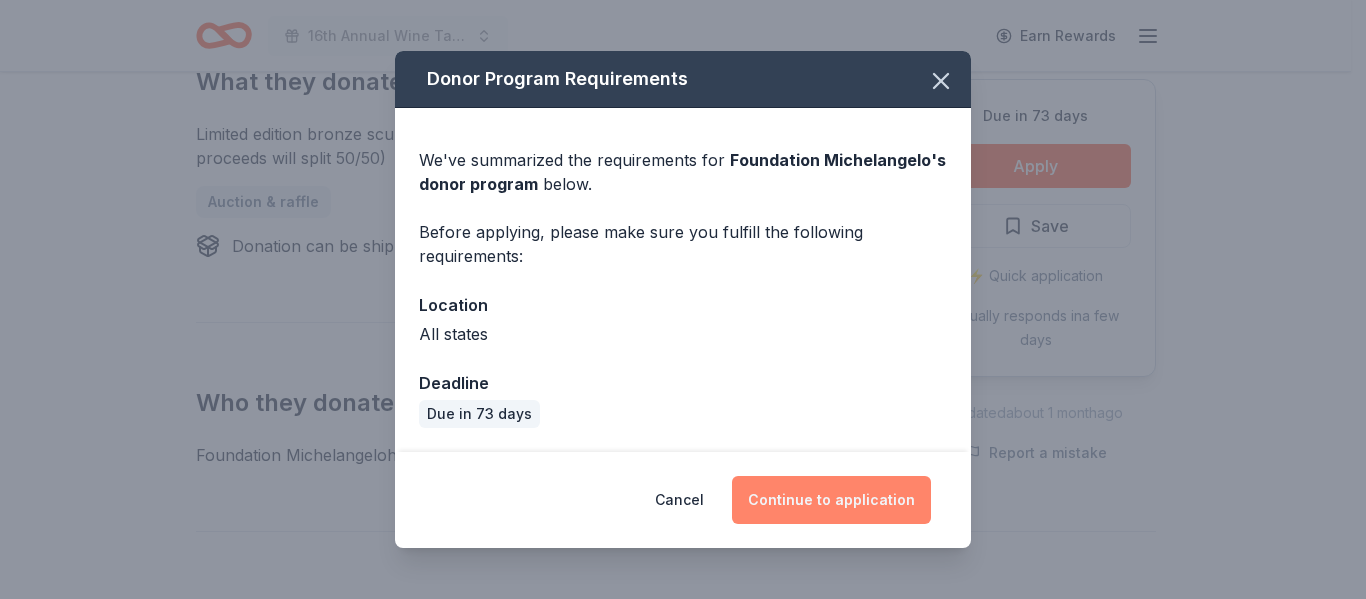 click on "Continue to application" at bounding box center (831, 500) 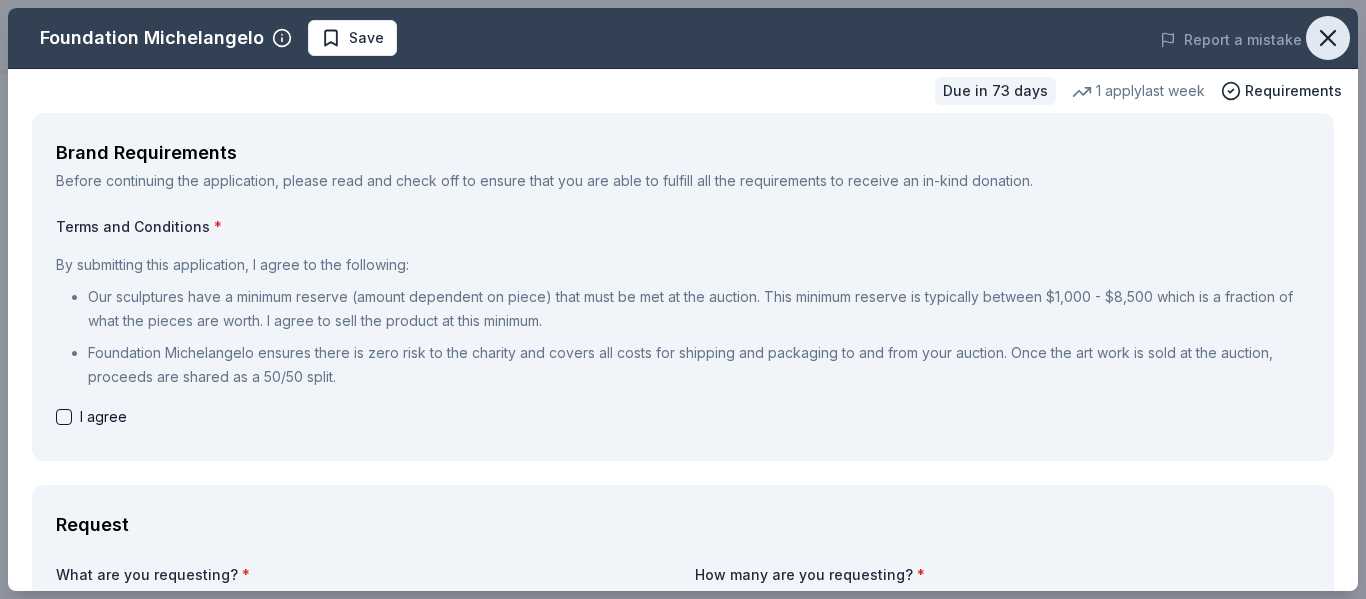 click 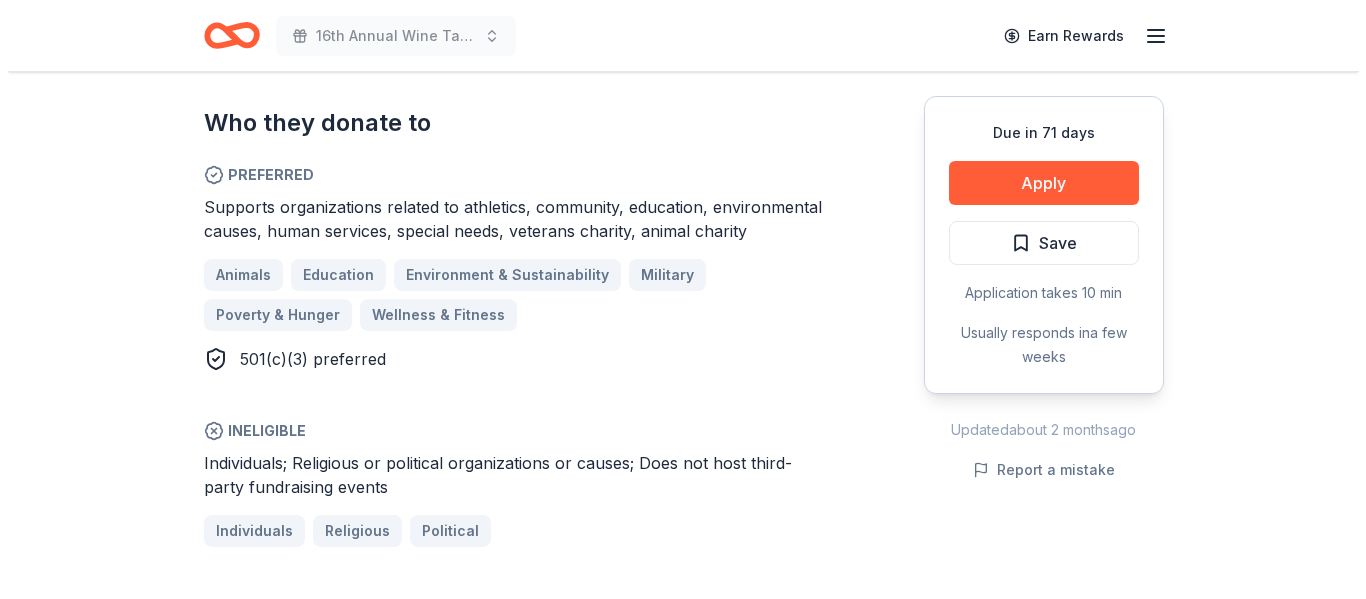 scroll, scrollTop: 1086, scrollLeft: 0, axis: vertical 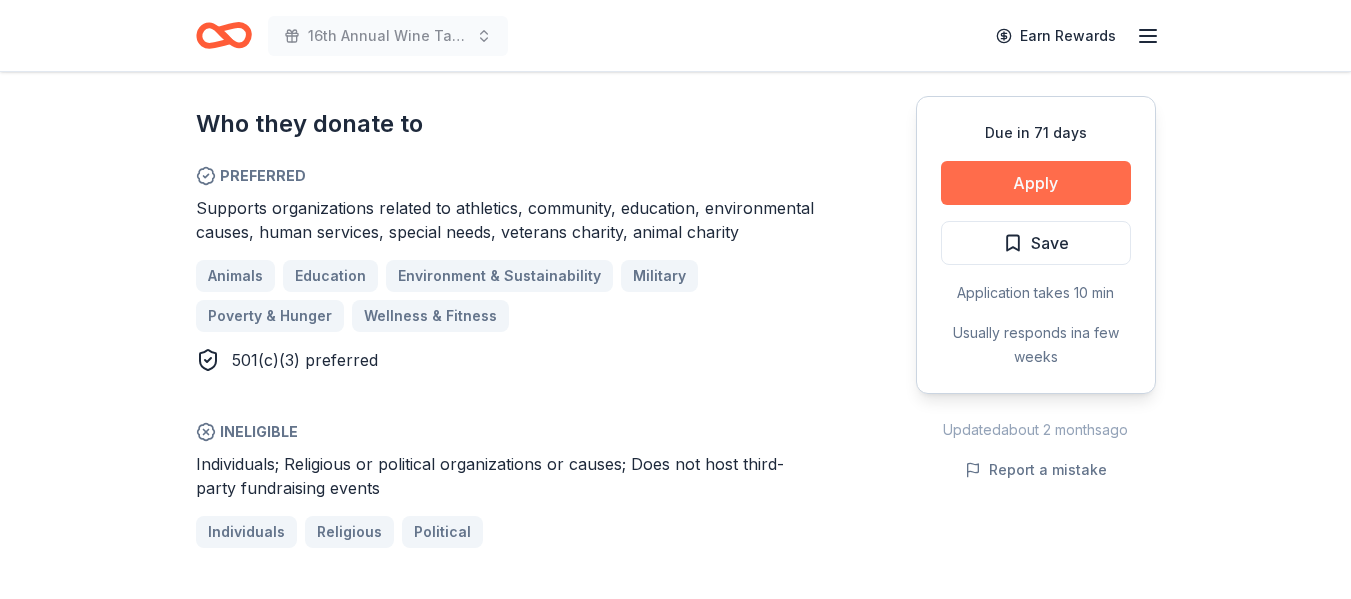 click on "Apply" at bounding box center [1036, 183] 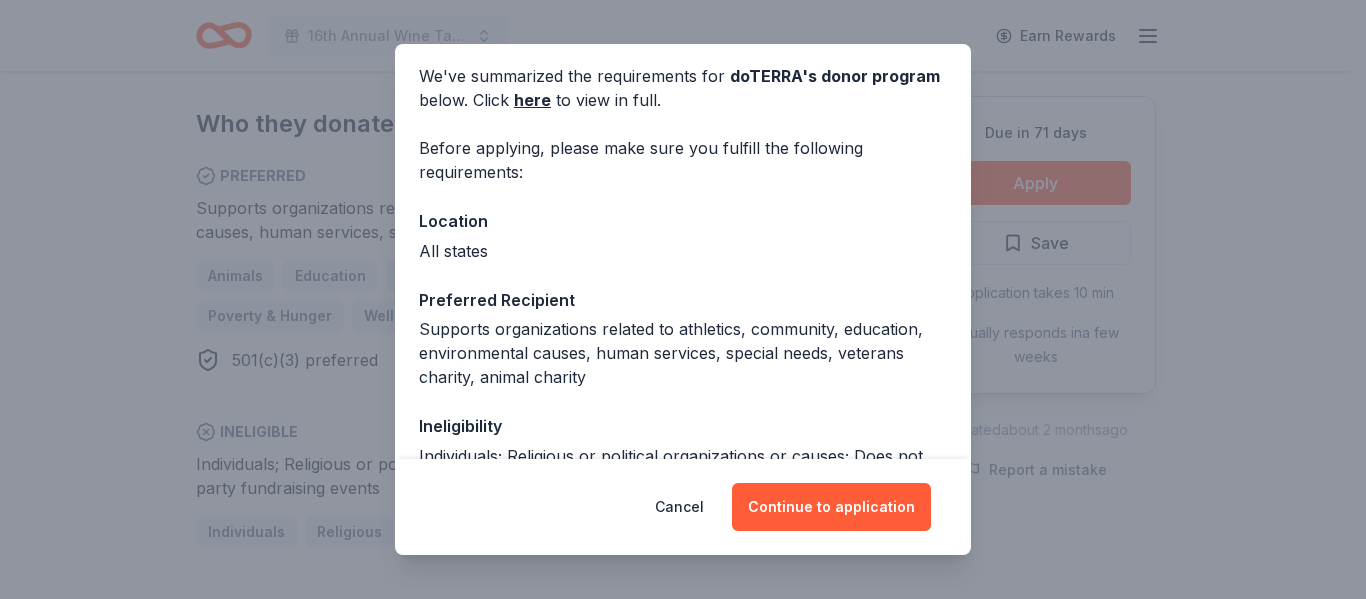 scroll, scrollTop: 78, scrollLeft: 0, axis: vertical 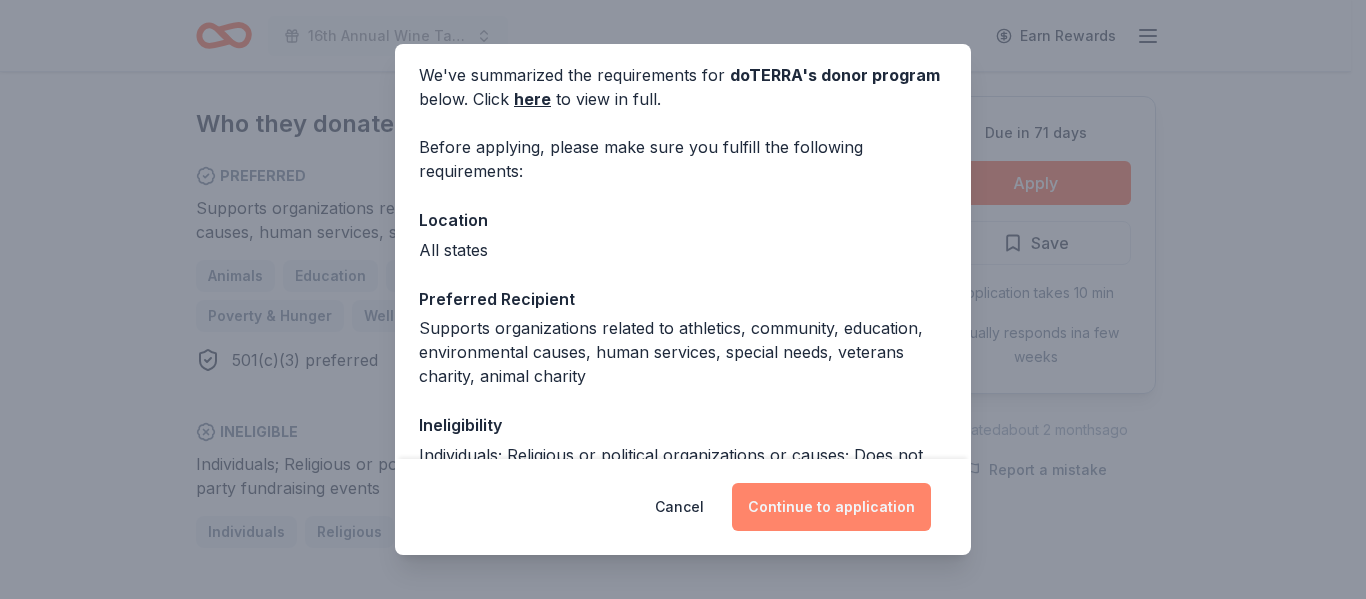 click on "Continue to application" at bounding box center [831, 507] 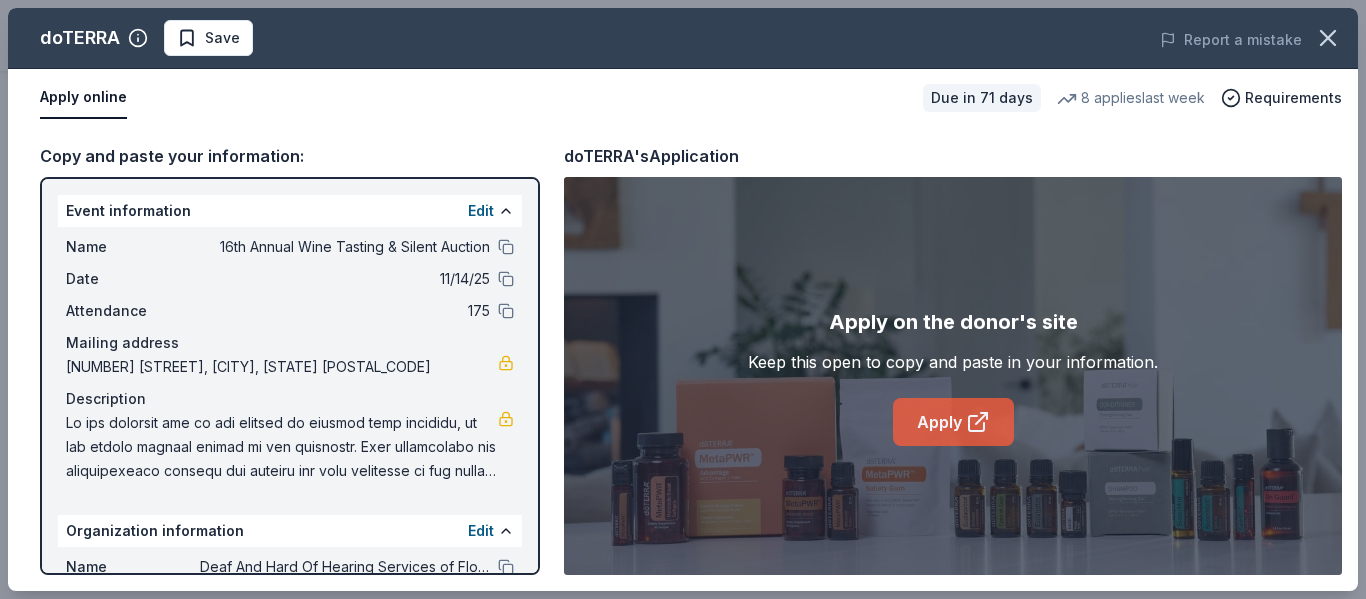 click on "Apply" at bounding box center (953, 422) 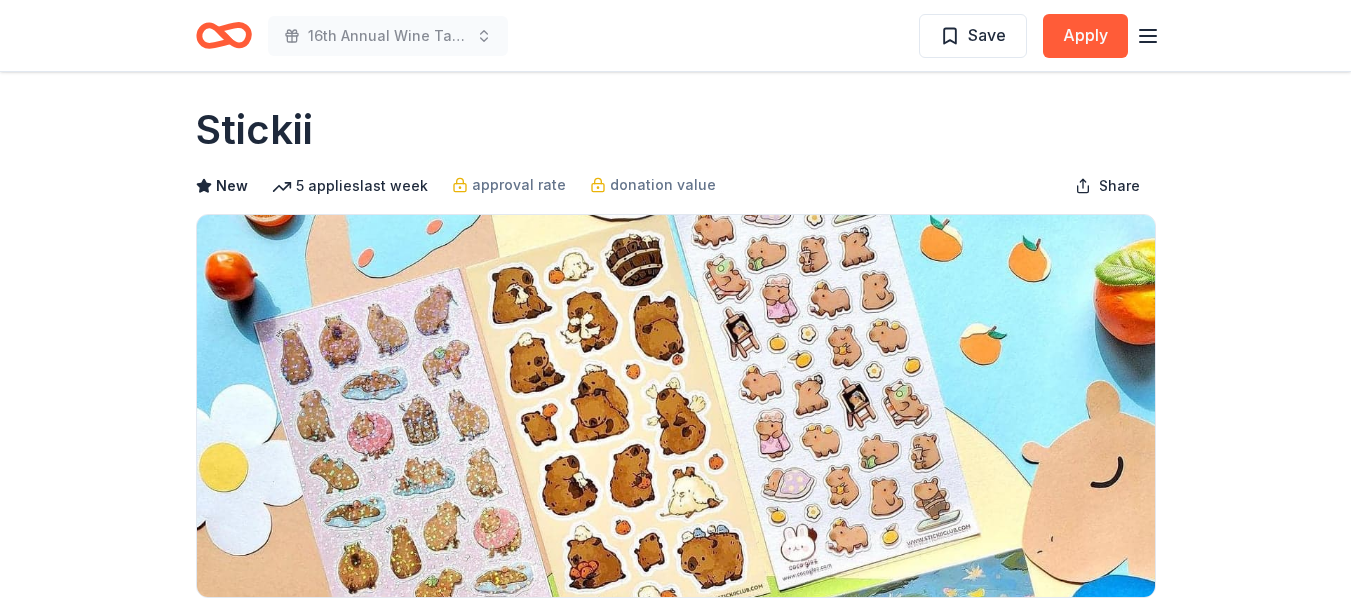 scroll, scrollTop: 0, scrollLeft: 0, axis: both 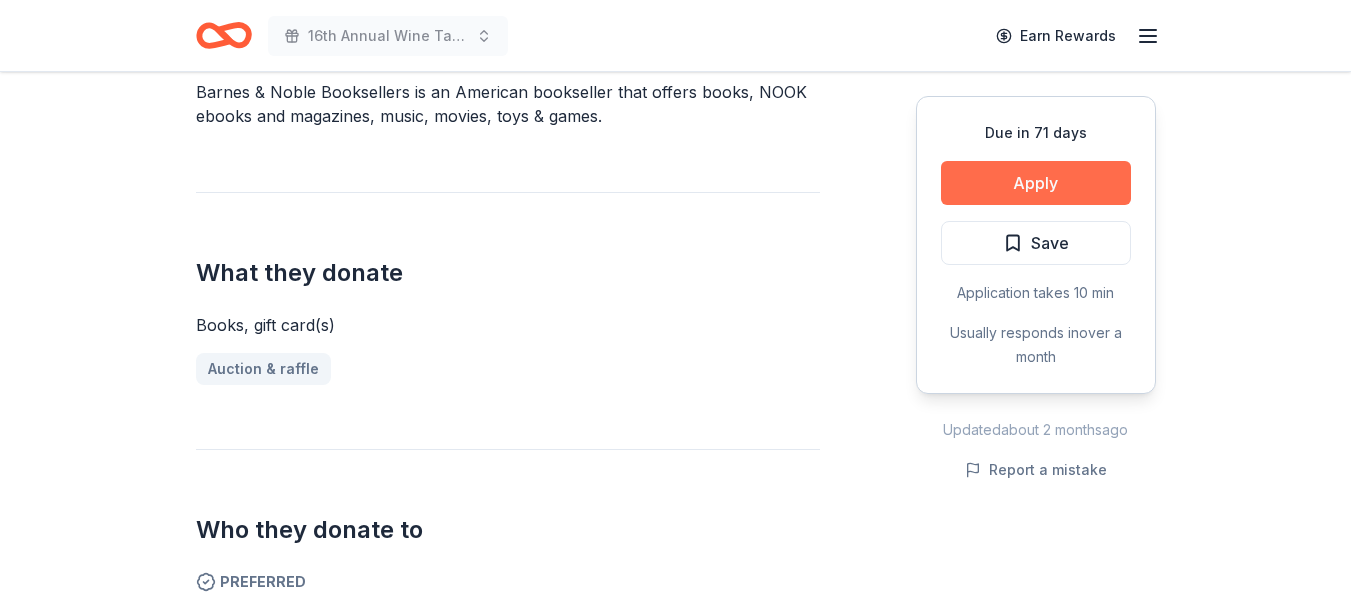 click on "Apply" at bounding box center [1036, 183] 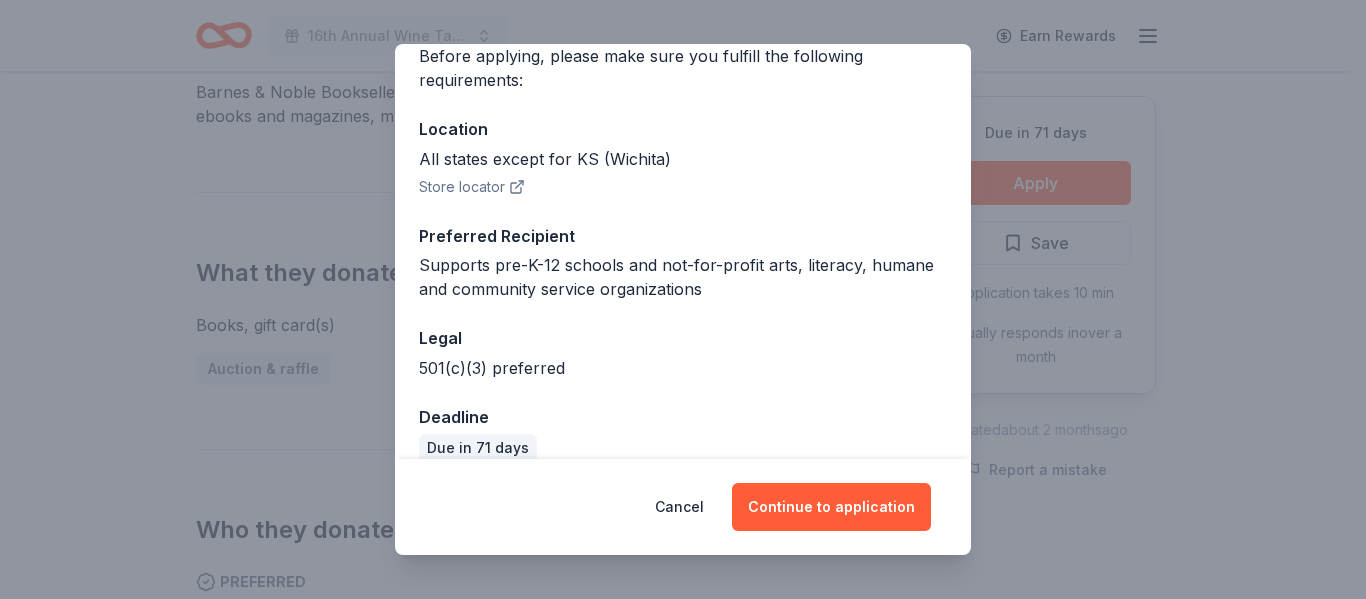 scroll, scrollTop: 169, scrollLeft: 0, axis: vertical 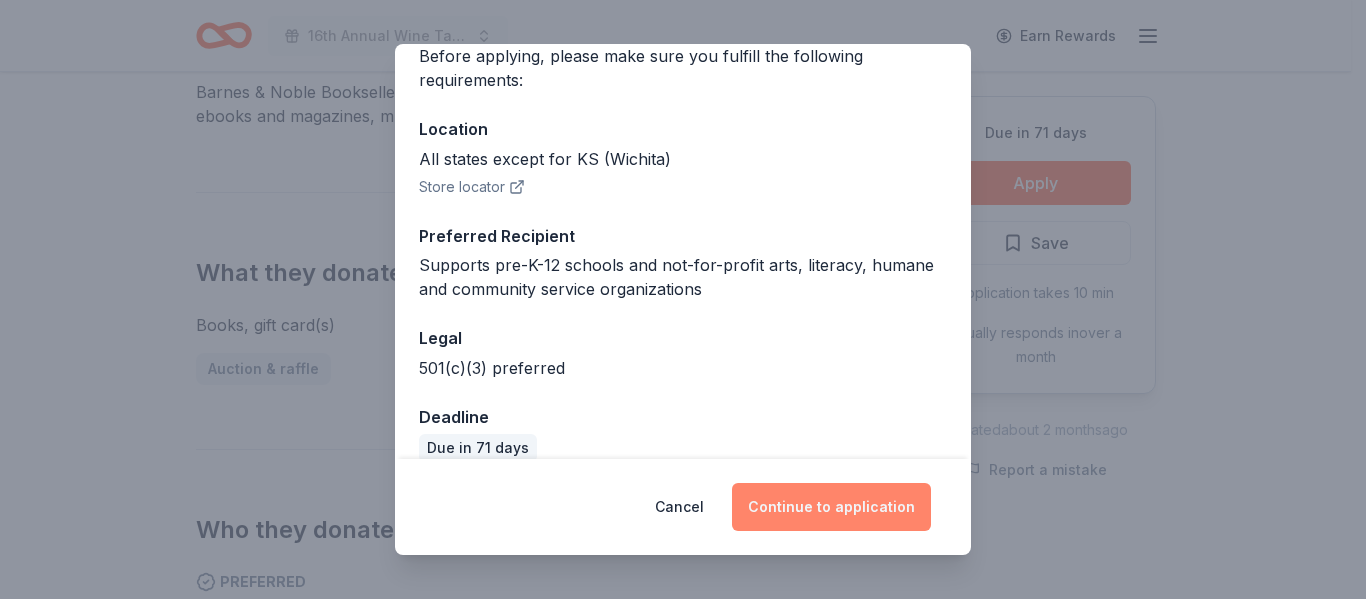 click on "Continue to application" at bounding box center [831, 507] 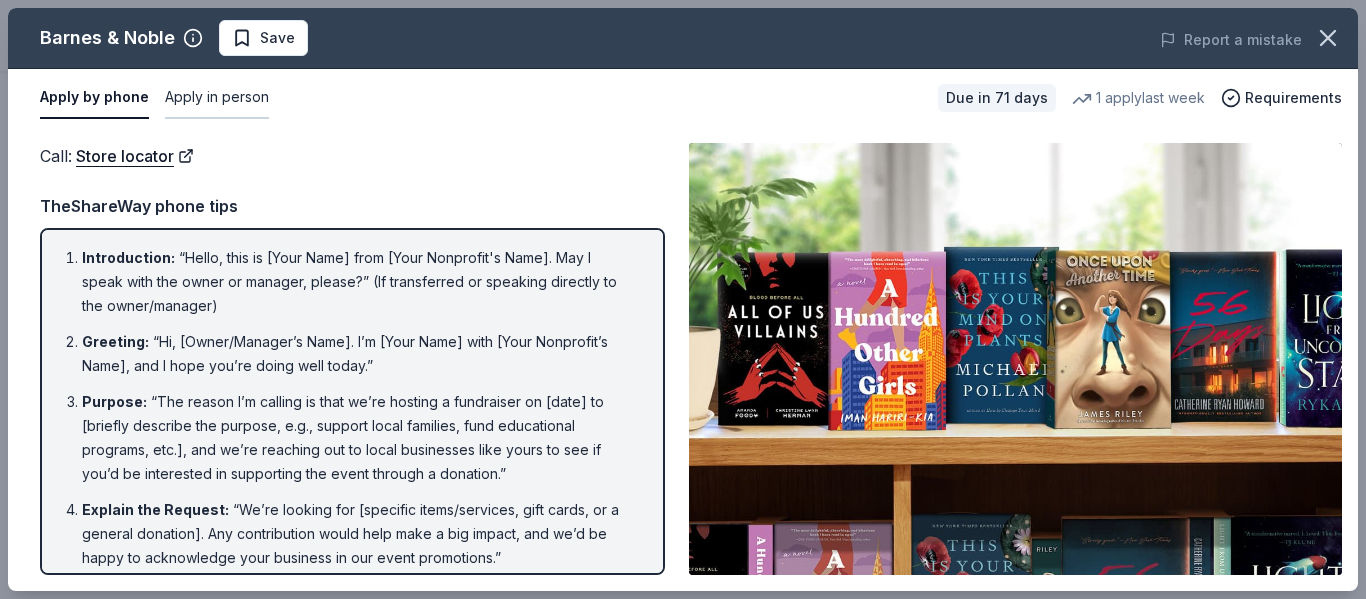 click on "Apply in person" at bounding box center [217, 98] 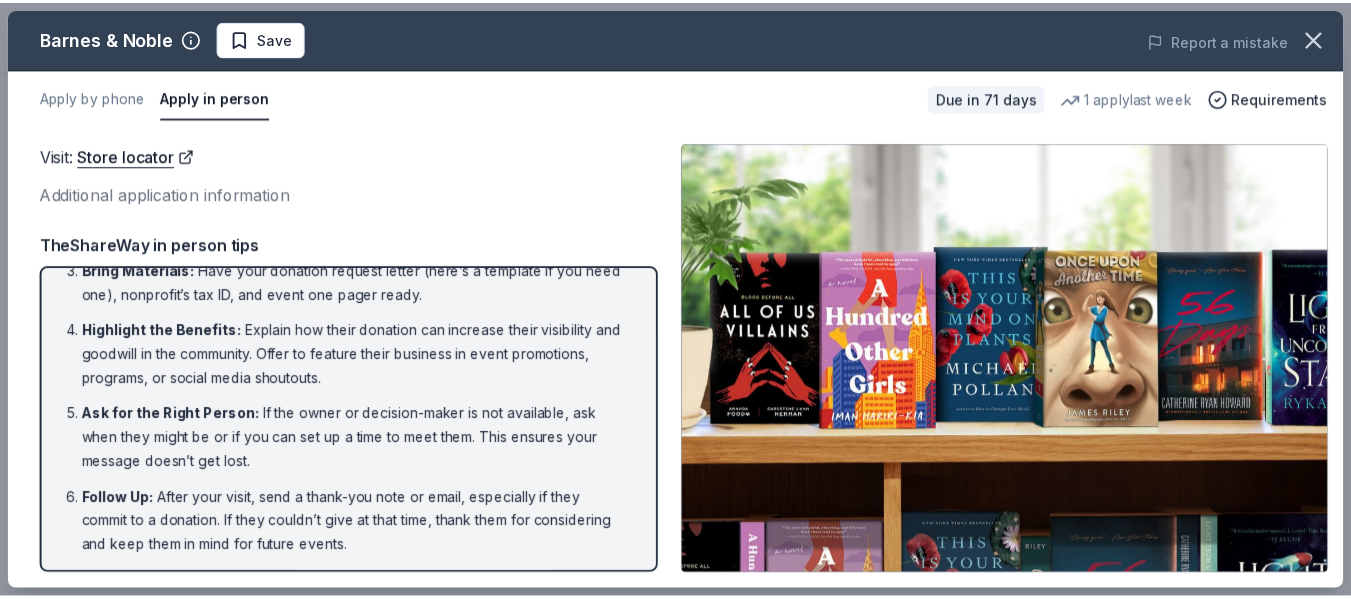 scroll, scrollTop: 171, scrollLeft: 0, axis: vertical 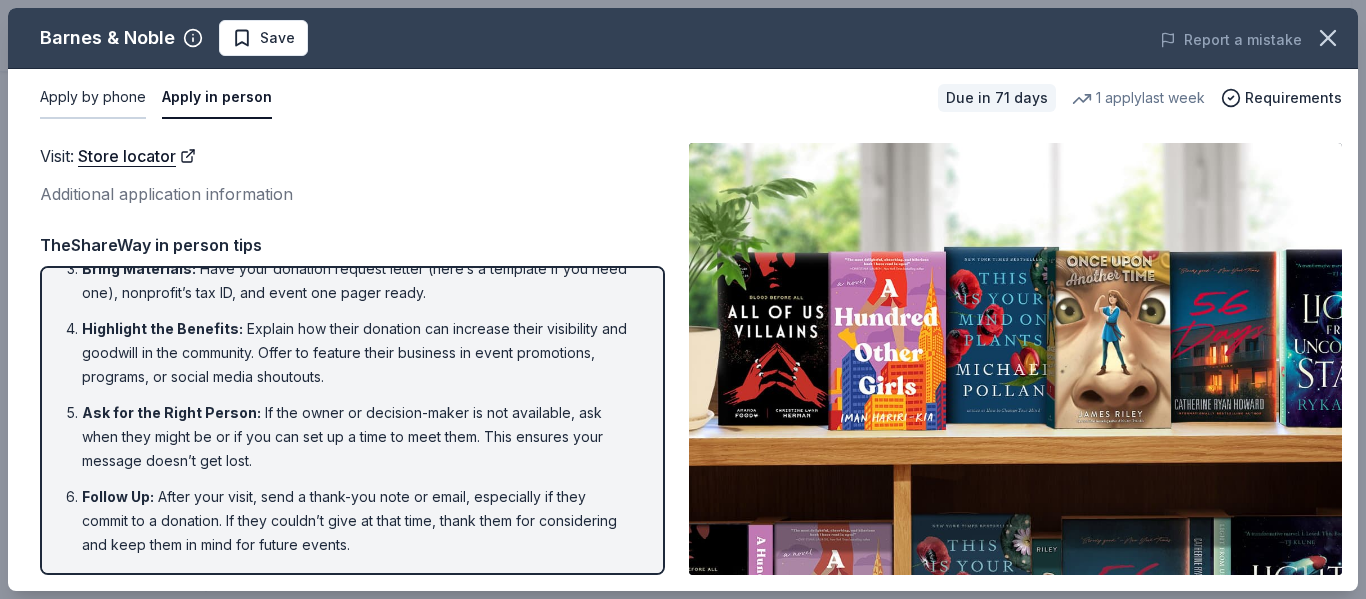 click on "Apply by phone" at bounding box center [93, 98] 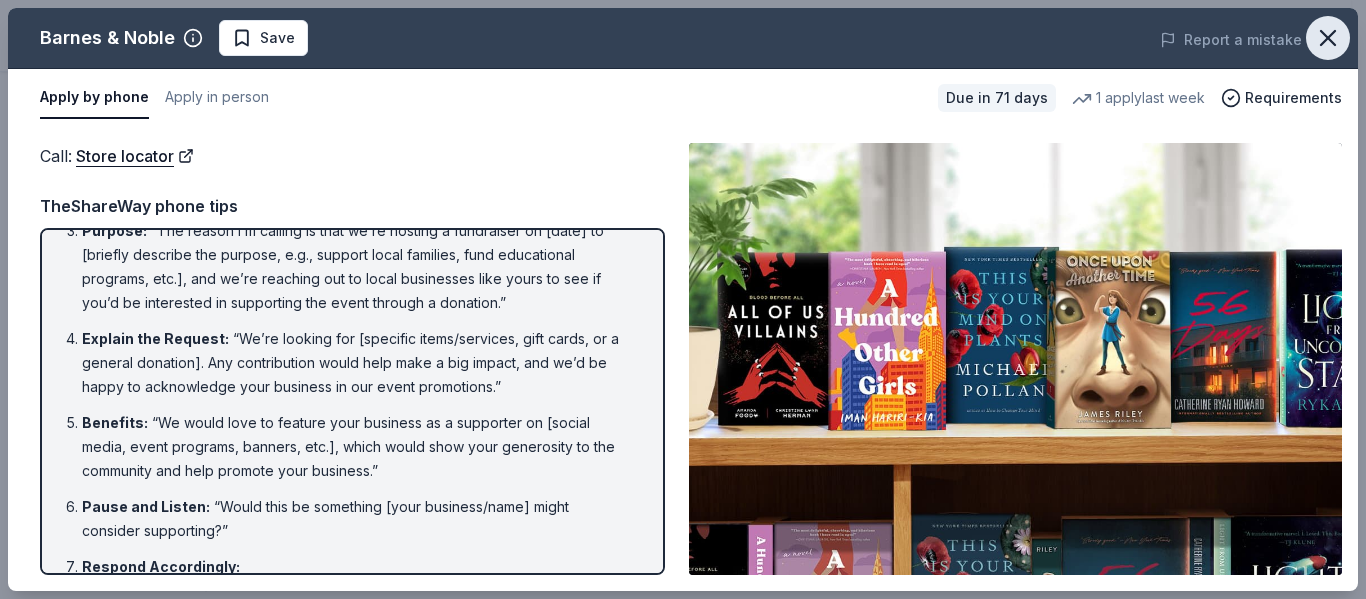 click 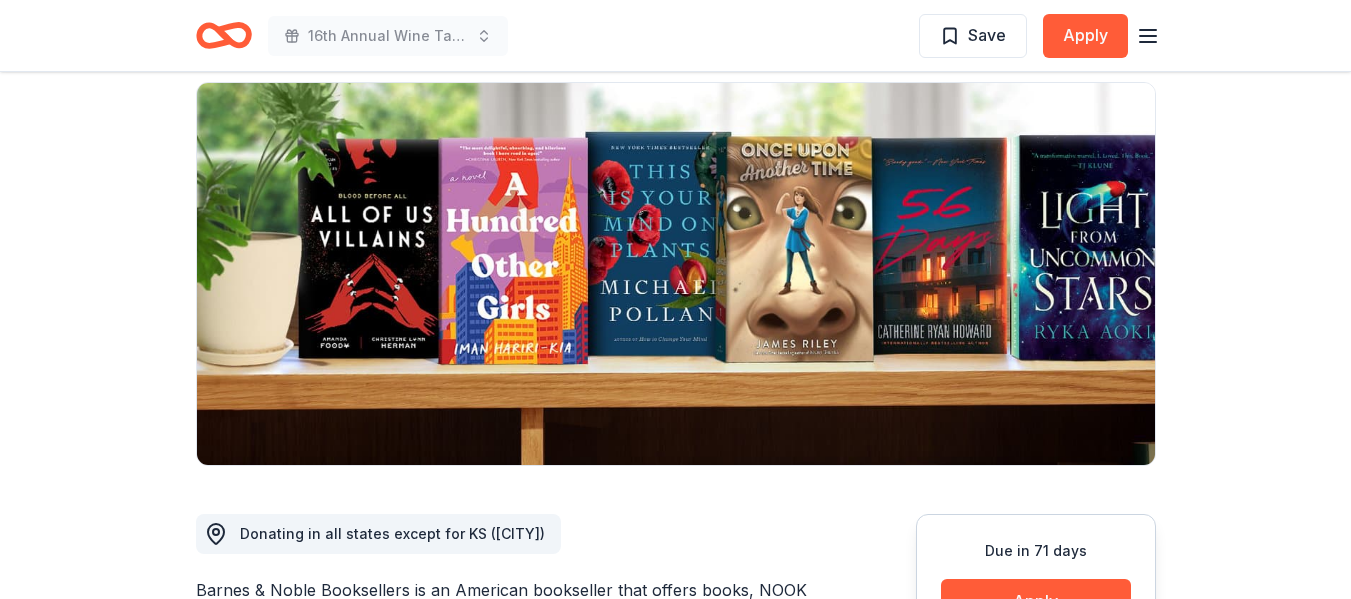 scroll, scrollTop: 0, scrollLeft: 0, axis: both 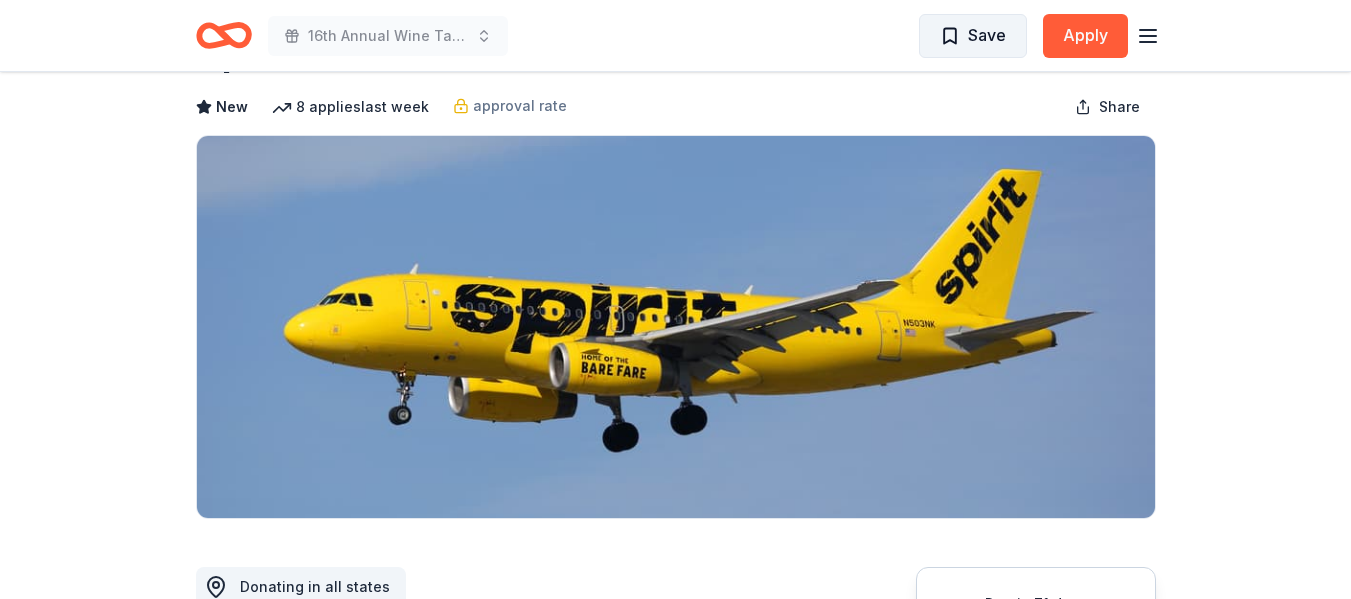 click on "Save" at bounding box center [973, 36] 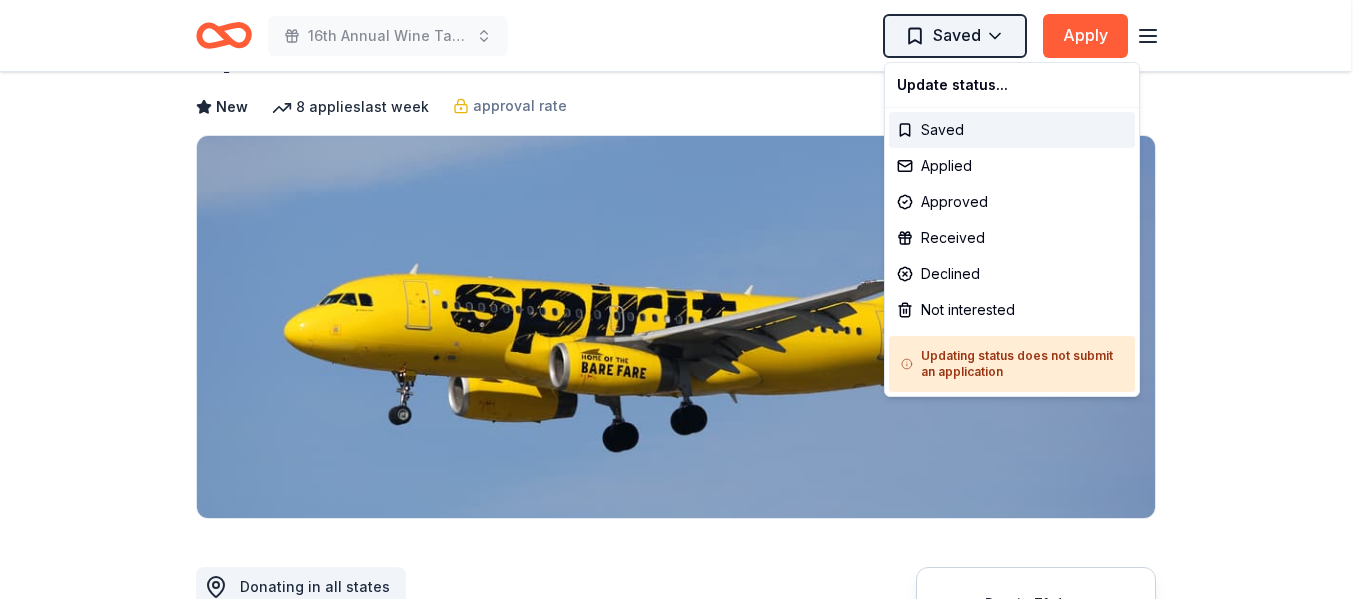 click on "16th Annual Wine Tasting & Silent Auction Saved Apply Due in 71 days Share [COMPANY] New 8 applies last week approval rate Share Donating in all states [COMPANY] is an affordable American carrier headquartered in [CITY], [STATE]. What they donate Ticket(s) Auction & raffle Donation is small & easy to send to guests Who they donate to Preferred Supports organizations that make a meaningful social impact on the lives of children and families, service members, and the environment Children Environment & Sustainability Military 501(c)(3) required Ineligible Online auctions approval rate 20 % approved 30 % declined 50 % no response Upgrade to Pro to view approval rates and average donation values Due in 71 days Apply Saved Application takes 10 min Usually responds in over a month Updated about 2 months ago Report a mistake New Be the first to review this company! Leave a review Similar donors 1 apply last week Local 41 days left Online app [COMPANY] New 2 applies last week" at bounding box center [683, 210] 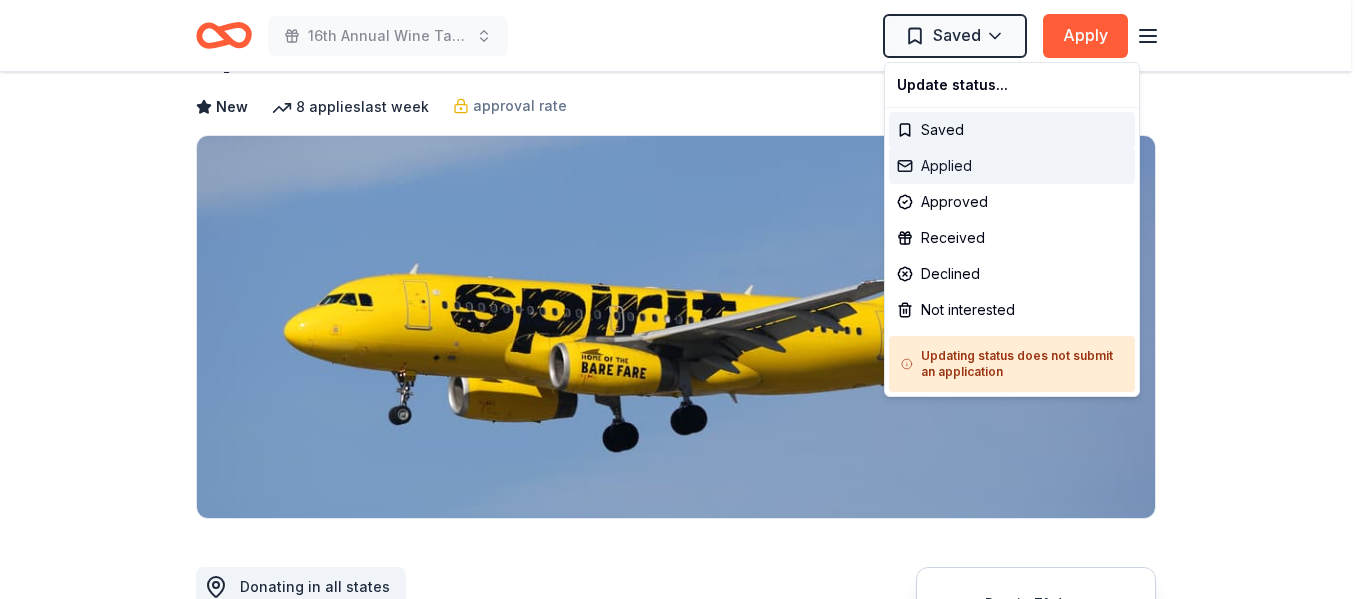 click on "Applied" at bounding box center (1012, 166) 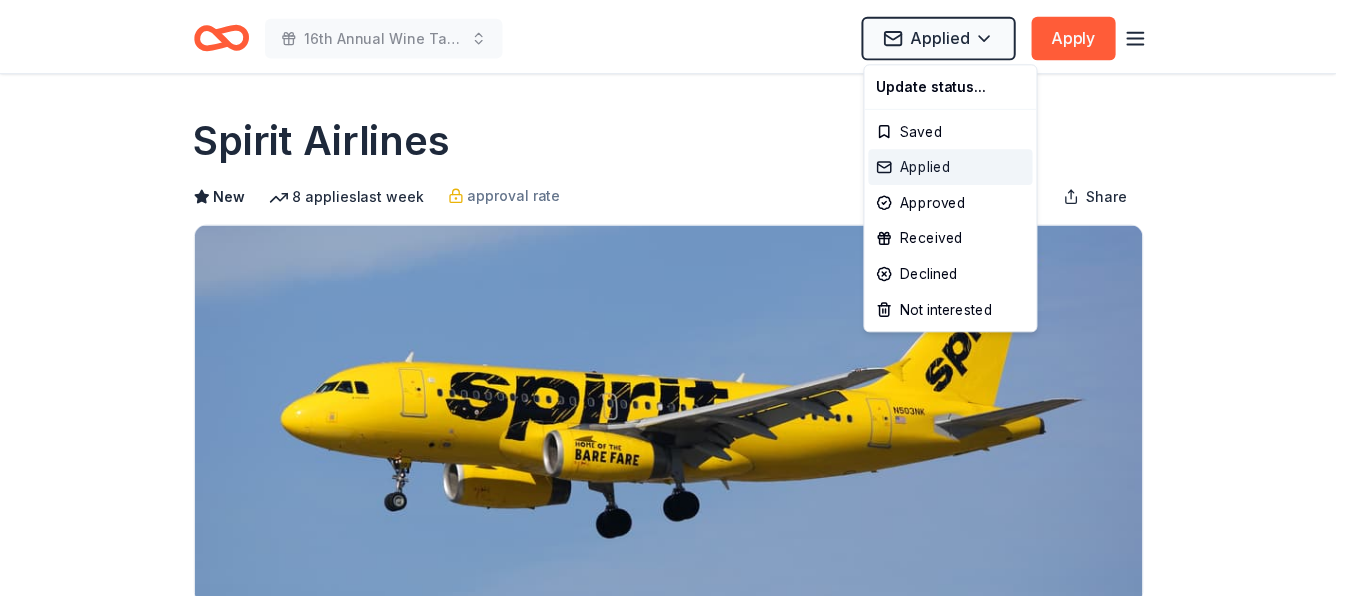 scroll, scrollTop: 0, scrollLeft: 0, axis: both 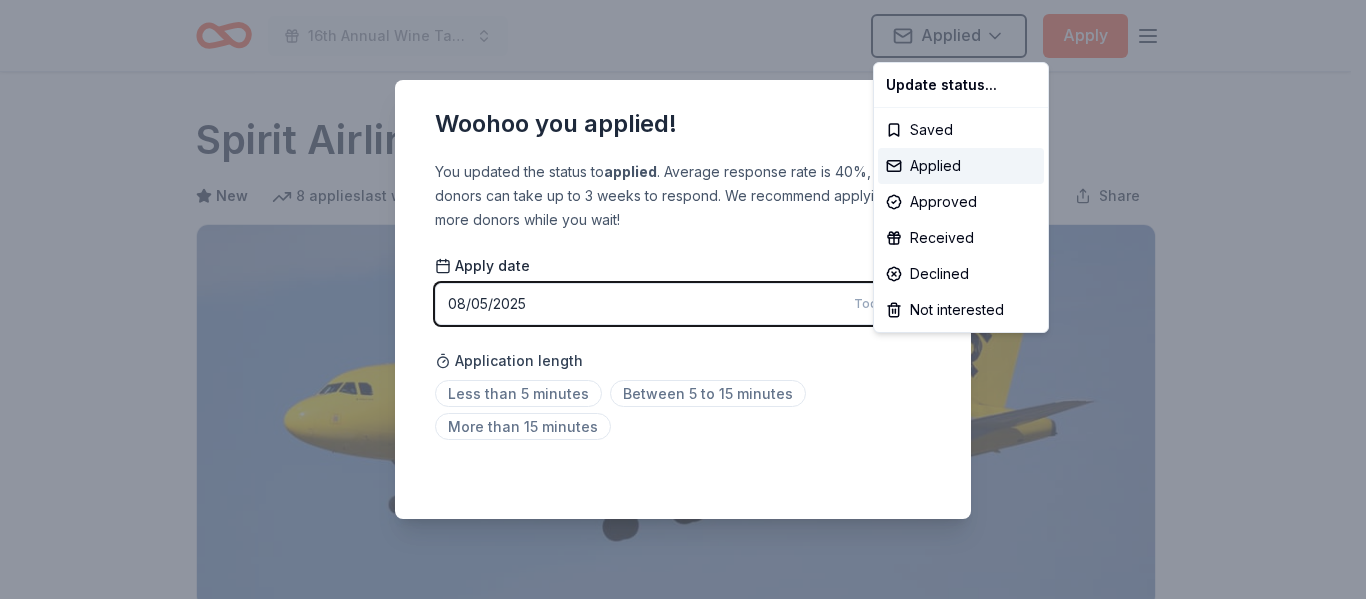click on "16th Annual Wine Tasting & Silent Auction Applied Apply Due in 71 days Share [COMPANY] New 8 applies last week approval rate Share Donating in all states [COMPANY] is an affordable American carrier headquartered in [CITY], [STATE]. What they donate Ticket(s) Auction & raffle Donation is small & easy to send to guests Who they donate to Preferred Supports organizations that make a meaningful social impact on the lives of children and families, service members, and the environment Children Environment & Sustainability Military 501(c)(3) required Ineligible Online auctions approval rate 20 % approved 30 % declined 50 % no response Upgrade to Pro to view approval rates and average donation values Due in 71 days Apply Applied Application takes 10 min Usually responds in over a month Updated about 2 months ago Report a mistake New Be the first to review this company! Leave a review Similar donors 1 apply last week Local 41 days left Online app [COMPANY] New 2 applies last week" at bounding box center [683, 299] 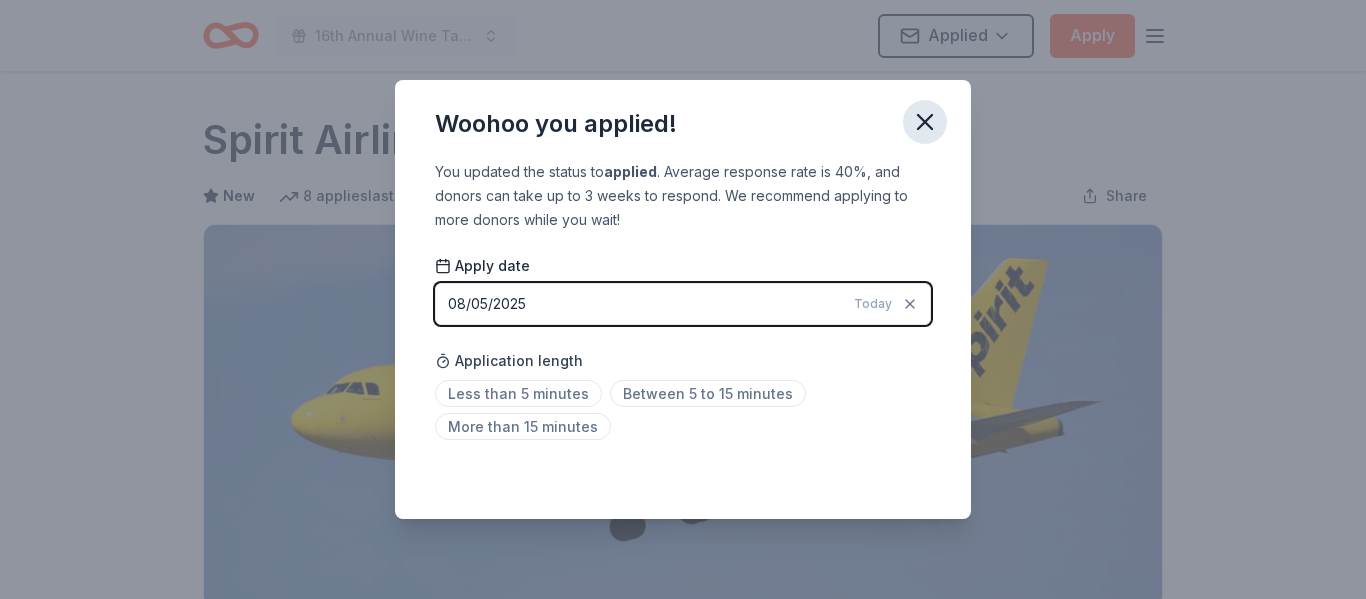 click 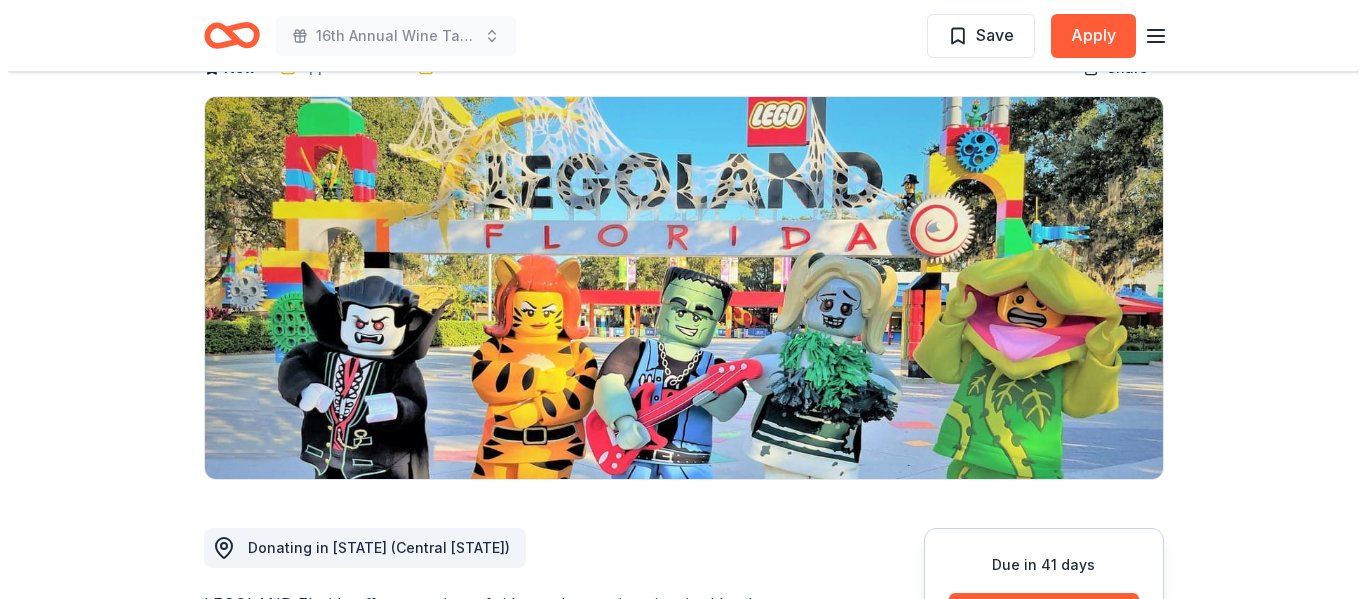 scroll, scrollTop: 127, scrollLeft: 0, axis: vertical 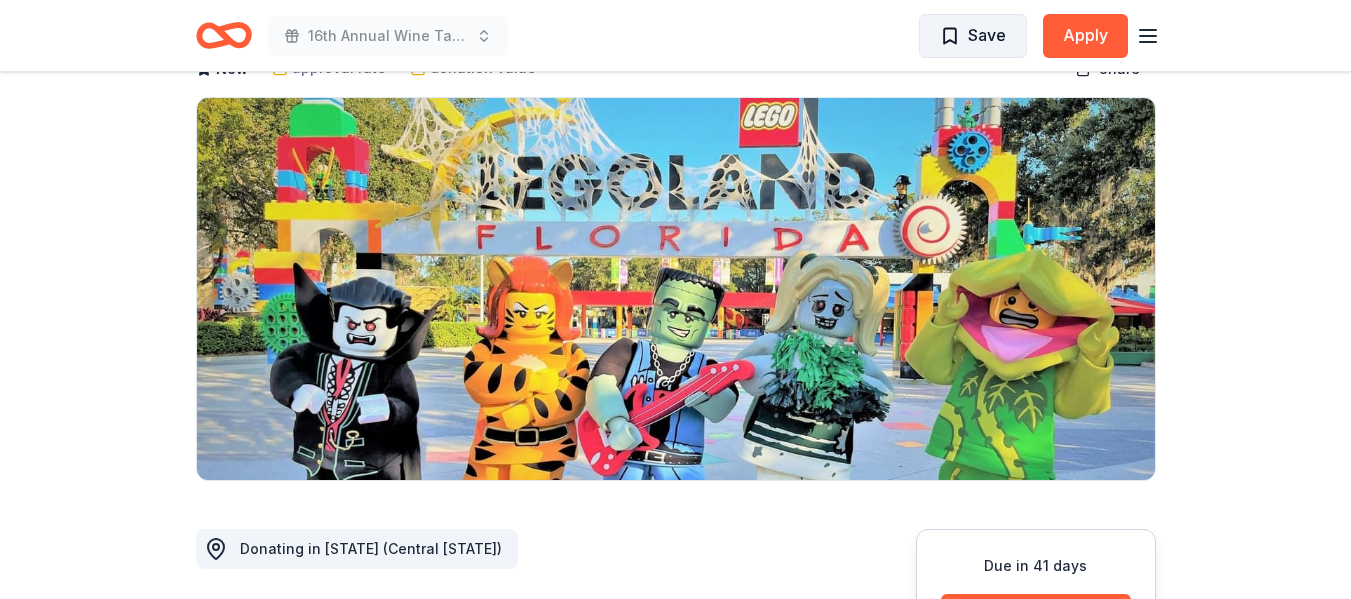 click on "Save" at bounding box center [987, 35] 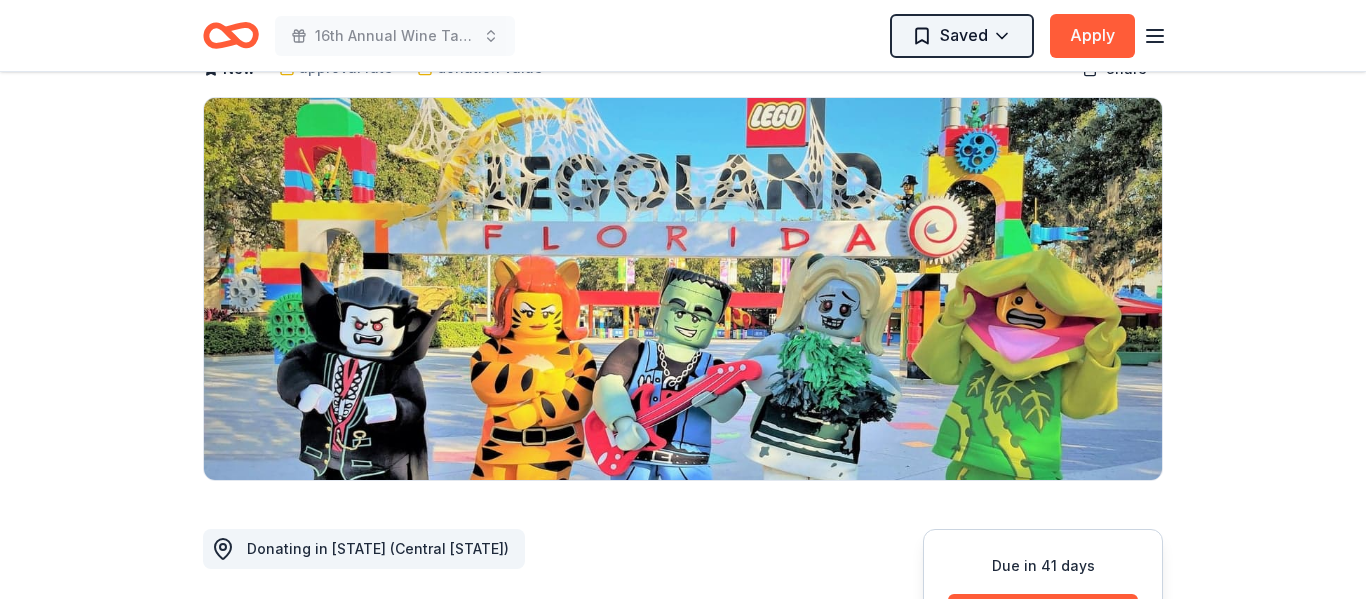 click on "16th Annual Wine Tasting & Silent Auction Saved Apply Due in 41 days Share LEGOLAND Resort ([STATE]) New approval rate donation value Share Donating in [STATE] (Central [STATE]) LEGOLAND [STATE] offers a variety of rides and attractions inspired by the eponymous toy. The resort includes a theme park, water park, botanical gardens, shows and activities, as well as shopping and dining. What they donate 4 single-day park tickets Auction & raffle Donation is small & easy to send to guests You may submit applications every year. You may receive donations every year Who they donate to Preferred Supports organizations whose goals are to academically, imaginatively, and creatively enrich the lives of children ages 2-12 Children Education 501(c)(3) required Ineligible Individuals; Incentive programs; Religious or political purposes; High school and college programs; Sports teams; Social Groups Individuals Religious Sports Teams Schools For profit Due in 41 days Apply Saved Application takes 10 min a few weeks 20" at bounding box center (683, 172) 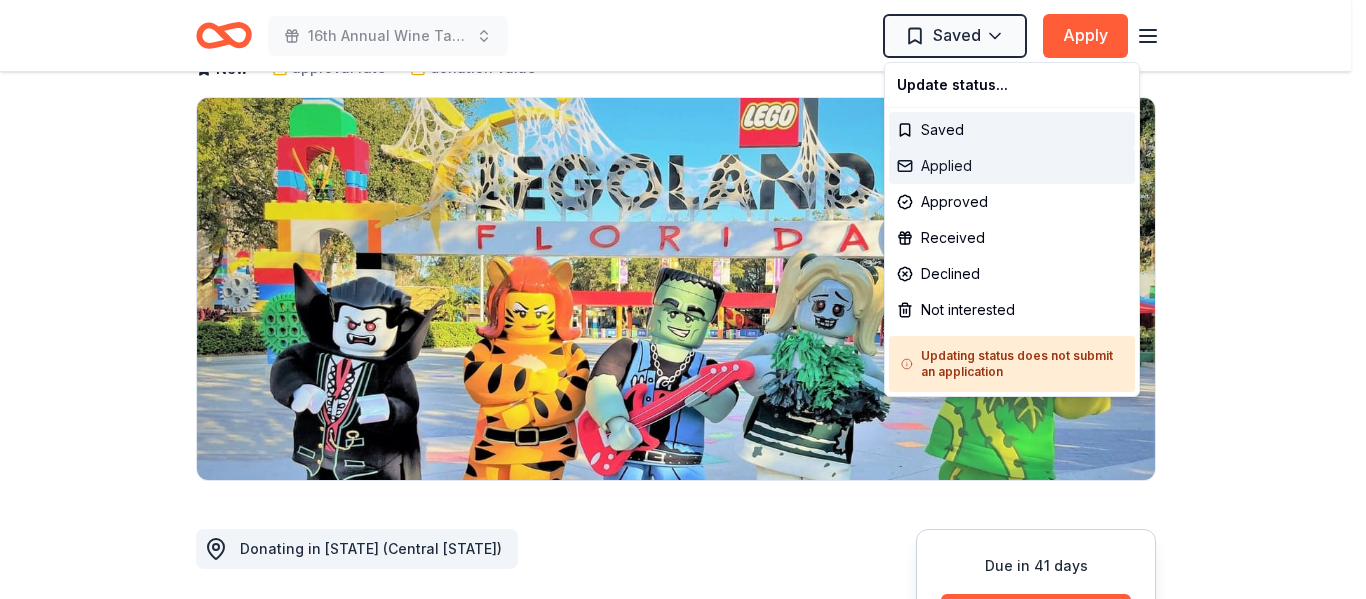 click on "Applied" at bounding box center (1012, 166) 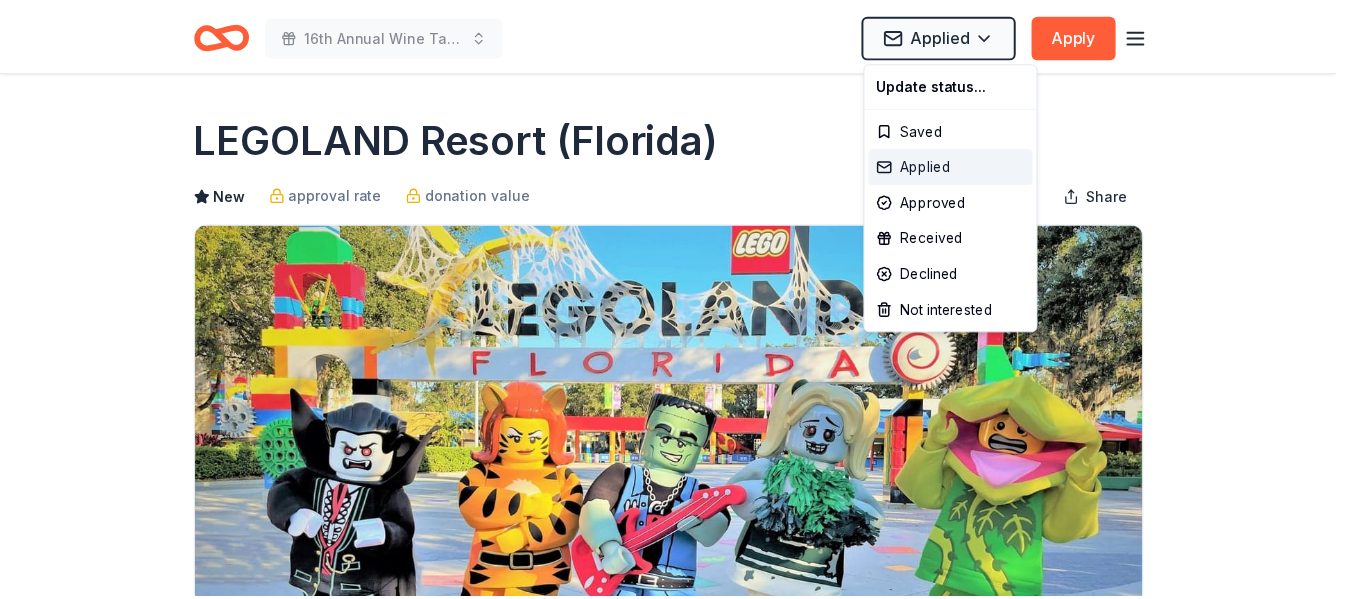 scroll, scrollTop: 0, scrollLeft: 0, axis: both 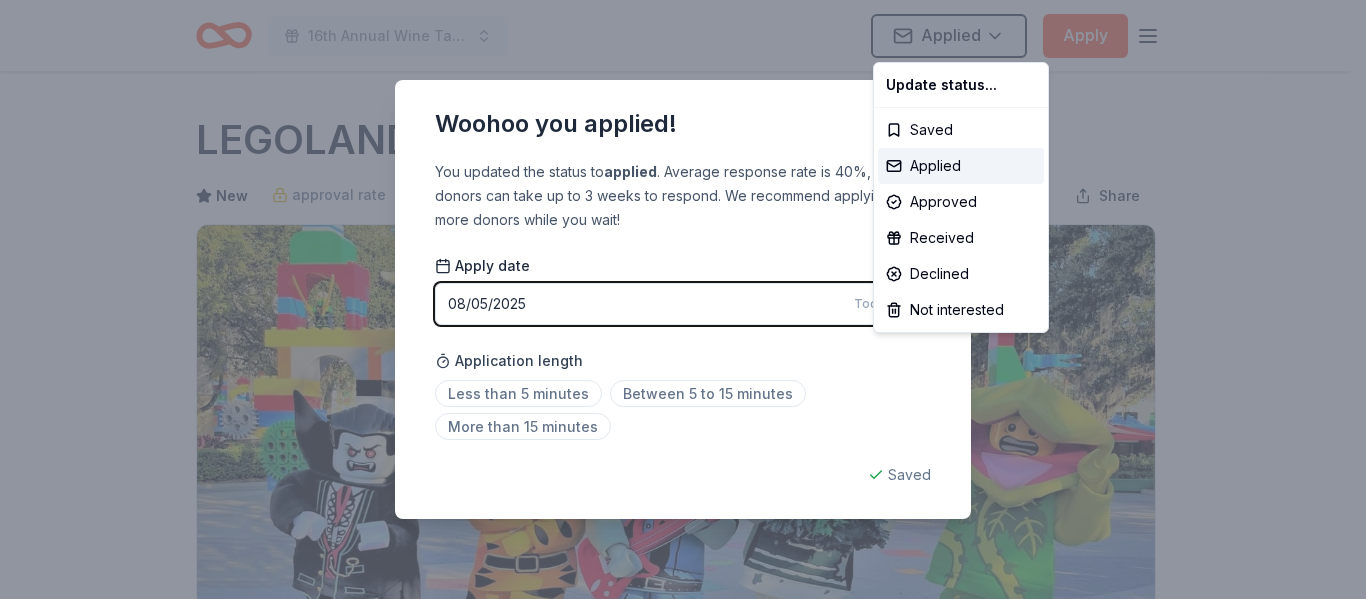 click on "16th Annual Wine Tasting & Silent Auction Applied Apply Due in 41 days Share LEGOLAND Resort (Florida) New approval rate donation value Share Donating in FL (Central Florida) LEGOLAND Florida offers a variety of rides and attractions inspired by the eponymous toy. The resort includes a theme park, water park, botanical gardens, shows and activities, as well as shopping and dining. What they donate 4 single-day park tickets  Auction & raffle Donation is small & easy to send to guests You may submit applications every   year .    You may receive donations every   year Who they donate to  Preferred Supports organizations whose goals are to academically, imaginatively, and creatively enrich the lives of children ages 2-12 Children Education 501(c)(3) required  Ineligible Individuals; Incentive programs; Religious or political purposes; High school and college programs; Sports teams; Social Groups Individuals Religious Sports Teams Schools For profit Due in 41 days Apply Applied Application takes 10 min Updated  %" at bounding box center (683, 299) 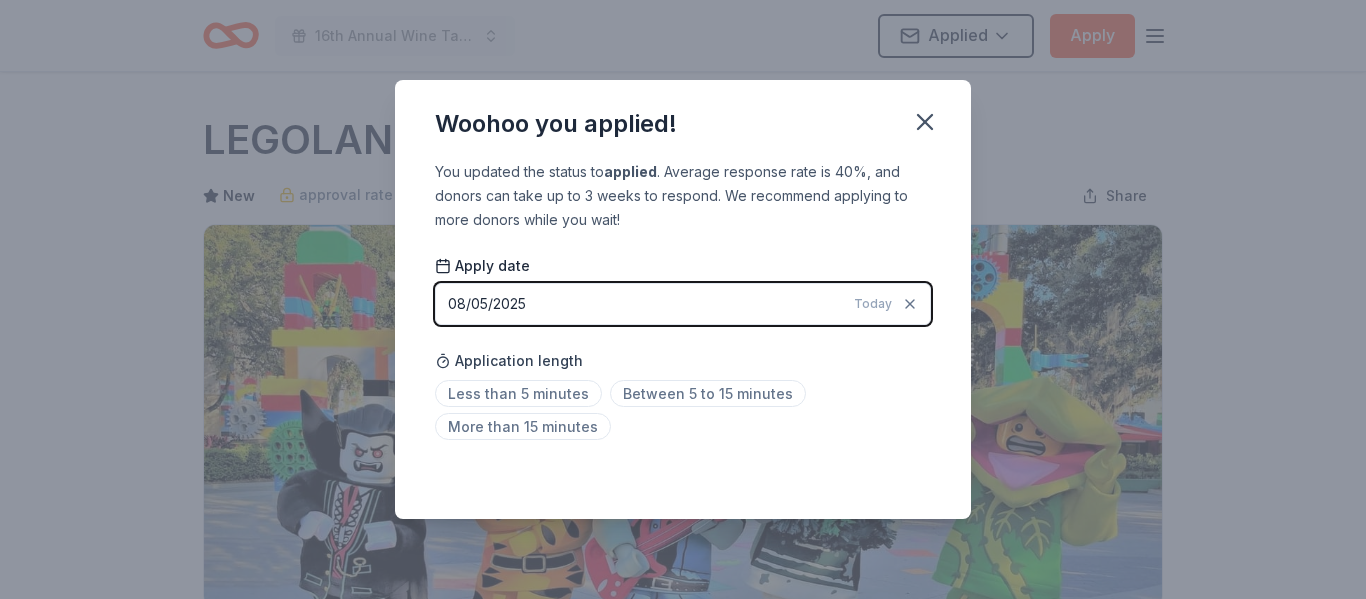 click on "Woohoo you applied! You updated the status to  applied . Average response rate is 40%, and donors can take up to 3 weeks to respond. We recommend applying to more donors while you wait! Apply date 08/05/2025 Today Application length Less than 5 minutes Between 5 to 15 minutes More than 15 minutes Saved" at bounding box center [683, 299] 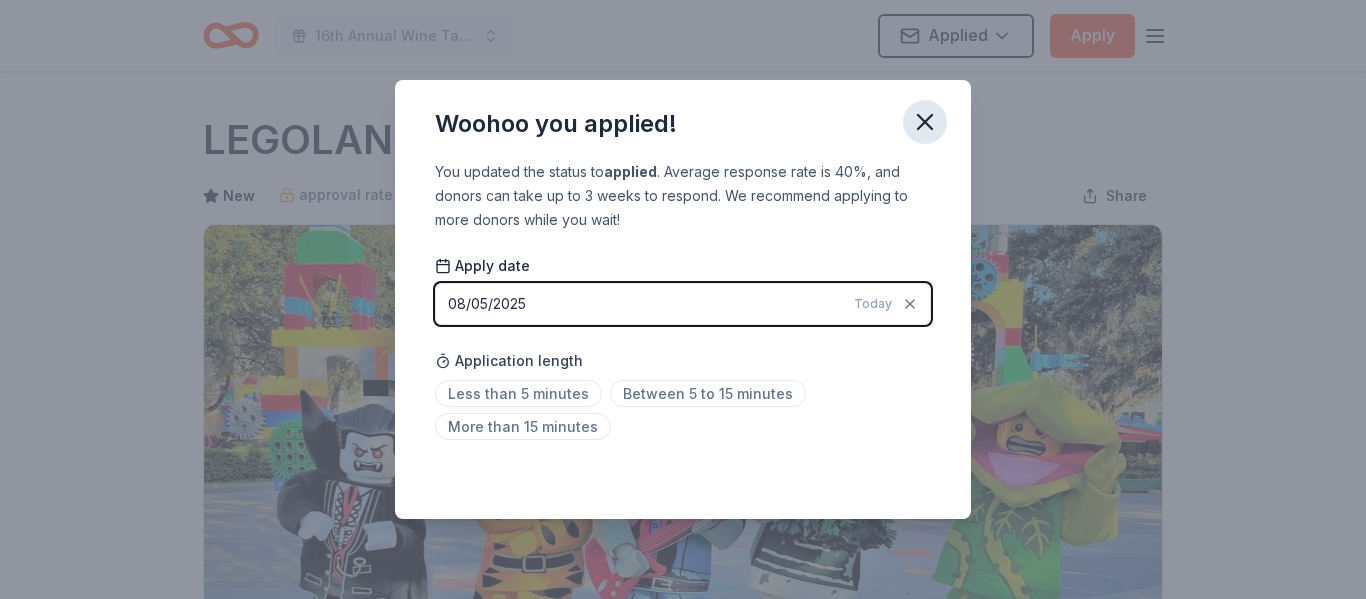 click 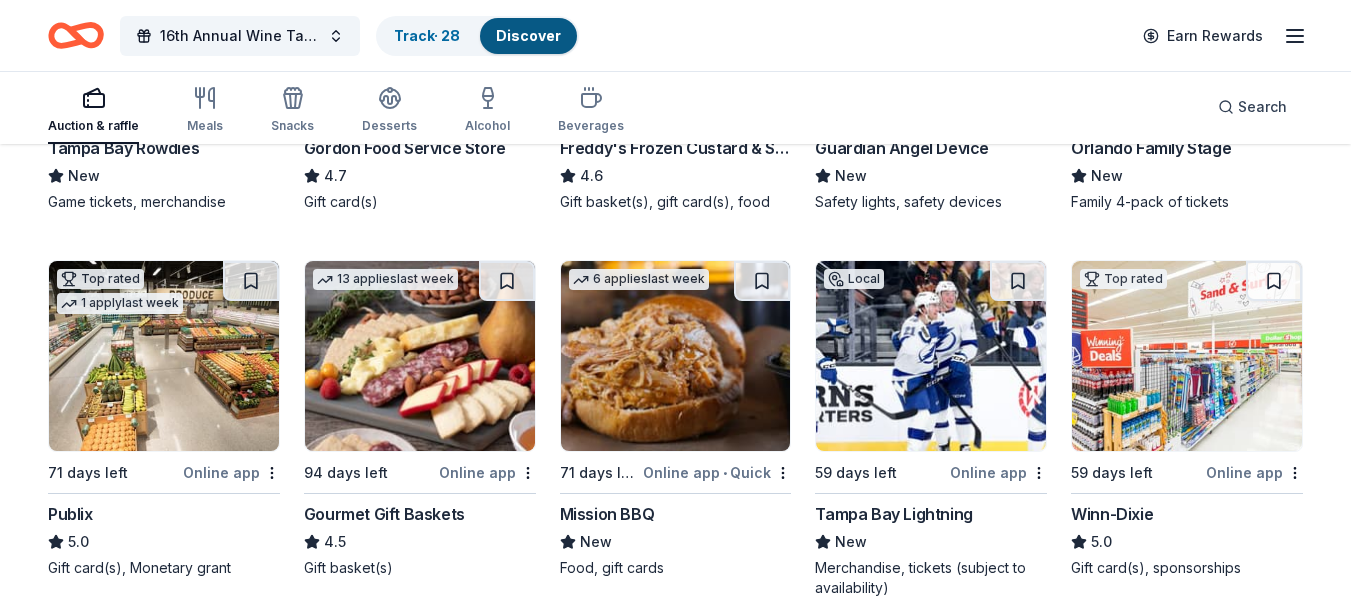 scroll, scrollTop: 2058, scrollLeft: 0, axis: vertical 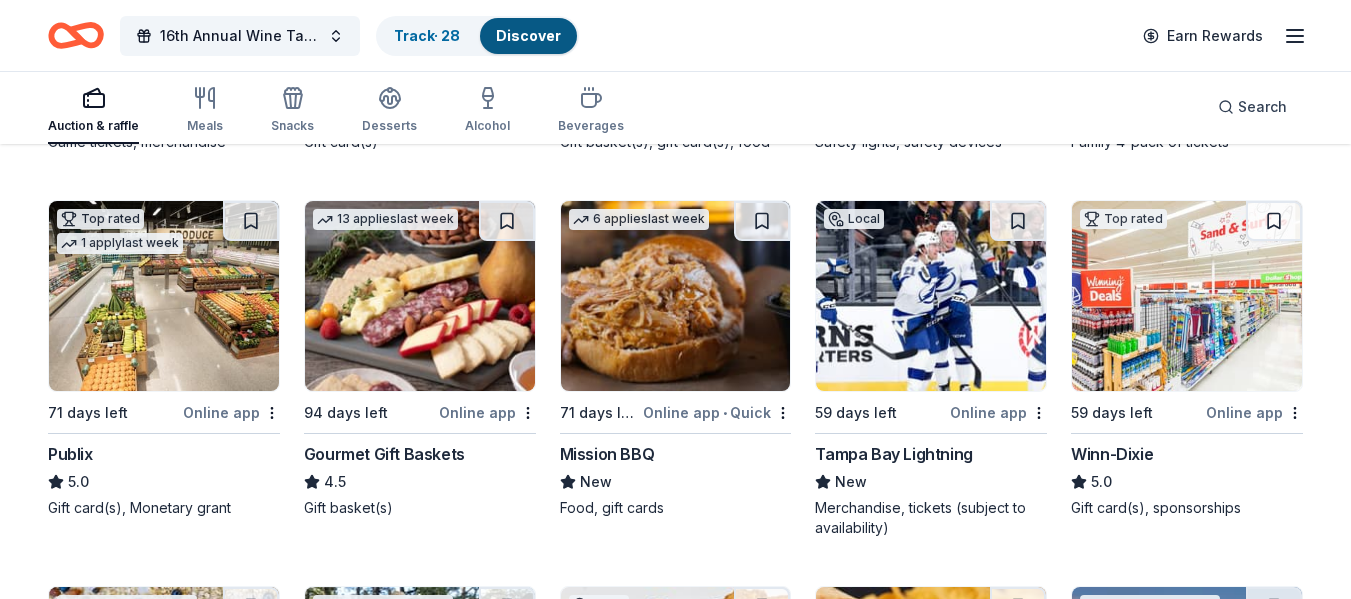 click at bounding box center [931, 296] 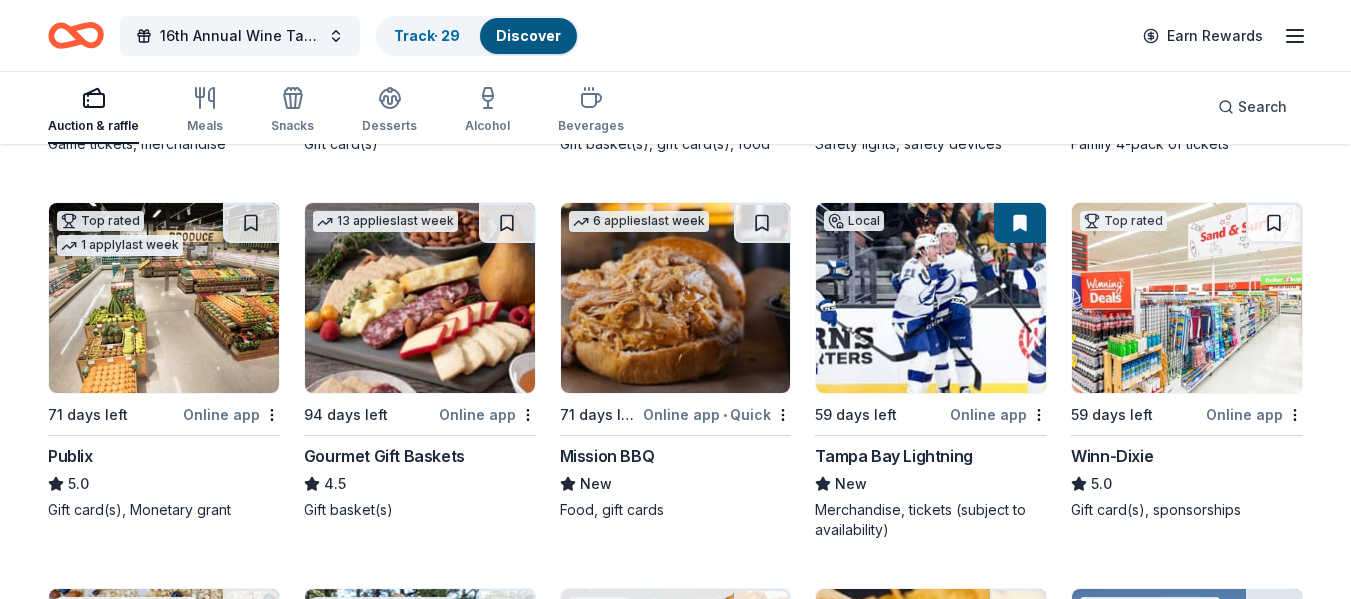 scroll, scrollTop: 2055, scrollLeft: 0, axis: vertical 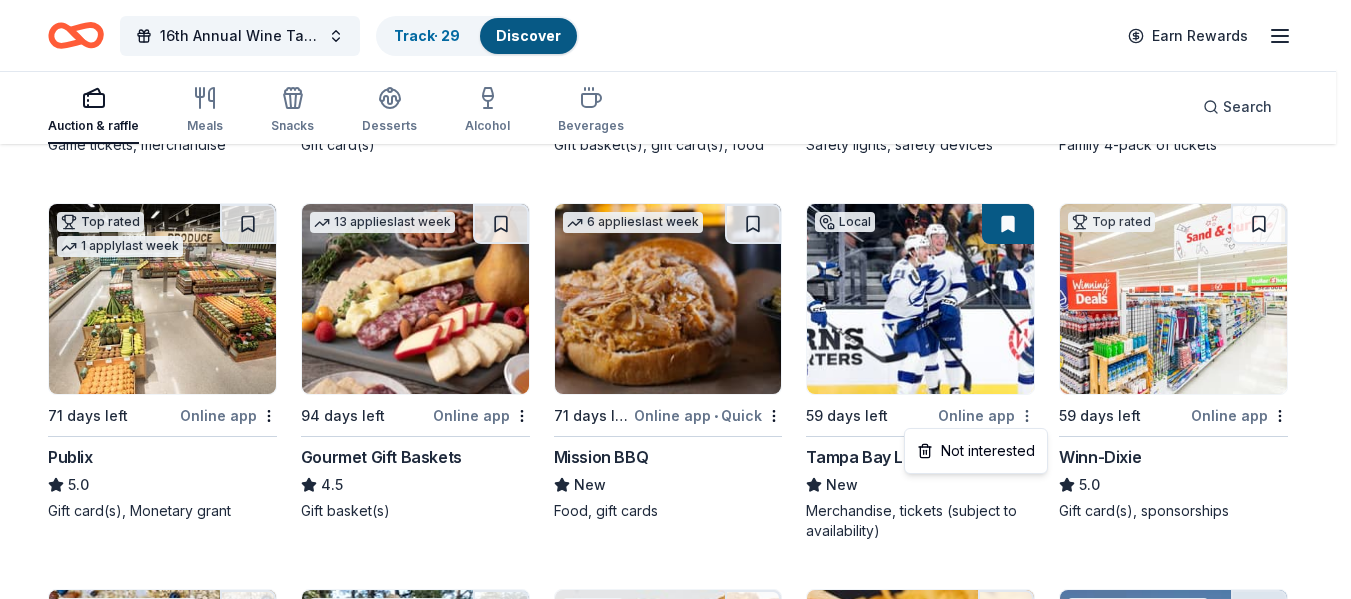 click on "16th Annual Wine Tasting & Silent Auction Track  · 29 Discover Earn Rewards Auction & raffle Meals Snacks Desserts Alcohol Beverages Search Filter 3 Application methods Causes Eligibility Just added Sort 273 results  in  East Lake, FL Application deadlines 12  this month 31  in September 224  in October 6  later on... Local 71 days left Online app • Quick Brew Bus Tours New Bus passes, beer and bottled water, gift card(s), merchandise Top rated 26   applies  last week 94 days left CookinGenie 5.0 One $200 gift card Top rated 17   applies  last week 73 days left Online app Oriental Trading 4.8 Donation depends on request Local 71 days left Online app Big Dan's Car Wash New Gift cards, wash passes Local 71 days left Online app Bubbaque's BBQ New Food, gift card(s), sauces or rubs, monetary donation Top rated 12   applies  last week 45 days left Online app Total Wine 5.0 Top rated 9   applies  last week 41 days left Online app Kendra Scott 4.7 Top rated 9   applies  last week 71 days left Online app • Quick" at bounding box center (675, -1756) 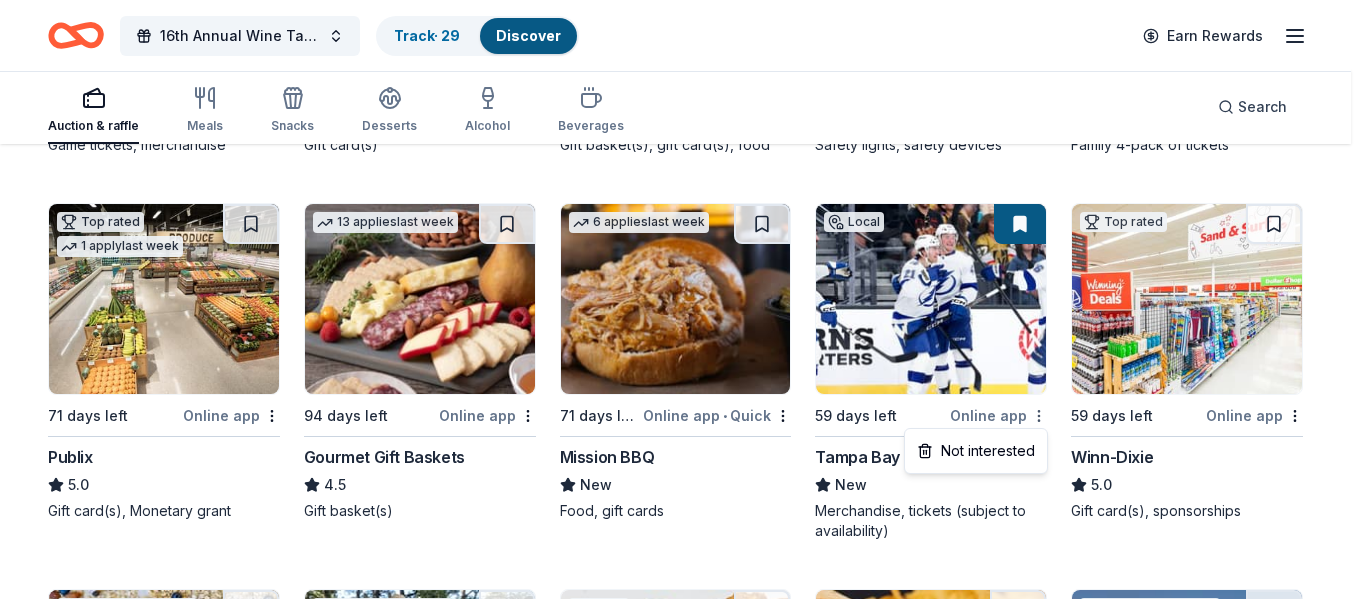 click on "16th Annual Wine Tasting & Silent Auction Track  · 29 Discover Earn Rewards Auction & raffle Meals Snacks Desserts Alcohol Beverages Search Filter 3 Application methods Causes Eligibility Just added Sort 273 results  in  East Lake, FL Application deadlines 12  this month 31  in September 224  in October 6  later on... Local 71 days left Online app • Quick Brew Bus Tours New Bus passes, beer and bottled water, gift card(s), merchandise Top rated 26   applies  last week 94 days left CookinGenie 5.0 One $200 gift card Top rated 17   applies  last week 73 days left Online app Oriental Trading 4.8 Donation depends on request Local 71 days left Online app Big Dan's Car Wash New Gift cards, wash passes Local 71 days left Online app Bubbaque's BBQ New Food, gift card(s), sauces or rubs, monetary donation Top rated 12   applies  last week 45 days left Online app Total Wine 5.0 Top rated 9   applies  last week 41 days left Online app Kendra Scott 4.7 Top rated 9   applies  last week 71 days left Online app • Quick" at bounding box center (683, -1756) 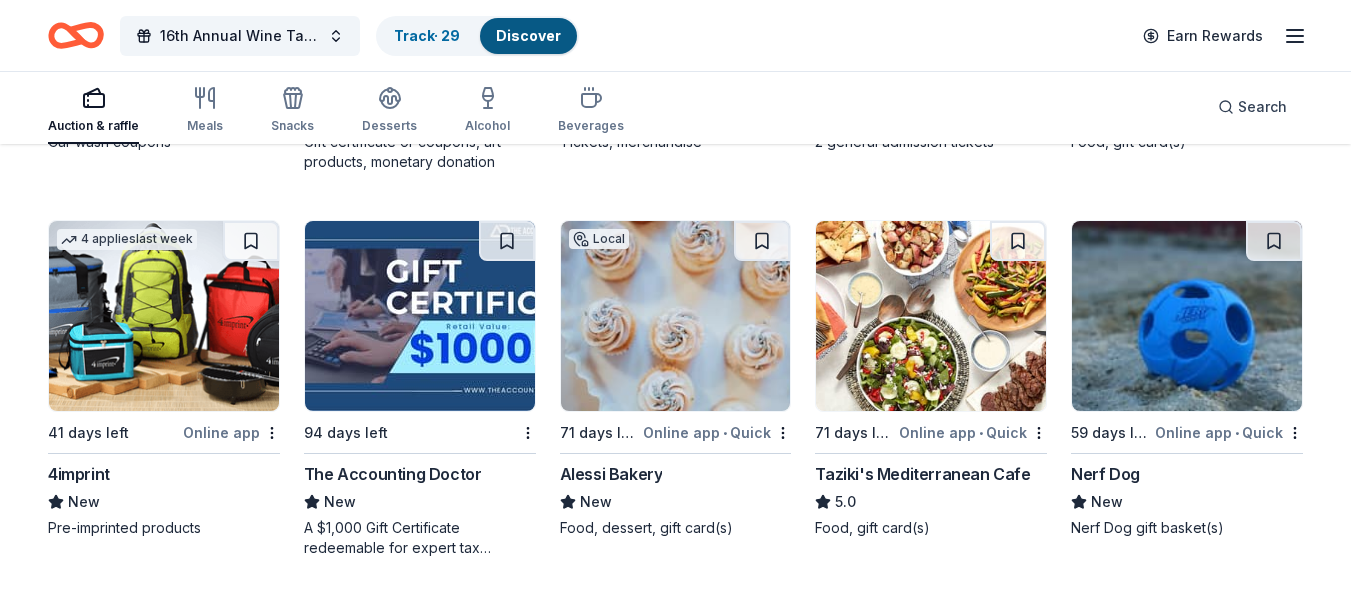 scroll, scrollTop: 3934, scrollLeft: 0, axis: vertical 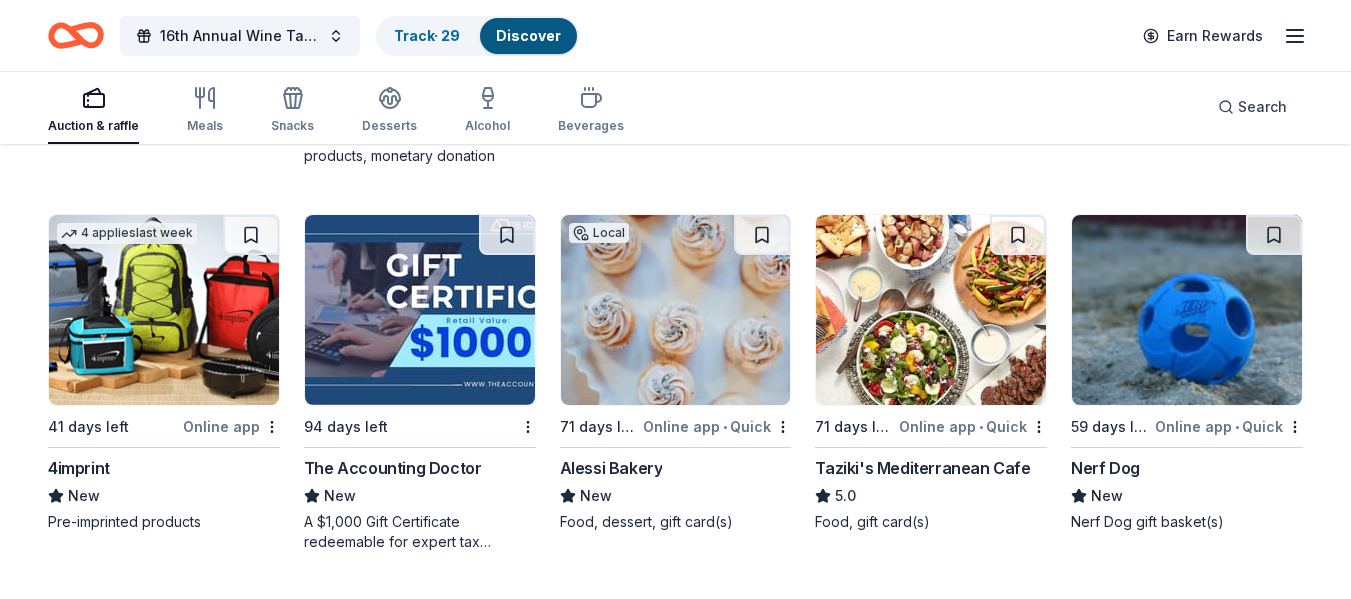 click on "94 days left" at bounding box center (408, 426) 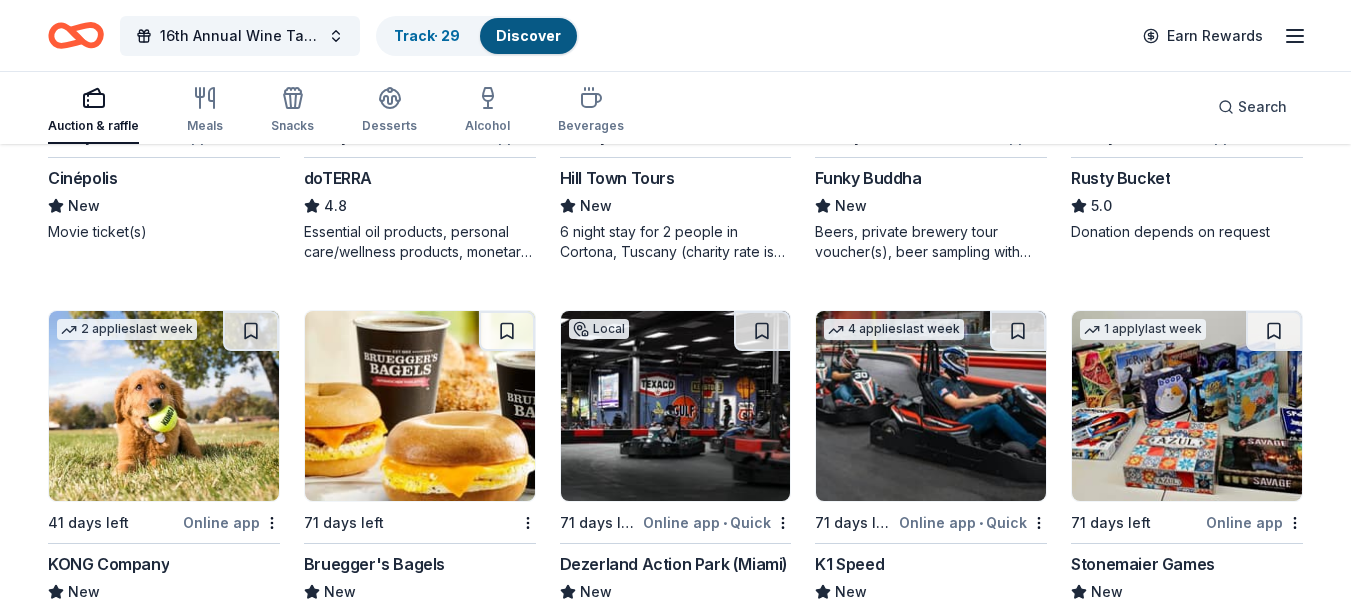 scroll, scrollTop: 5467, scrollLeft: 0, axis: vertical 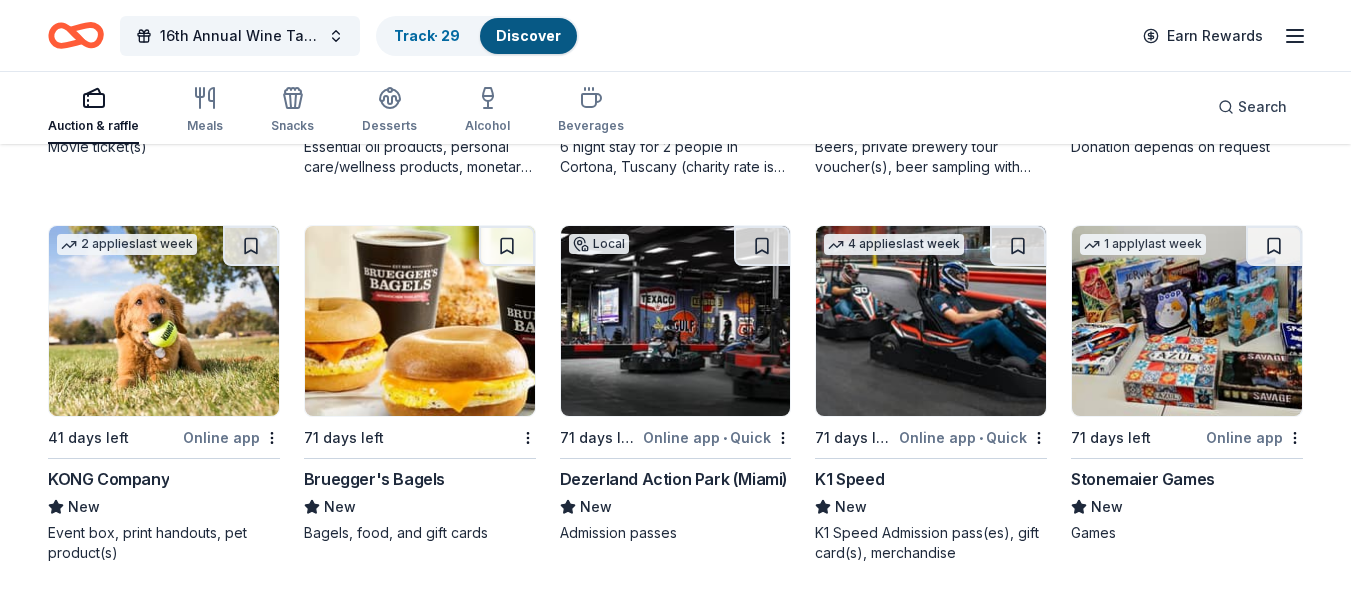 click at bounding box center (1187, 321) 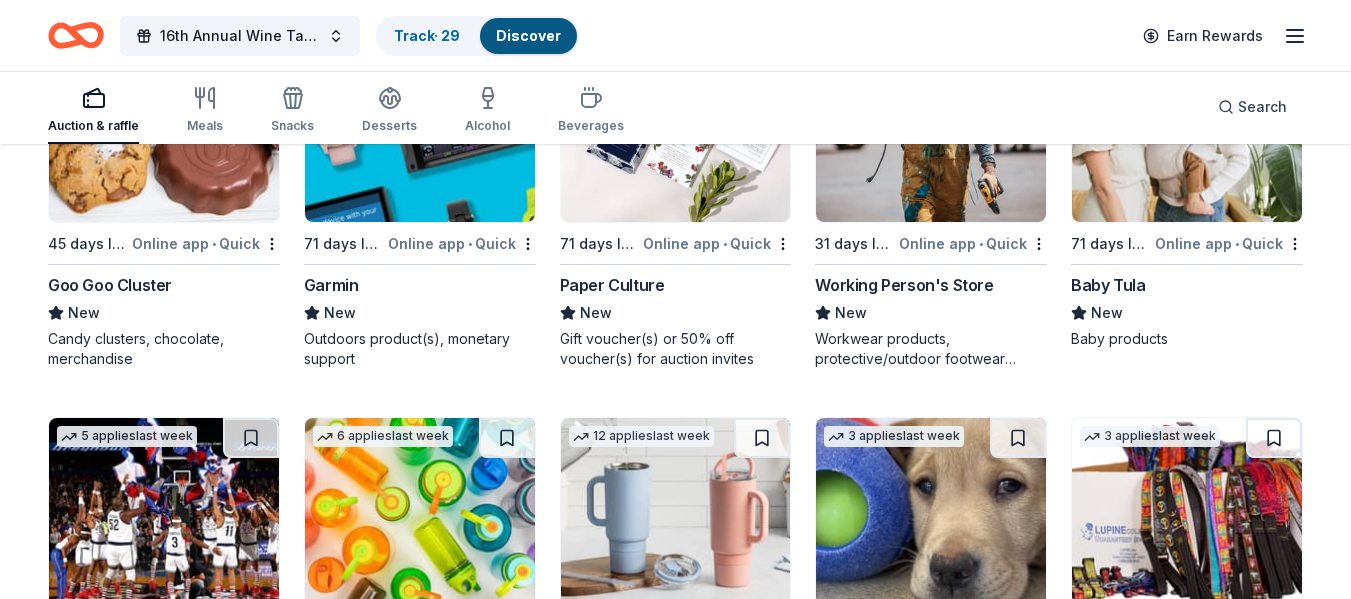 scroll, scrollTop: 18288, scrollLeft: 0, axis: vertical 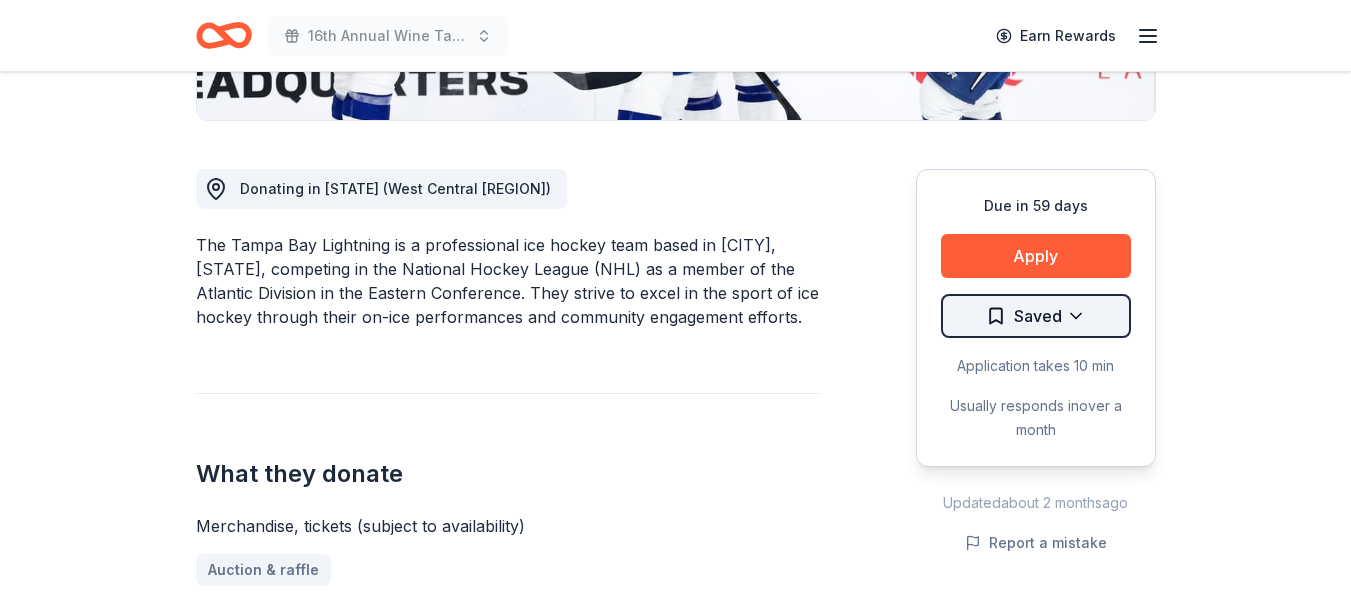click on "Donating in [STATE] (West Central [REGION])" at bounding box center [675, -188] 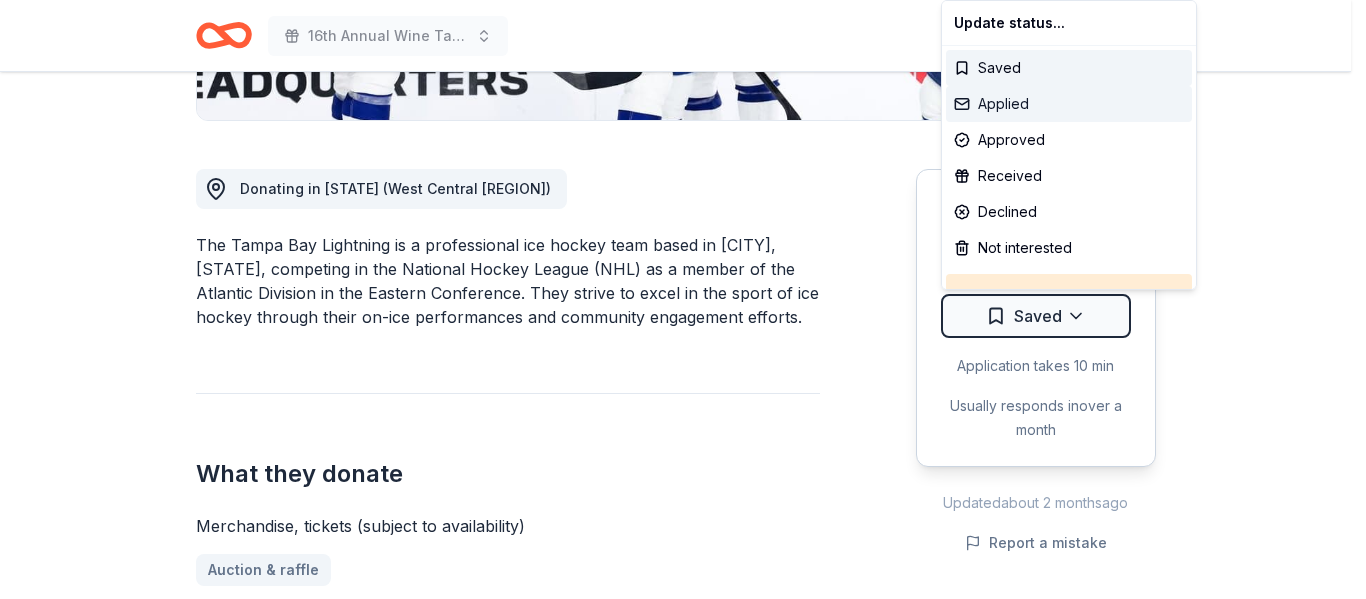 click on "Applied" at bounding box center [1069, 104] 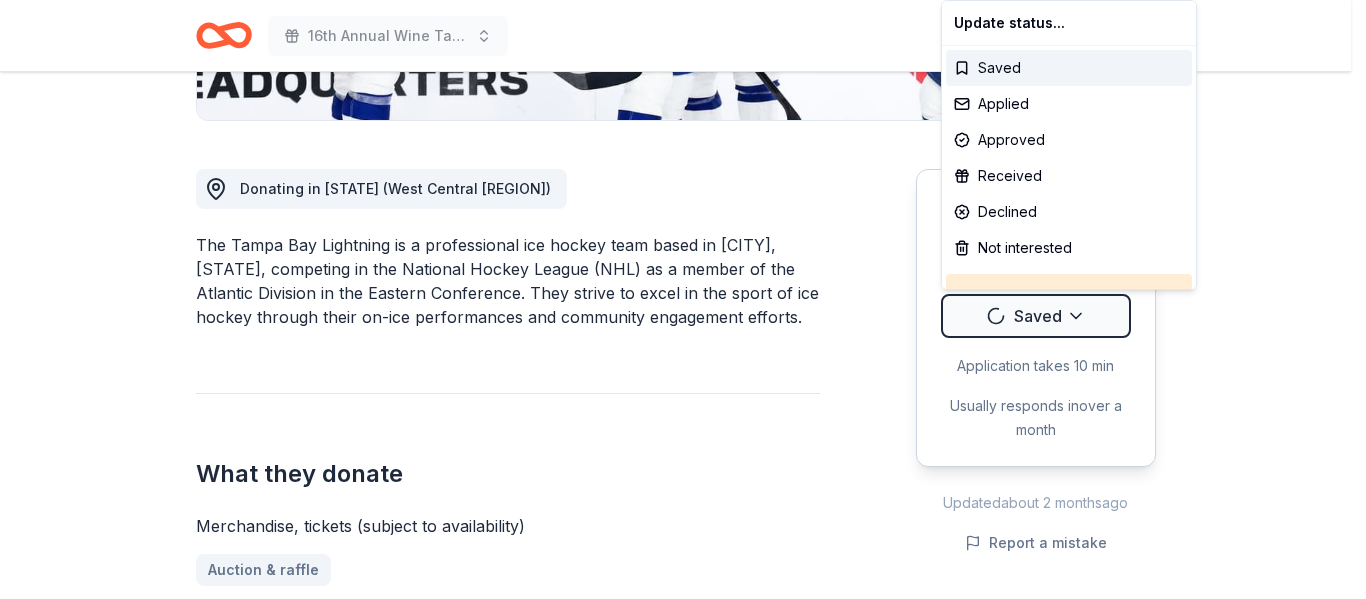 scroll, scrollTop: 0, scrollLeft: 0, axis: both 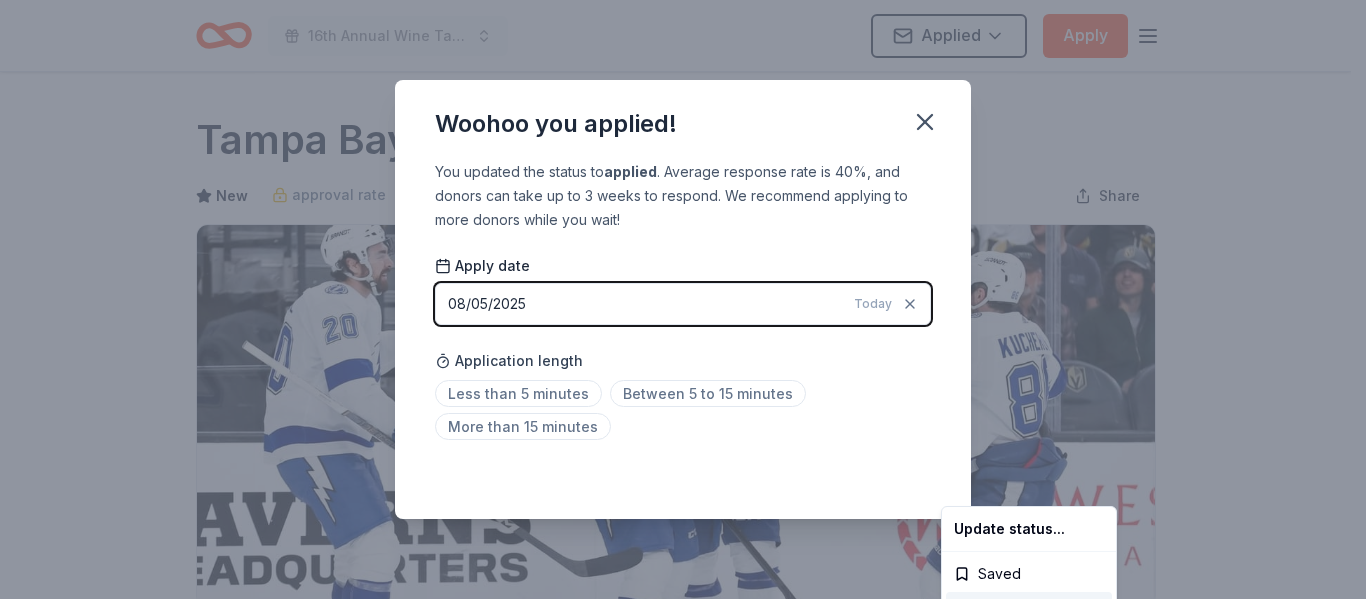 click on "16th Annual Wine Tasting & Silent Auction Applied Apply Due in 59 days Share Tampa Bay Lightning New approval rate donation value Share Donating in FL (West Central Florida) The Tampa Bay Lightning is a professional ice hockey team based in [CITY], [STATE], competing in the National Hockey League (NHL) as a member of the Atlantic Division in the Eastern Conference. They strive to excel in the sport of ice hockey through their on-ice performances and community engagement efforts. What they donate Merchandise, tickets (subject to availability) Auction & raffle Donation can be picked up Donation is small & easy to send to guests You may submit applications every year Who they donate to Preferred 501(c)(3) required Due in 59 days Apply Applied Application takes 10 min Usually responds in over a month Updated about 2 months ago Report a mistake approval rate 20 % approved 30 % declined 50 % no response donation value (average) 20% 70% 0% 10% $xx - $xx $xx - $xx $xx - $xx $xx - $xx Upgrade to Pro New 1 5.0" at bounding box center (683, 299) 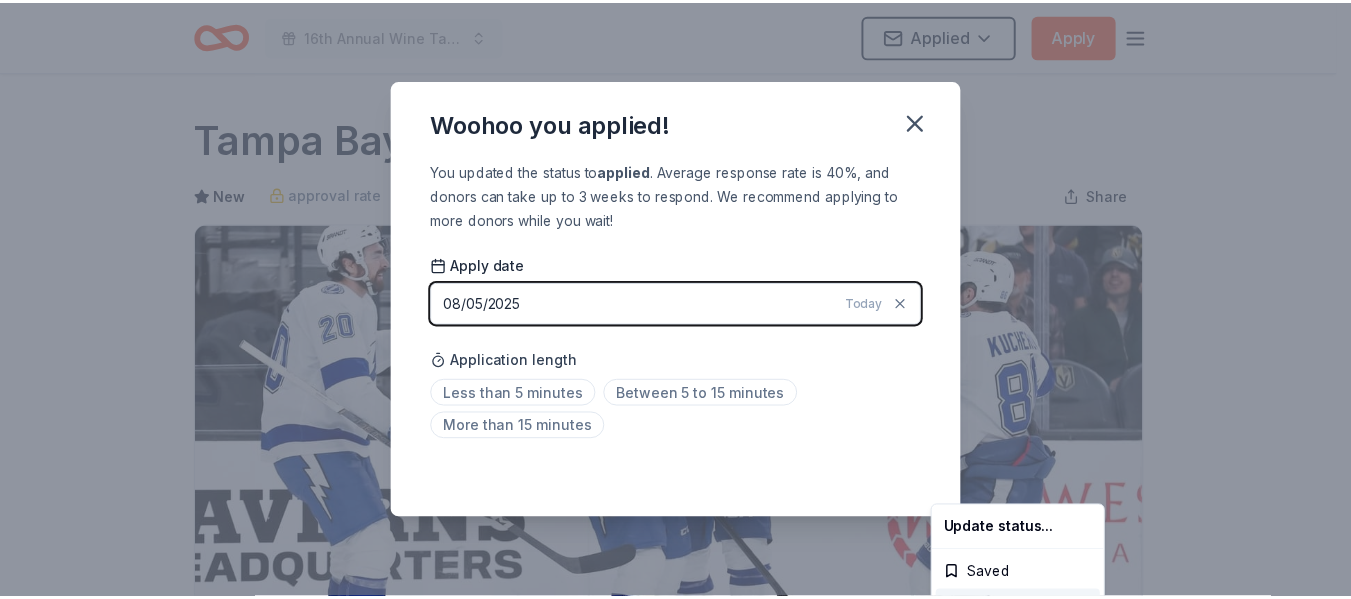 scroll, scrollTop: 504, scrollLeft: 0, axis: vertical 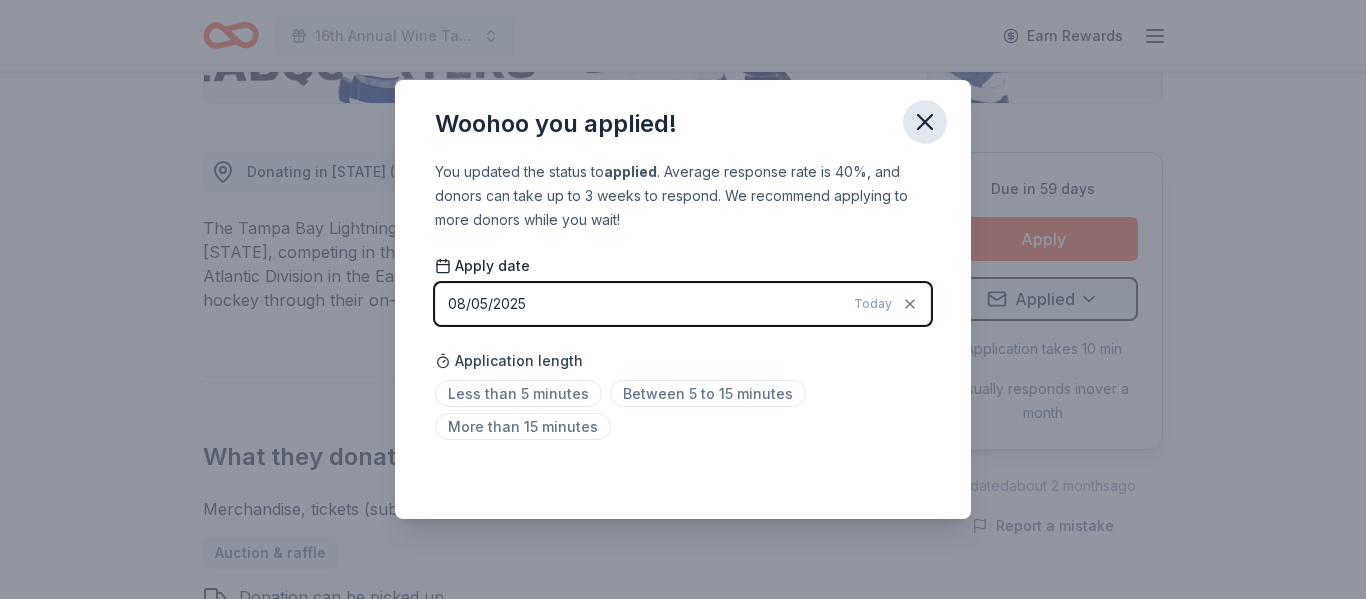 click 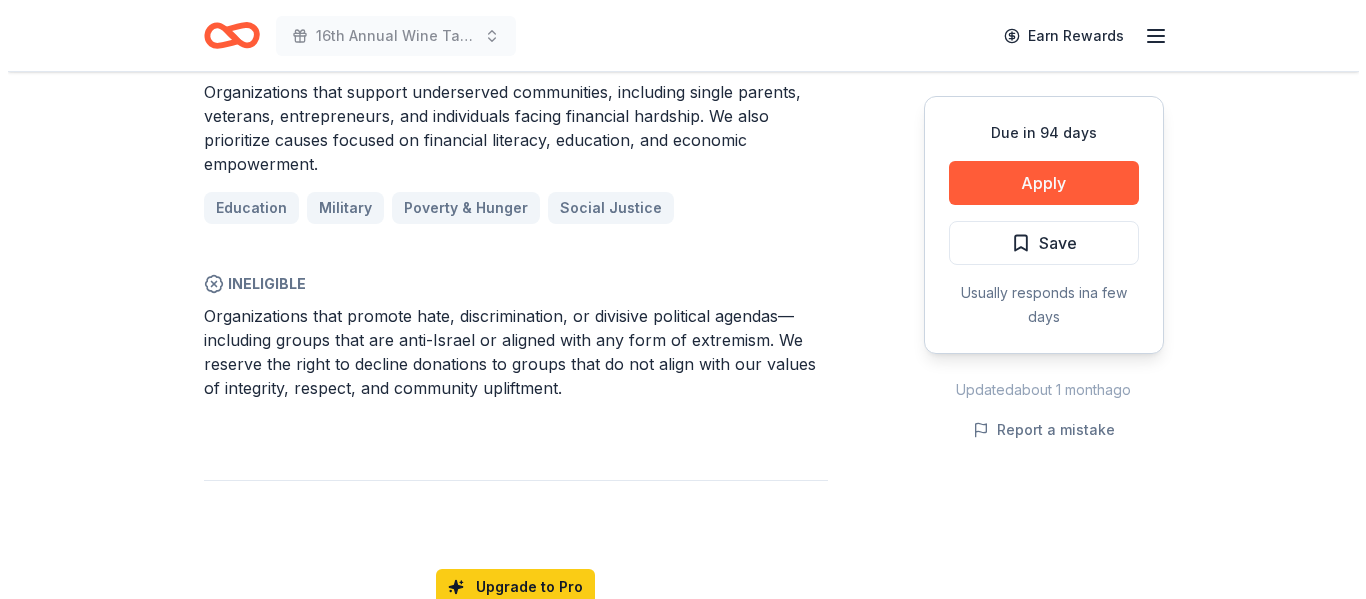 scroll, scrollTop: 1300, scrollLeft: 0, axis: vertical 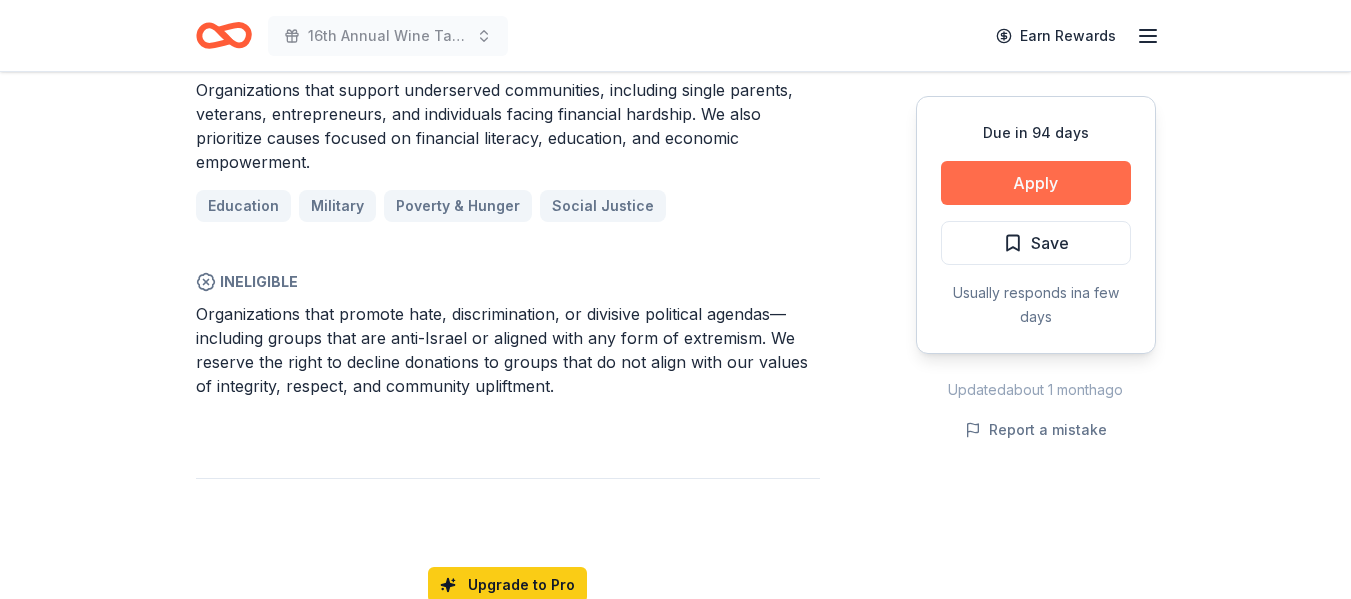 click on "Apply" at bounding box center [1036, 183] 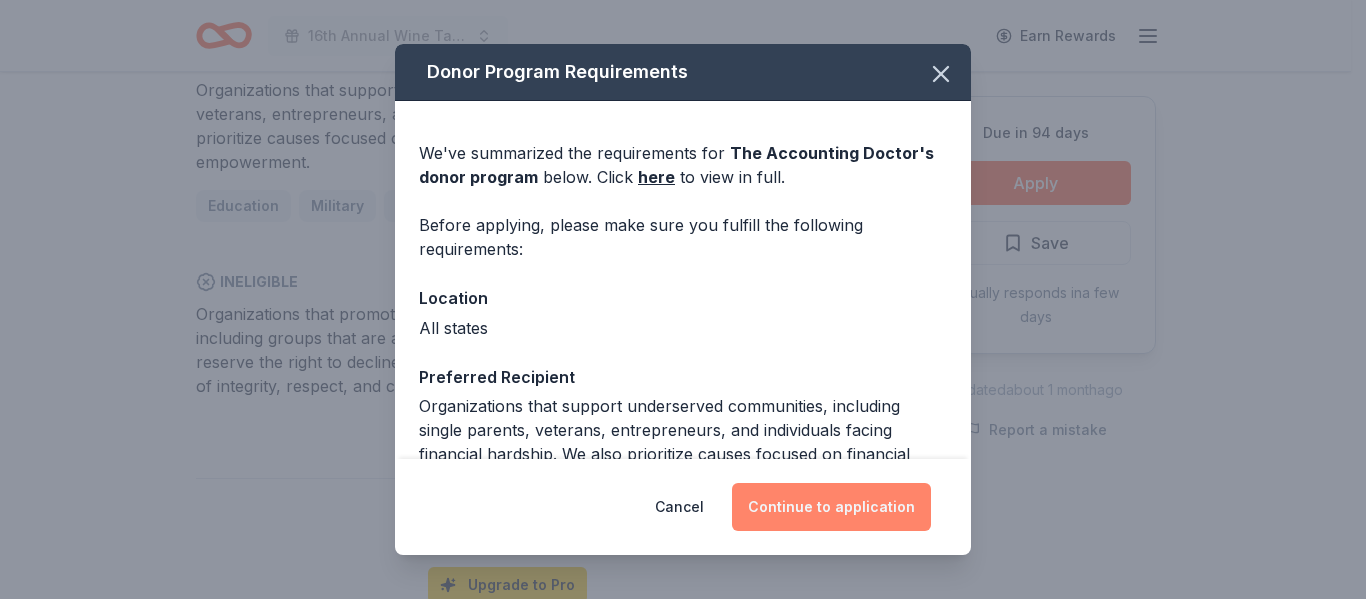 click on "Continue to application" at bounding box center [831, 507] 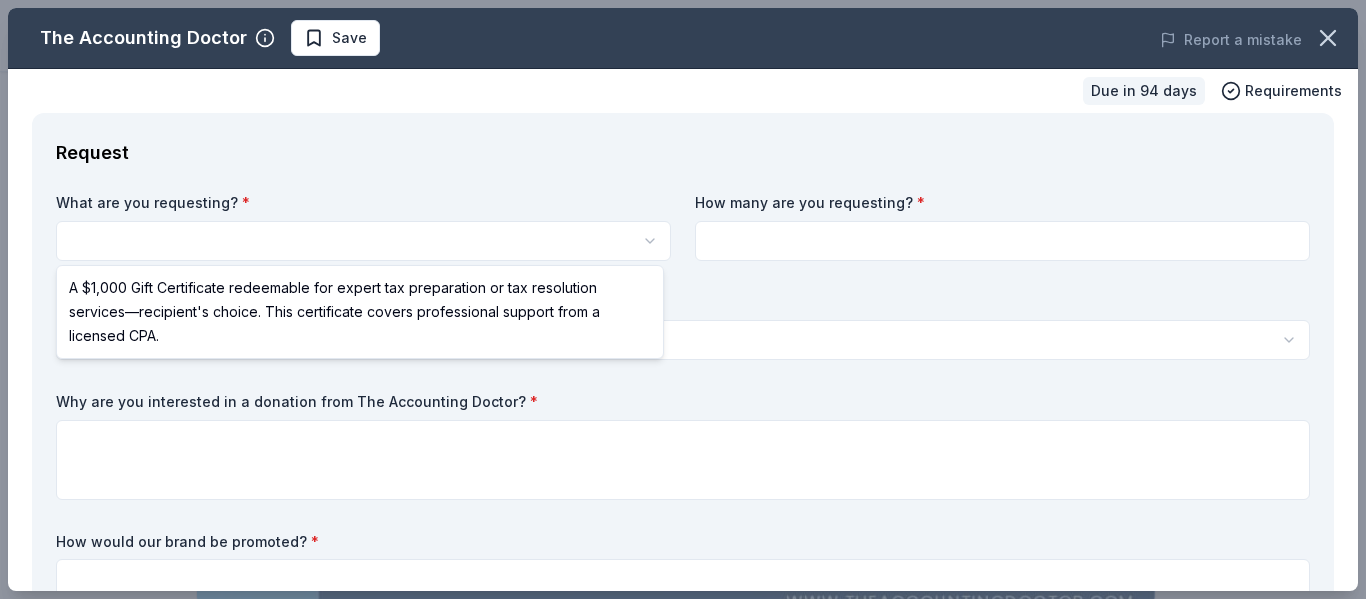 scroll, scrollTop: 0, scrollLeft: 0, axis: both 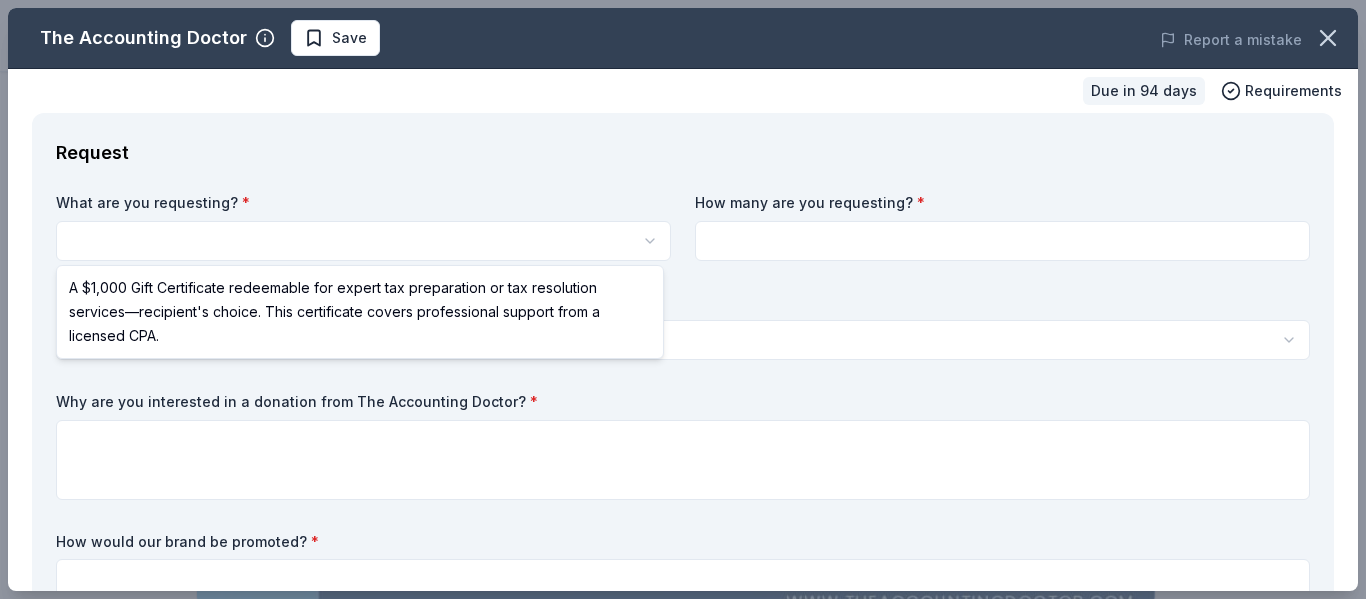 select on "A $1,000 Gift Certificate redeemable for expert tax preparation or tax resolution services—recipient's choice. This certificate covers professional support from a licensed CPA." 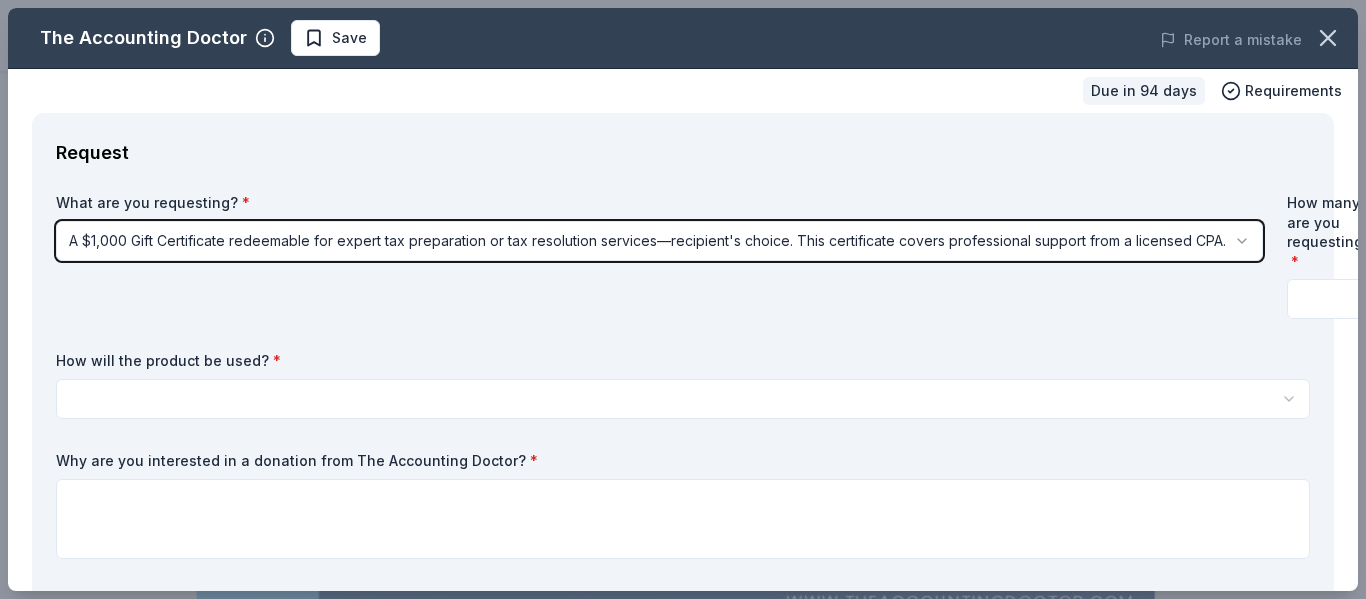 scroll, scrollTop: 0, scrollLeft: 19, axis: horizontal 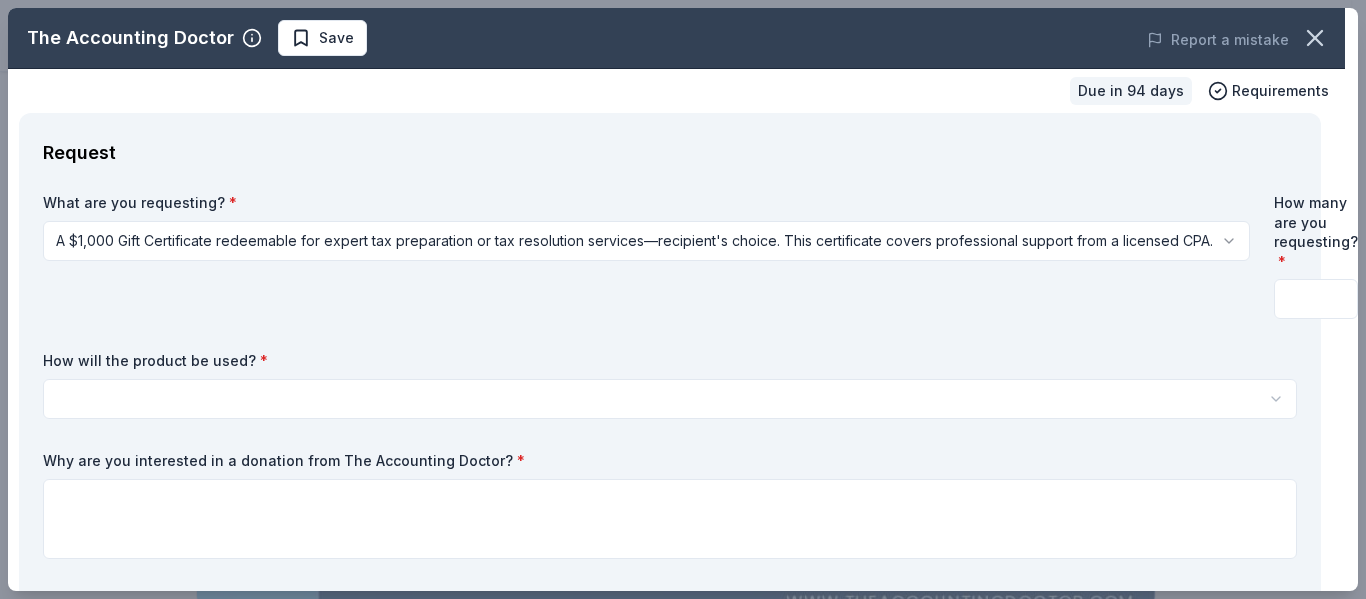 click at bounding box center (1316, 299) 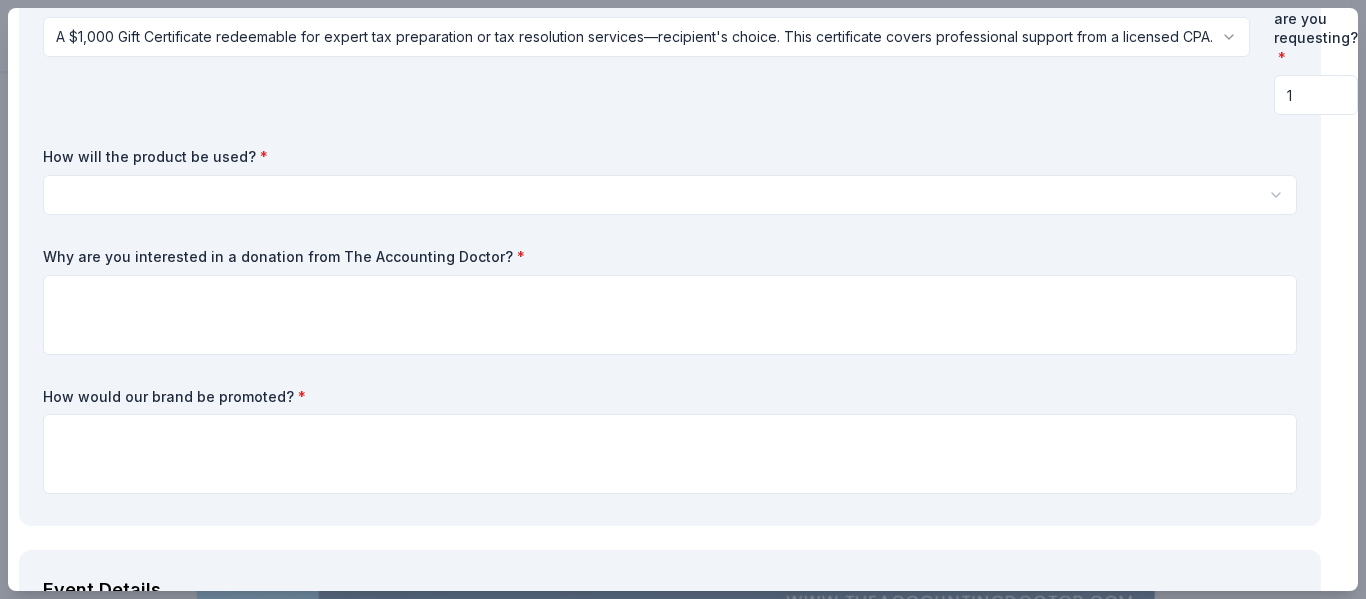 scroll, scrollTop: 208, scrollLeft: 19, axis: both 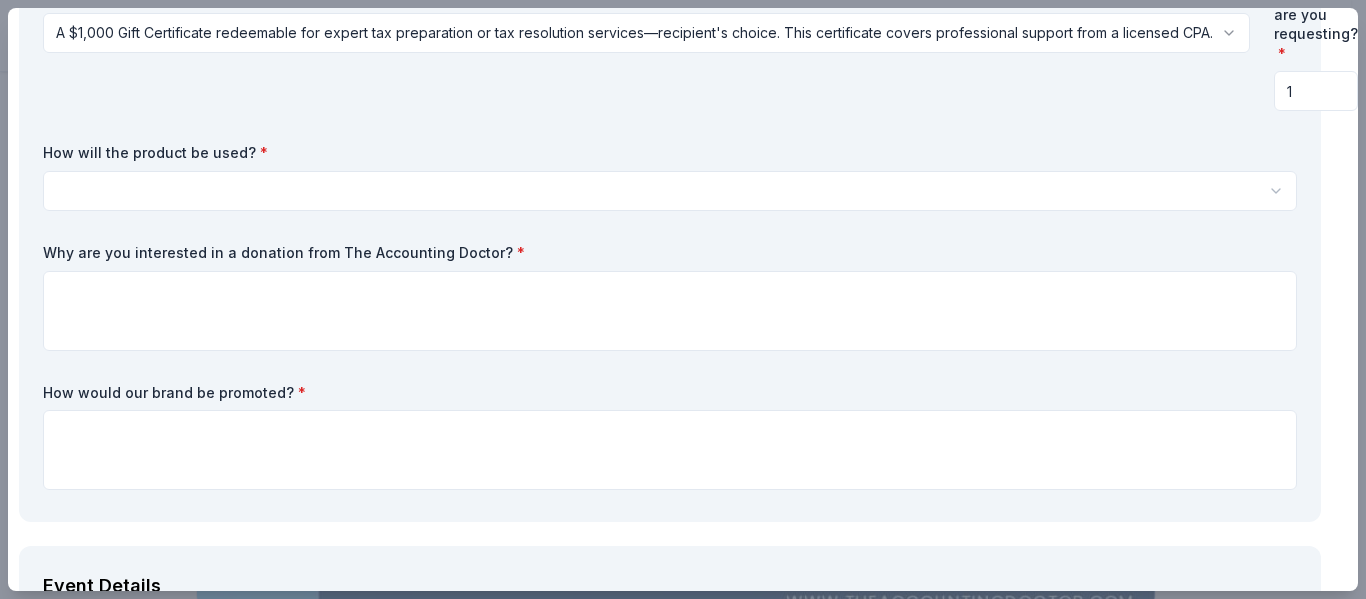 type on "1" 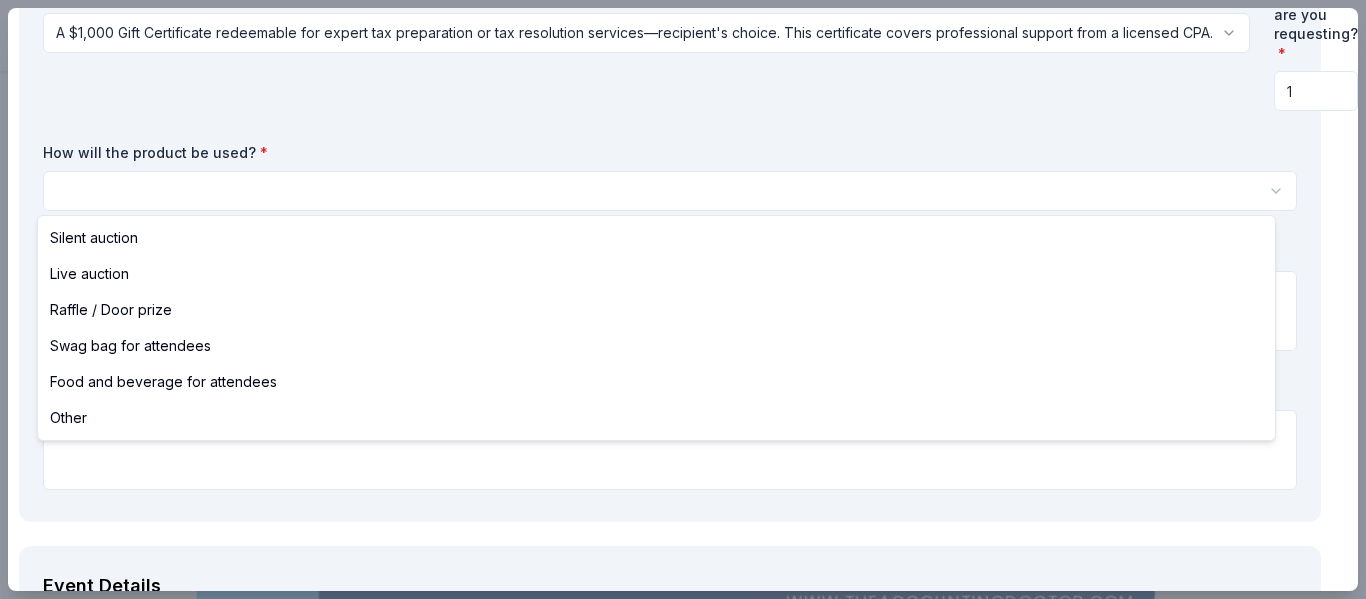 click on "16th Annual Wine Tasting & Silent Auction Save Apply Due in 94 days Share The Accounting Doctor New Share Donating in all states The Accounting Doctor is a premier tax and financial advisory firm led by award-winning CPA Adam Remis, specializing in personalized tax planning, preparation, and resolution services. We help individuals and businesses nationwide reduce tax liability and gain financial clarity through expert guidance and proactive strategies. What they donate A $1,000 Gift Certificate redeemable for expert tax preparation or tax resolution services—recipient's choice. This certificate covers professional support from a licensed CPA. Auction & raffle Donation is small & easy to send to guests Who they donate to  Preferred Organizations that support underserved communities, including single parents, veterans, entrepreneurs, and individuals facing financial hardship. We also prioritize causes focused on financial literacy, education, and economic empowerment. Education Military Poverty & Hunger Save" at bounding box center [683, 299] 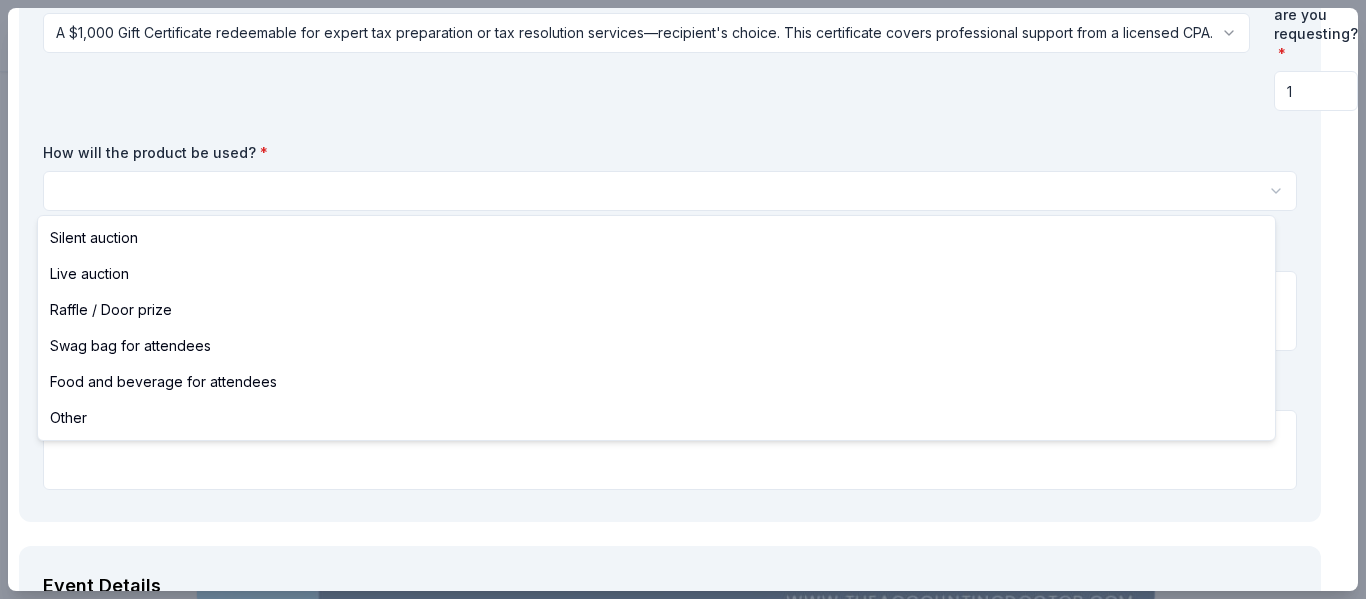 select on "silentAuction" 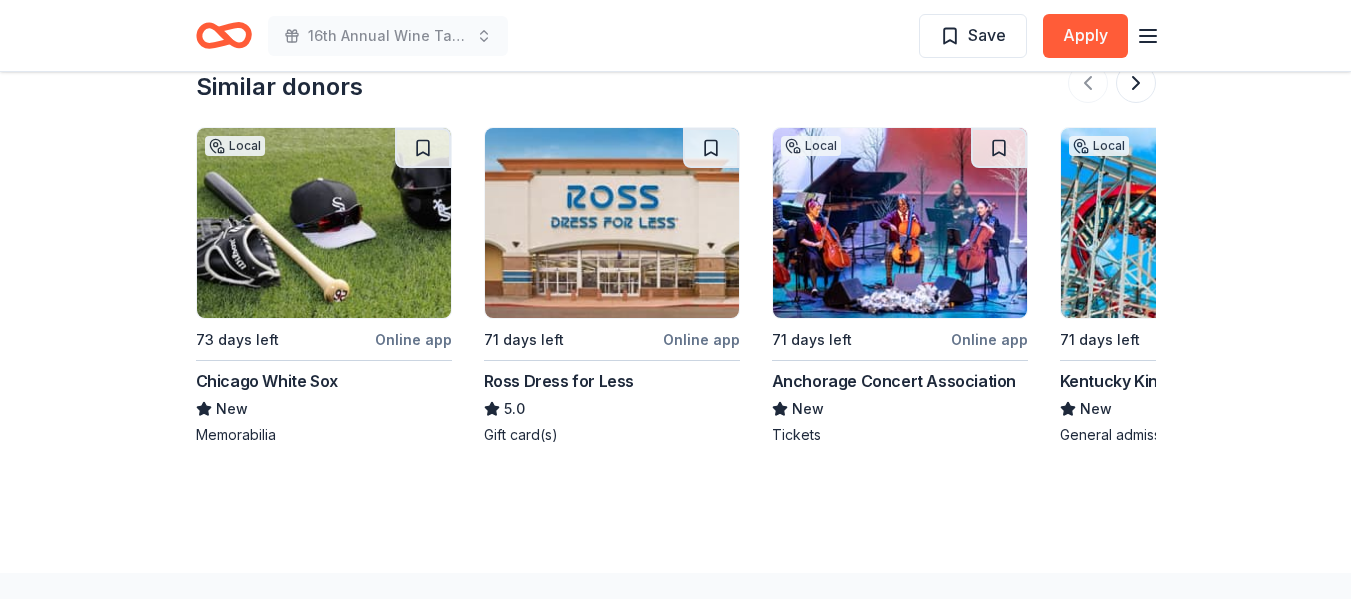 scroll, scrollTop: 2305, scrollLeft: 0, axis: vertical 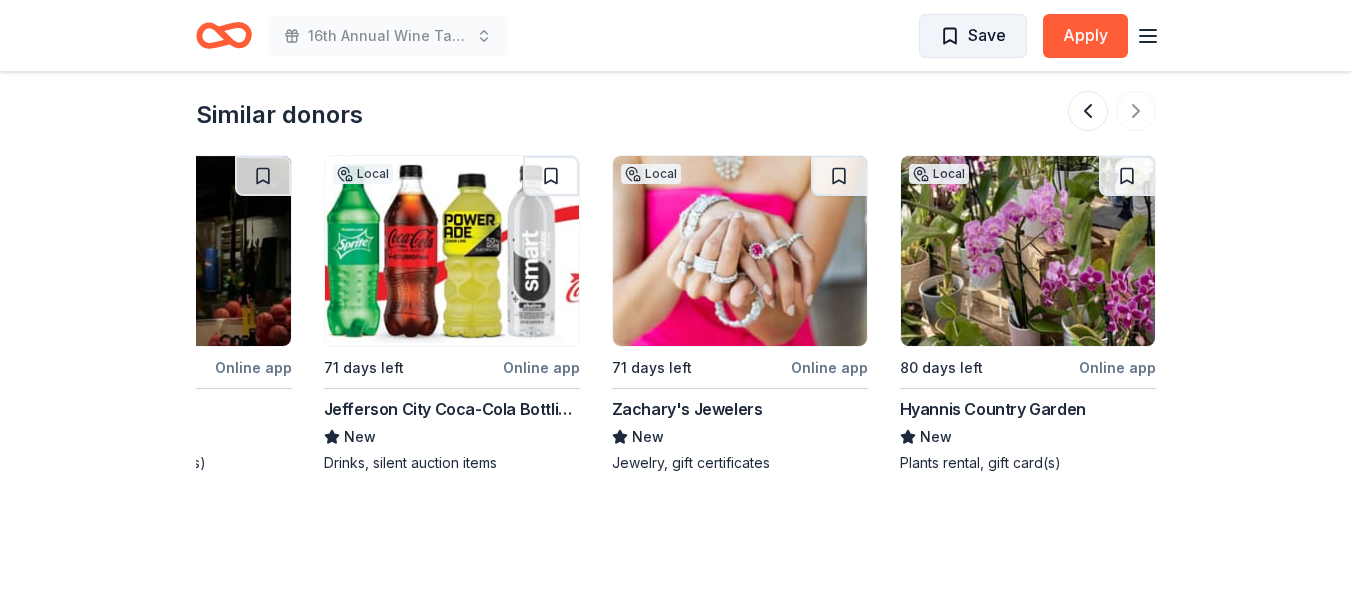 click on "Save" at bounding box center [973, 36] 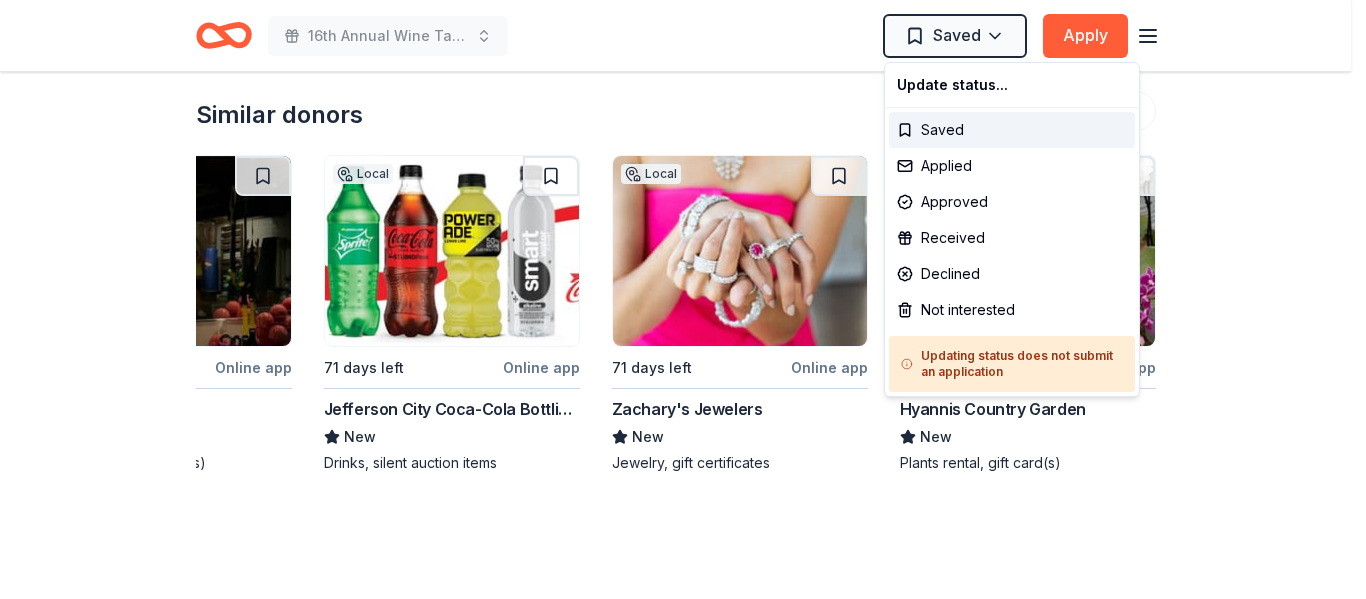 click on "16th Annual Wine Tasting & Silent Auction Saved Apply Due in 71 days Share Stonemaier Games New • 1 reviews 1 apply last week approval rate donation value Share Donating in all [STATE] Stonemaier Games is a board game publisher known for creating visually appealing, strategically complex games with innovative mechanics and high-quality components. What they donate Games Auction & raffle Donation can be shipped to you Who they donate to Preferred Support black, indigenous, and people of color (BIPOC) or those who are underrepresented, marginalized, or impoverished Social Justice Due in 71 days Apply Saved Application takes 10 min Usually responds in around a week Updated about 2 months ago Report a mistake approval rate 20 % approved 30 % declined 50 % no response donation value (average) 20% 70% 0% 10% $xx - $xx $xx - $xx $xx - $xx $xx - $xx Upgrade to Pro to view approval rates and average donation values New • 1 reviews AES PTA May 2024 • Approved Leave a review Similar donors Local Online app" at bounding box center [683, -1977] 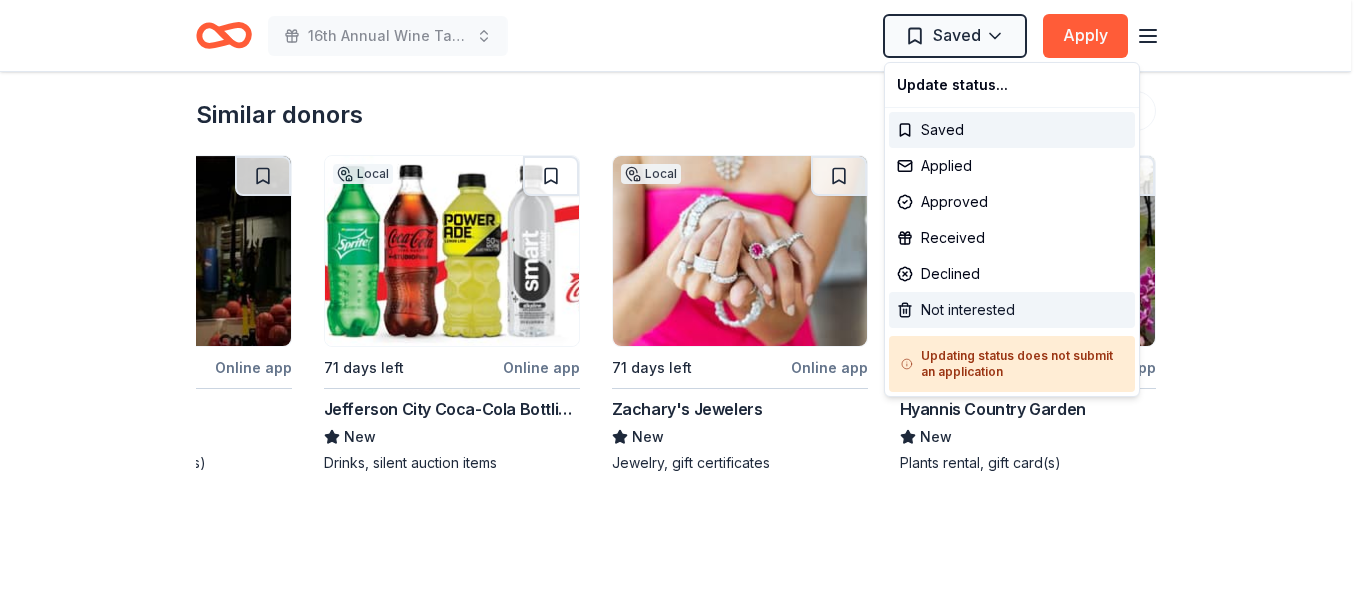 click on "Not interested" at bounding box center [1012, 310] 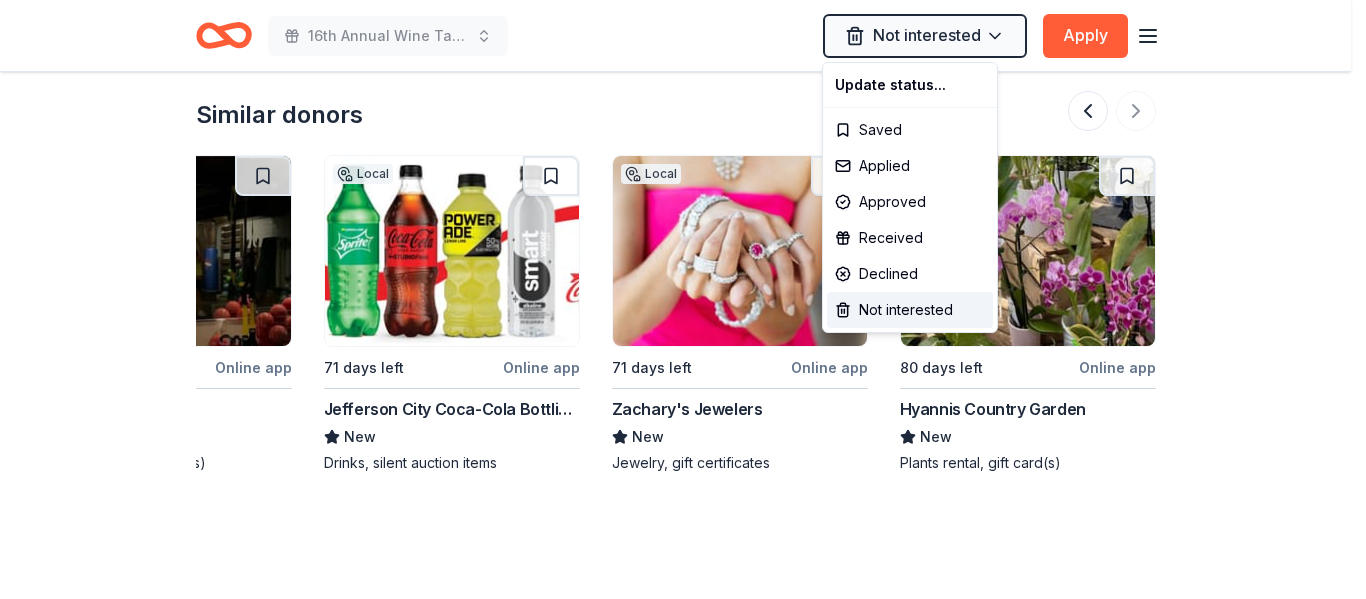 click on "16th Annual Wine Tasting & Silent Auction Not interested Apply Due in 71 days Share Stonemaier Games New • 1 reviews 1 apply last week approval rate donation value Share Donating in all [STATE] Stonemaier Games is a board game publisher known for creating visually appealing, strategically complex games with innovative mechanics and high-quality components. What they donate Games Auction & raffle Donation can be shipped to you Who they donate to Preferred Support black, indigenous, and people of color (BIPOC) or those who are underrepresented, marginalized, or impoverished Social Justice Due in 71 days Apply Not interested Application takes 10 min Usually responds in around a week Updated about 2 months ago Report a mistake approval rate 20 % approved 30 % declined 50 % no response donation value (average) 20% 70% 0% 10% $xx - $xx $xx - $xx $xx - $xx $xx - $xx Upgrade to Pro to view approval rates and average donation values New • 1 reviews AES PTA May 2024 • Approved Leave a review Local New 5.0" at bounding box center [683, -1977] 